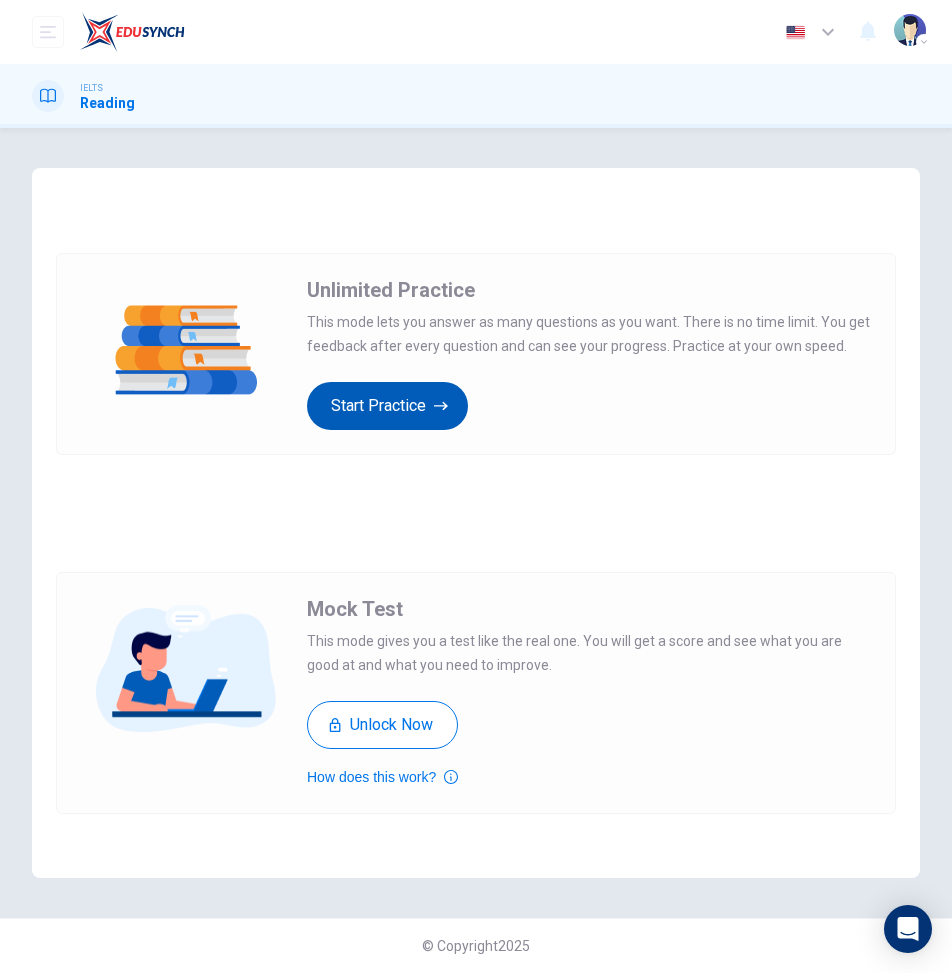 scroll, scrollTop: 0, scrollLeft: 0, axis: both 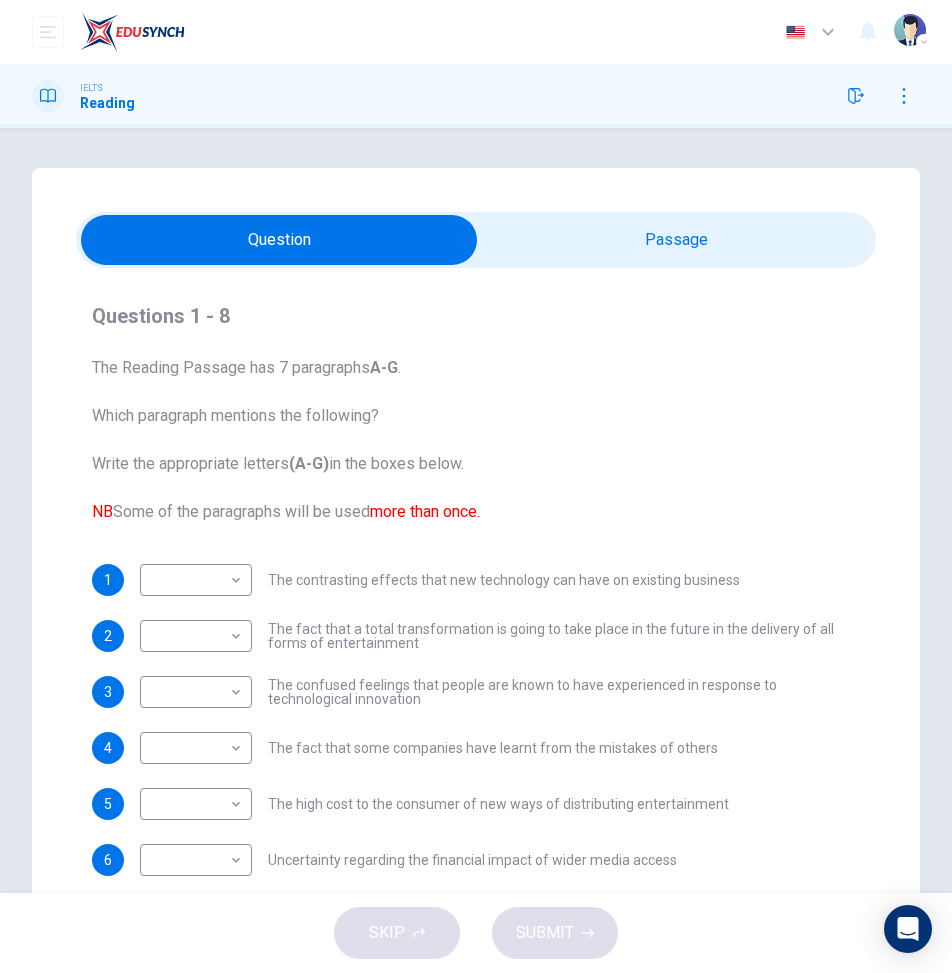 click at bounding box center [279, 240] 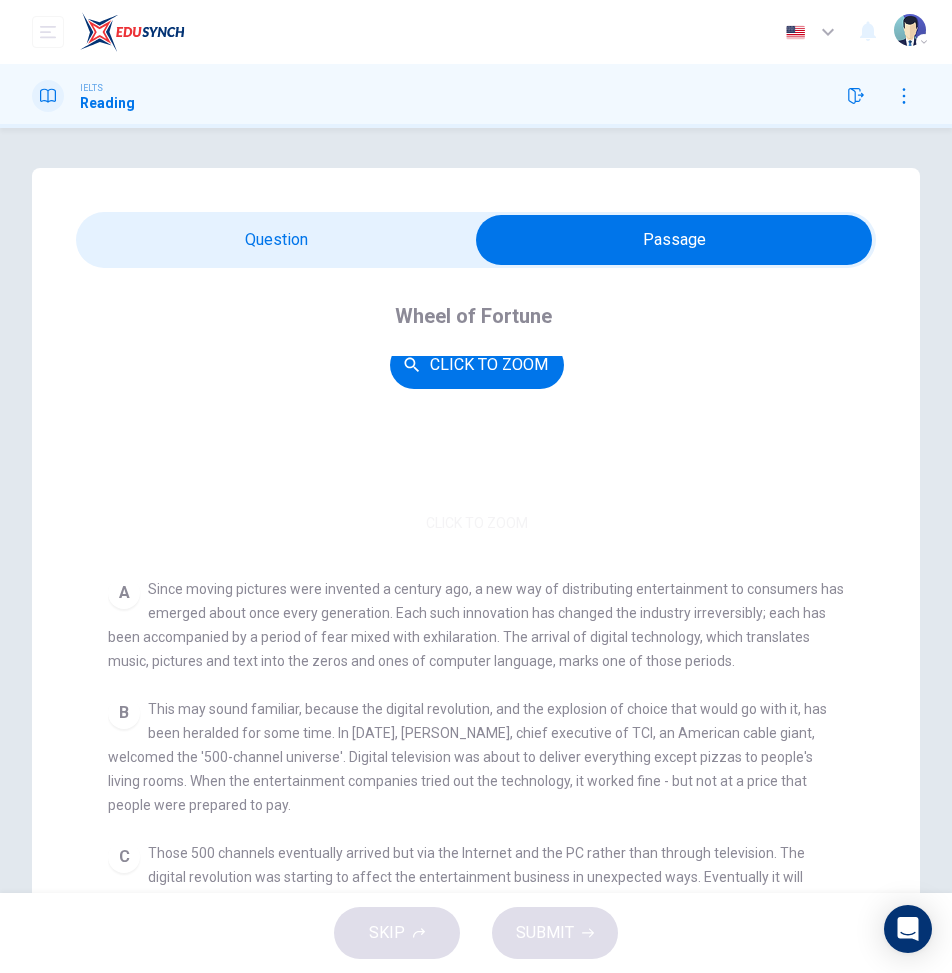 scroll, scrollTop: 200, scrollLeft: 0, axis: vertical 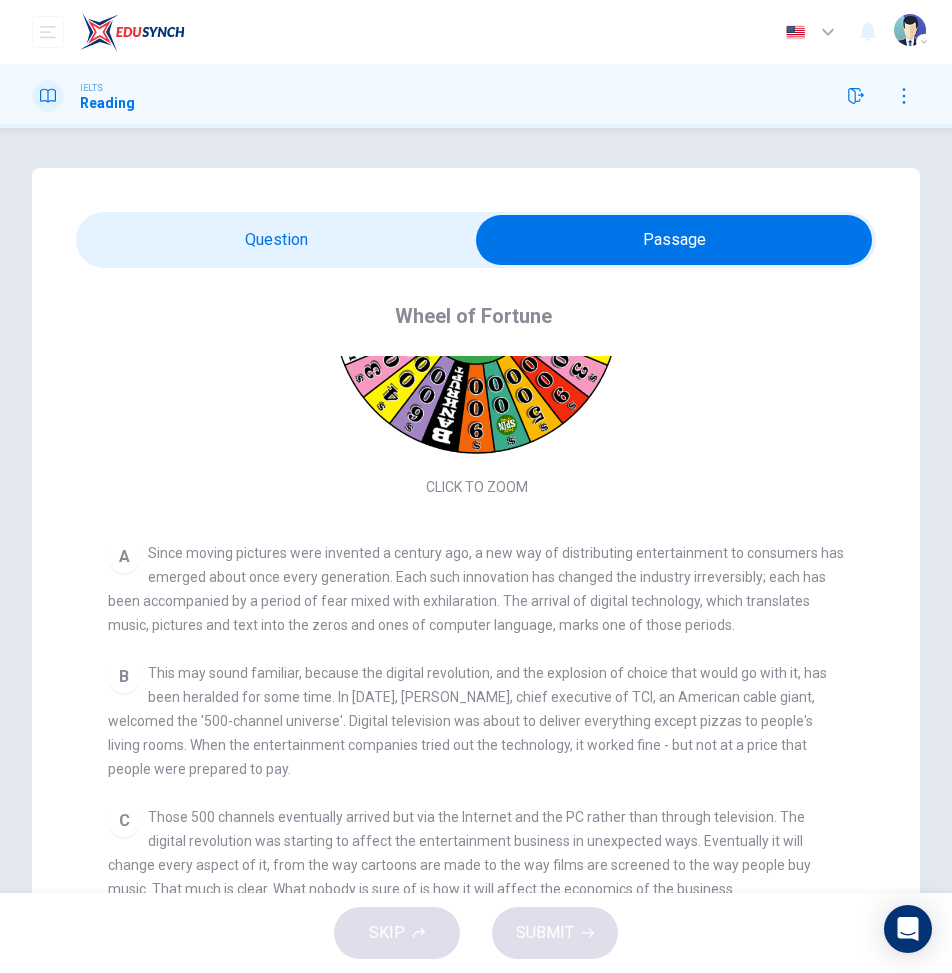 click at bounding box center (674, 240) 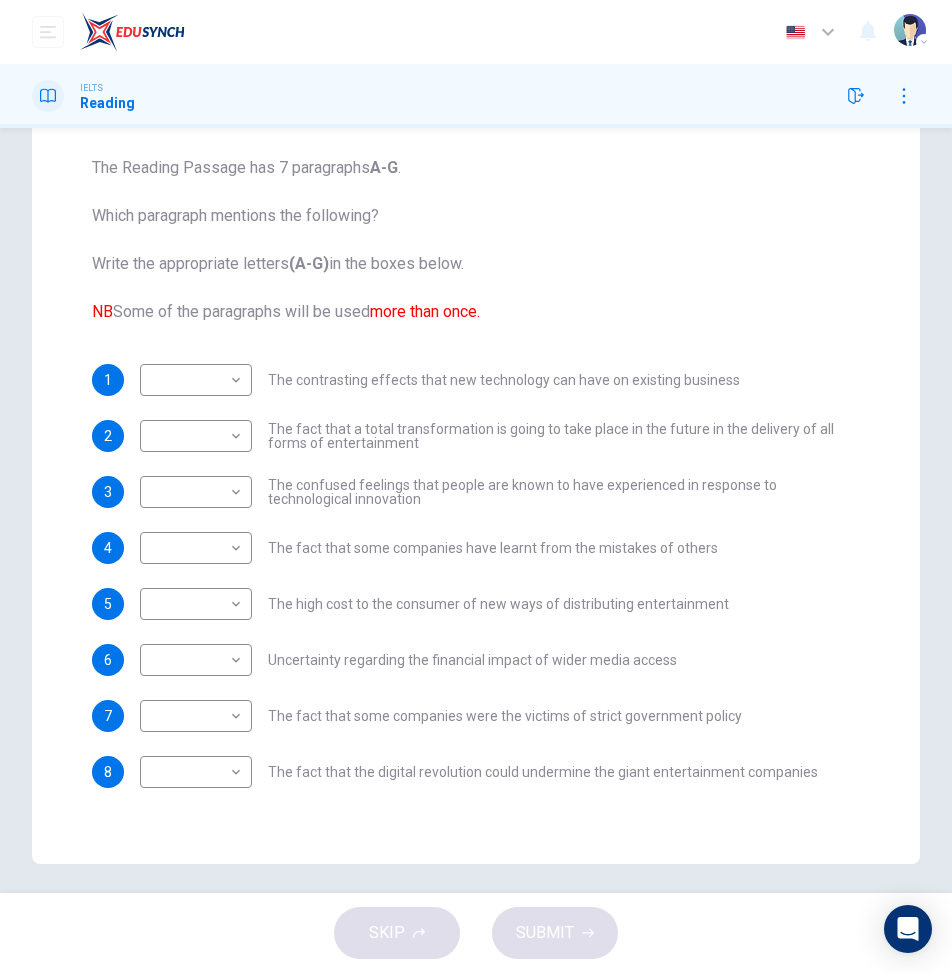 scroll, scrollTop: 100, scrollLeft: 0, axis: vertical 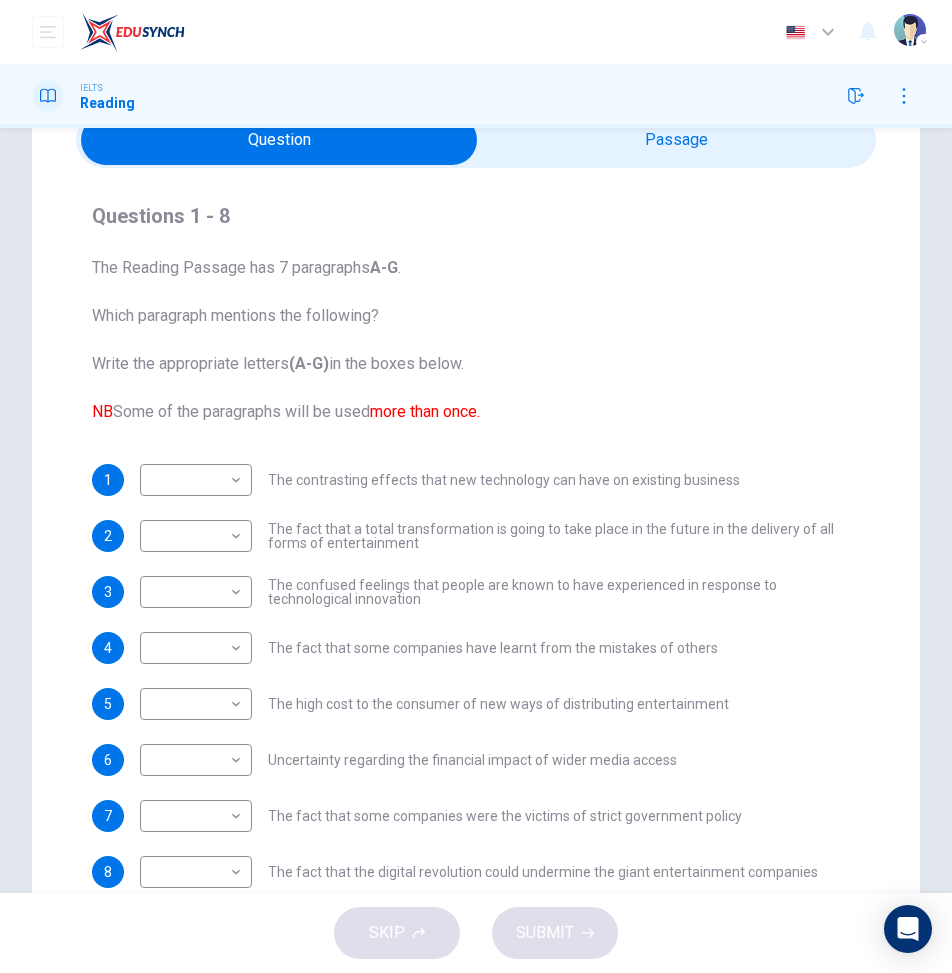 click at bounding box center (279, 140) 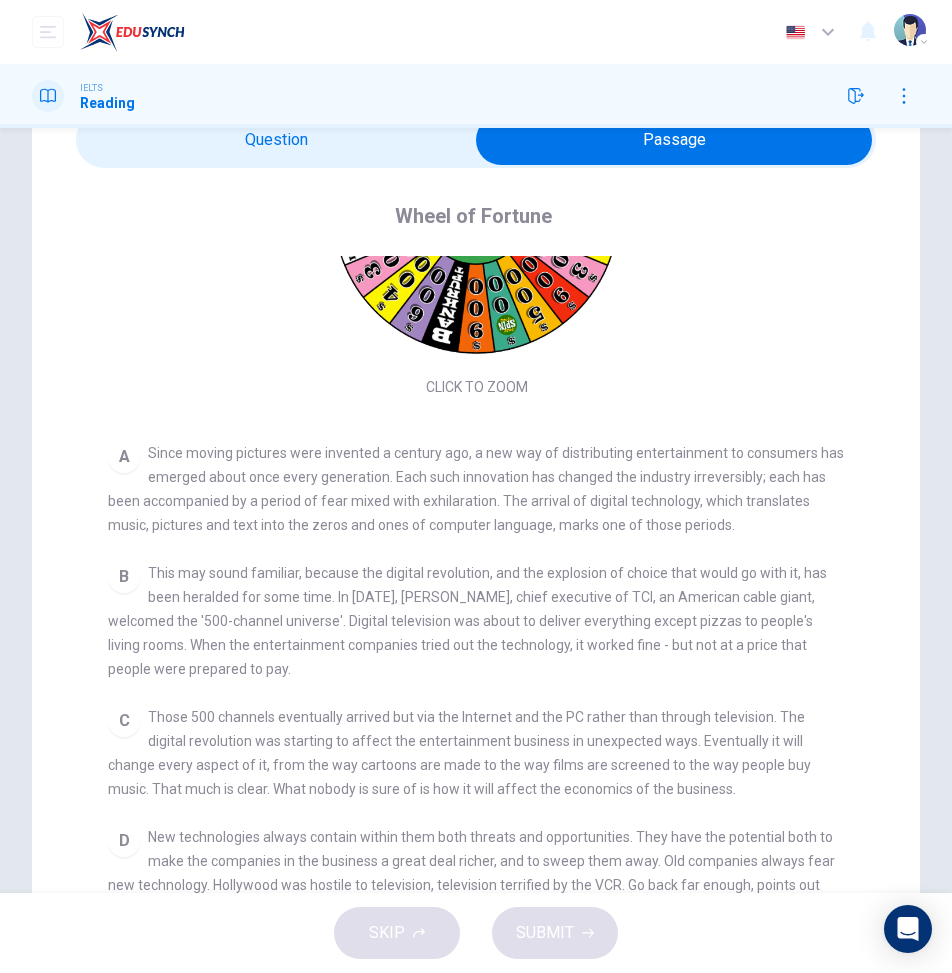 click at bounding box center [674, 140] 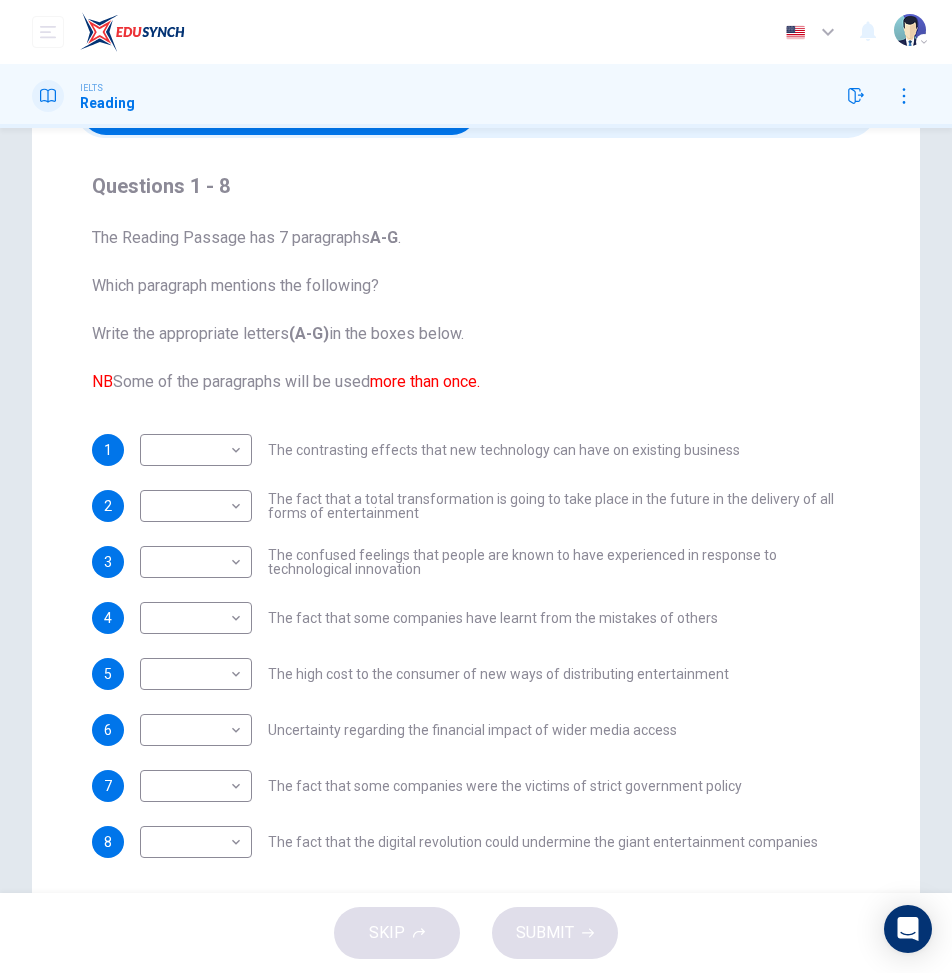 scroll, scrollTop: 100, scrollLeft: 0, axis: vertical 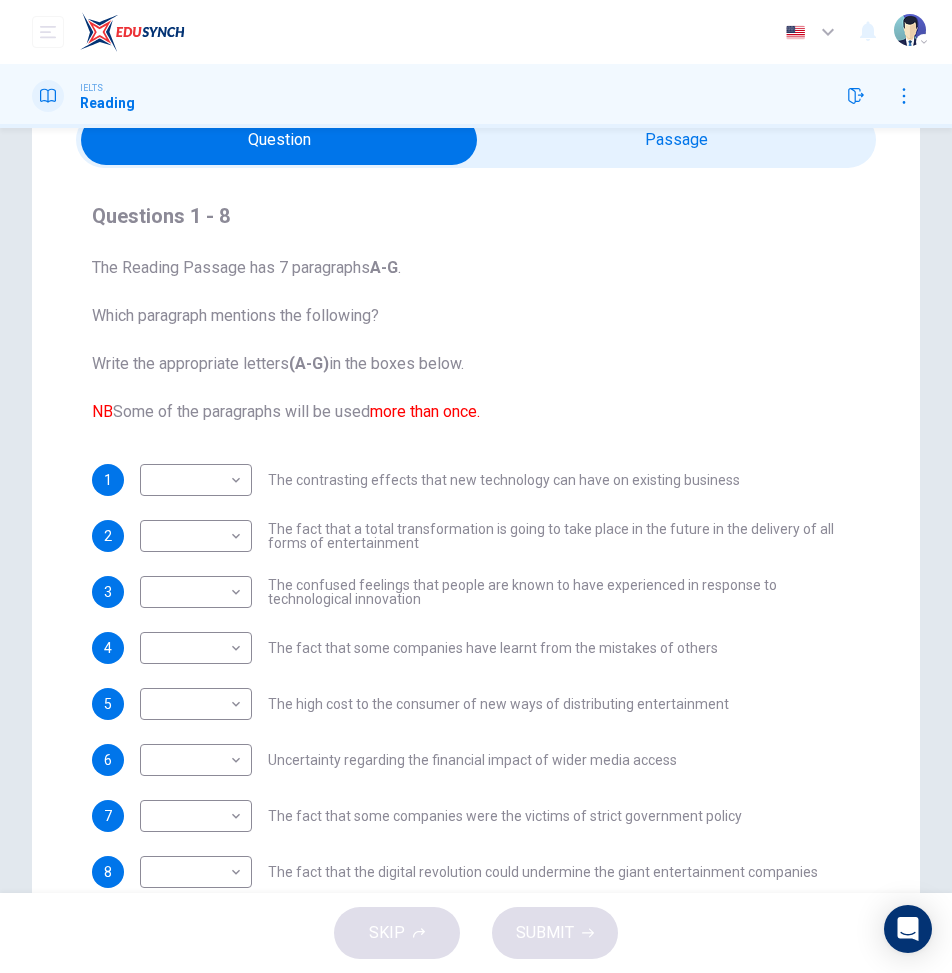 click at bounding box center [279, 140] 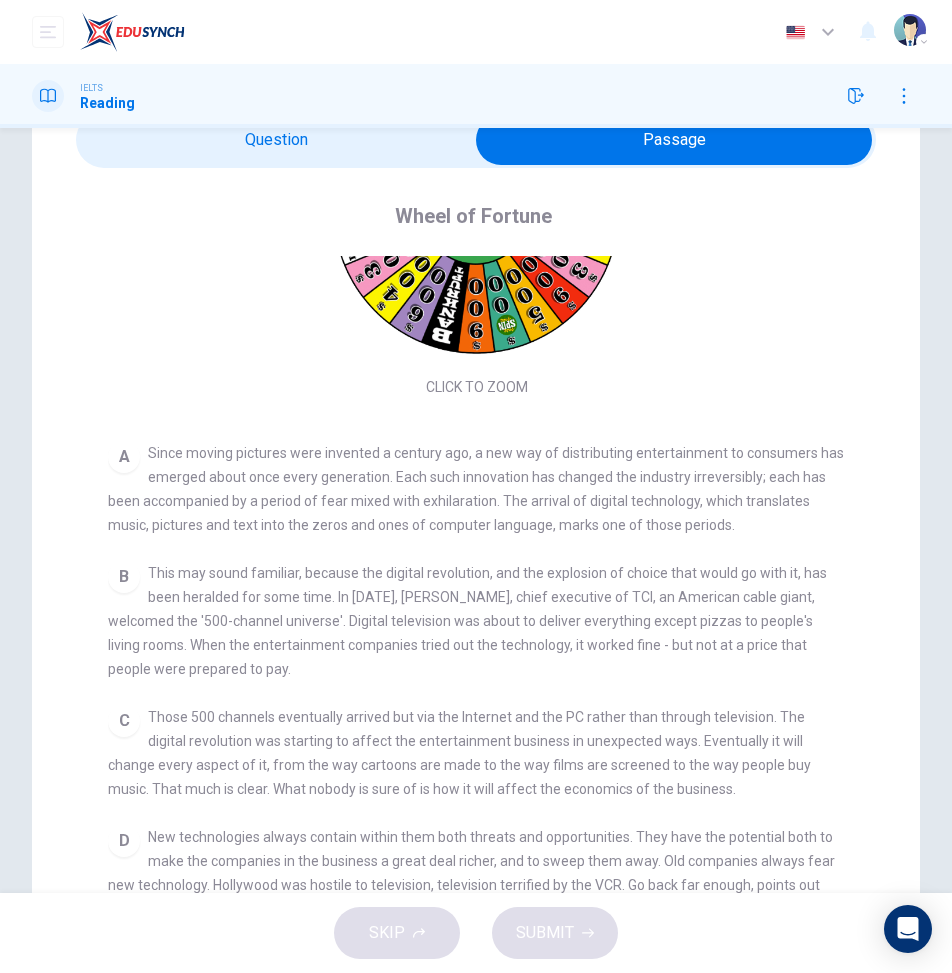 scroll, scrollTop: 300, scrollLeft: 0, axis: vertical 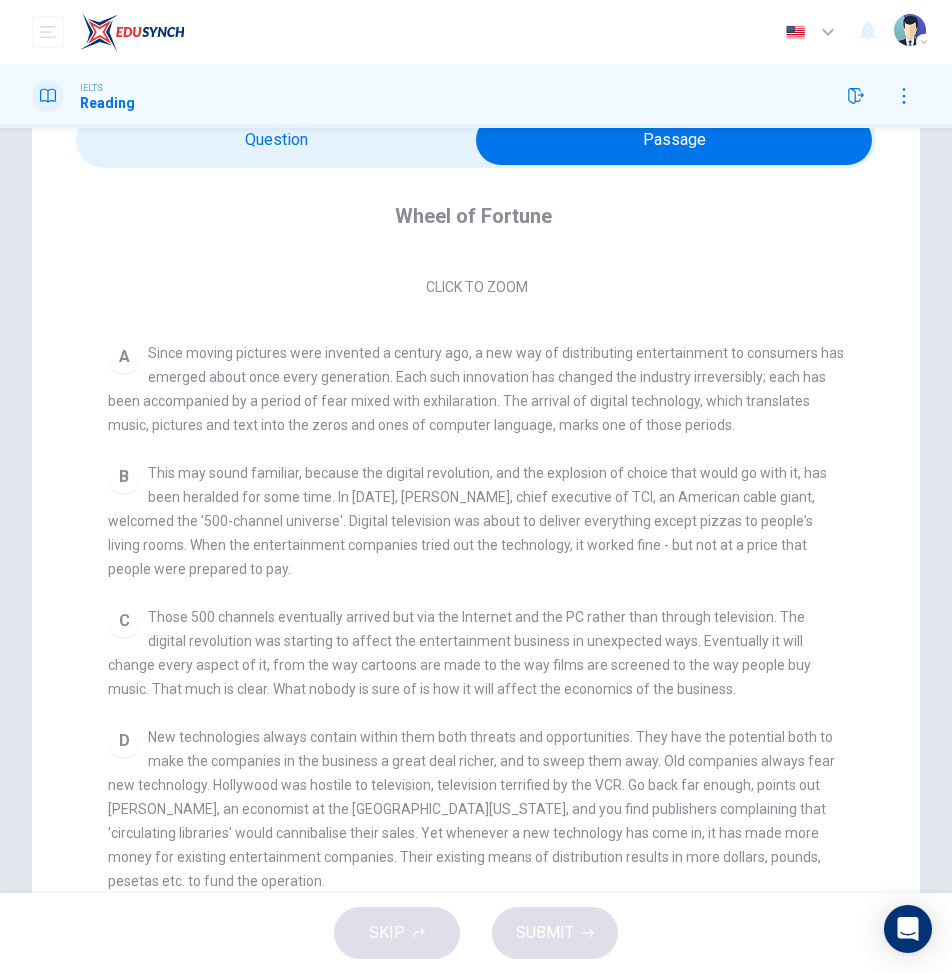 click at bounding box center (674, 140) 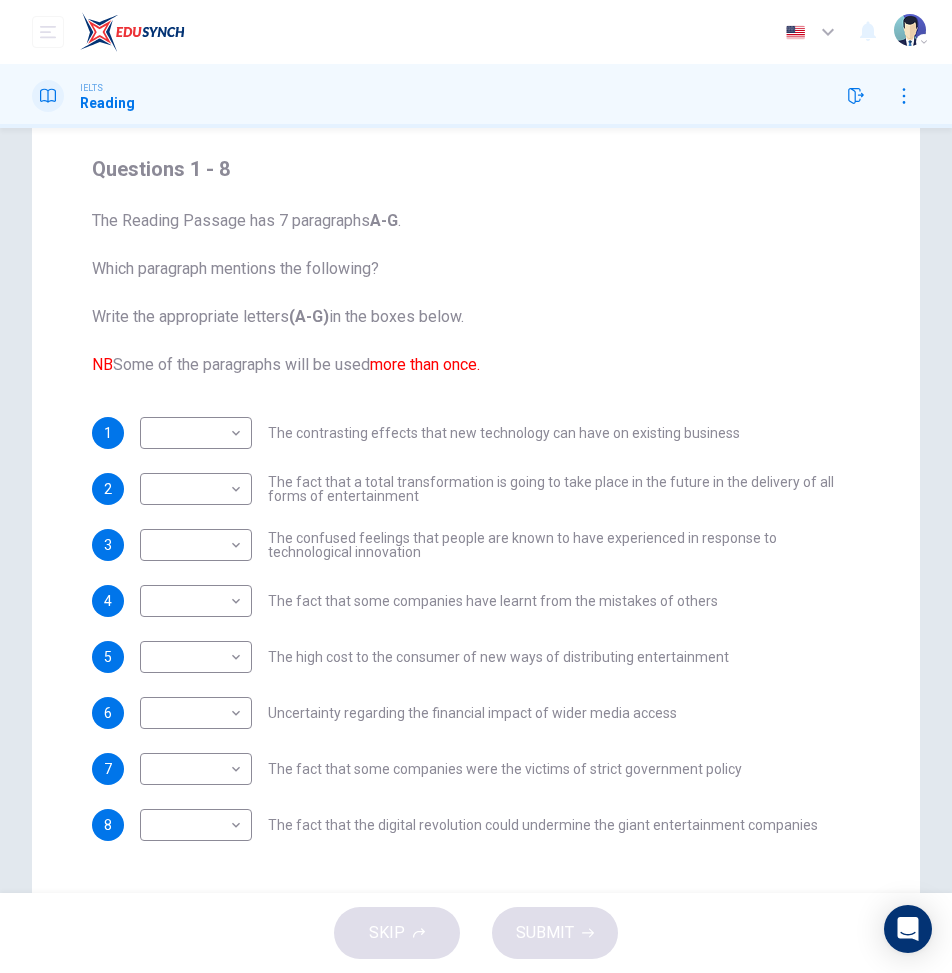 scroll, scrollTop: 100, scrollLeft: 0, axis: vertical 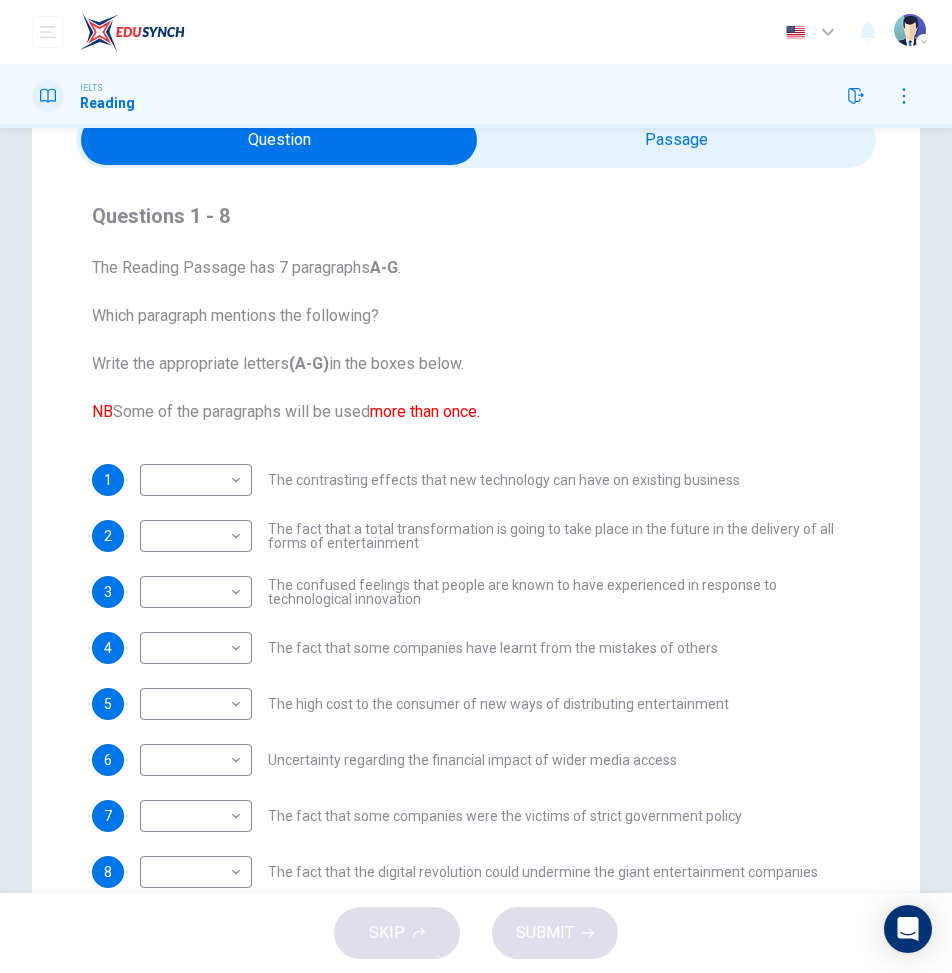 click at bounding box center [279, 140] 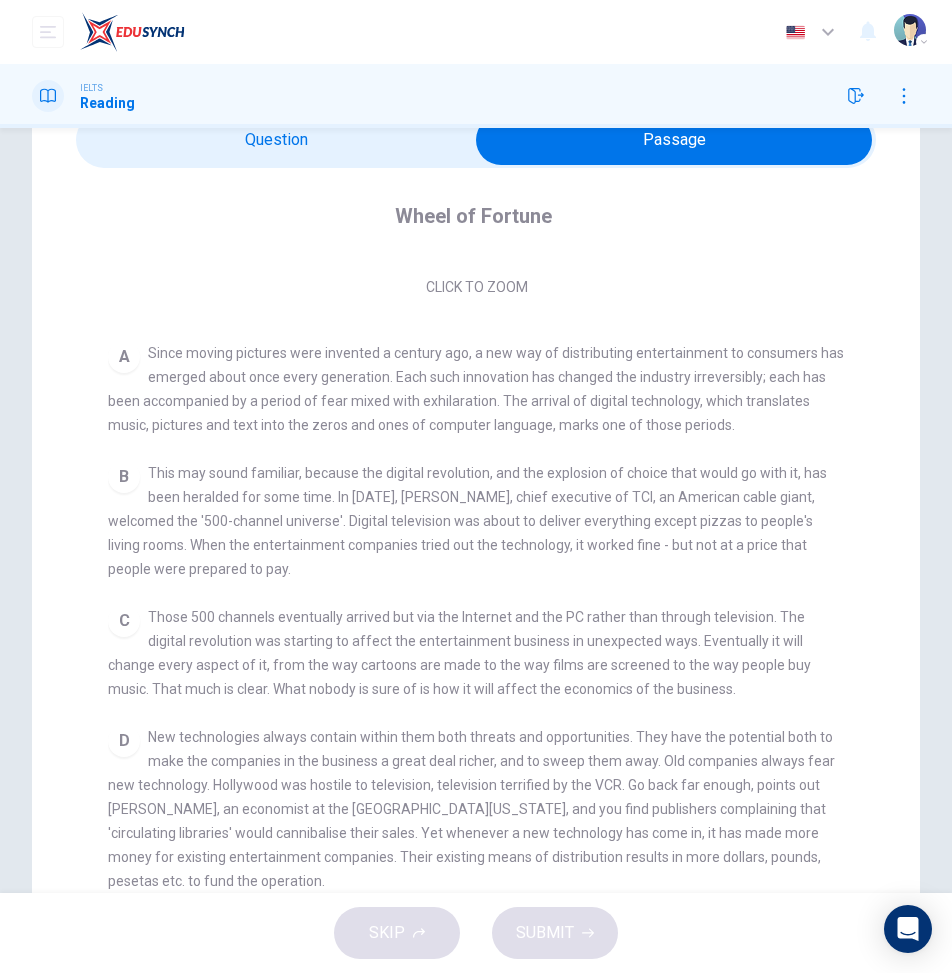 scroll, scrollTop: 400, scrollLeft: 0, axis: vertical 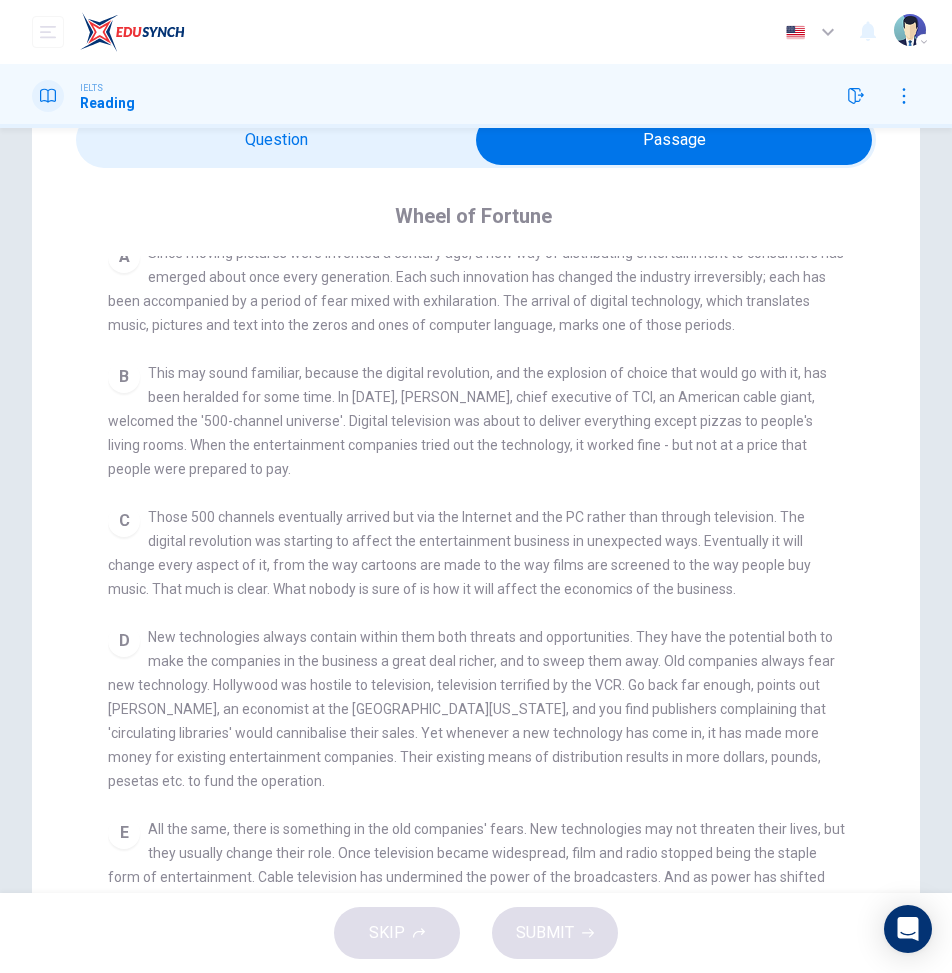 click at bounding box center (674, 140) 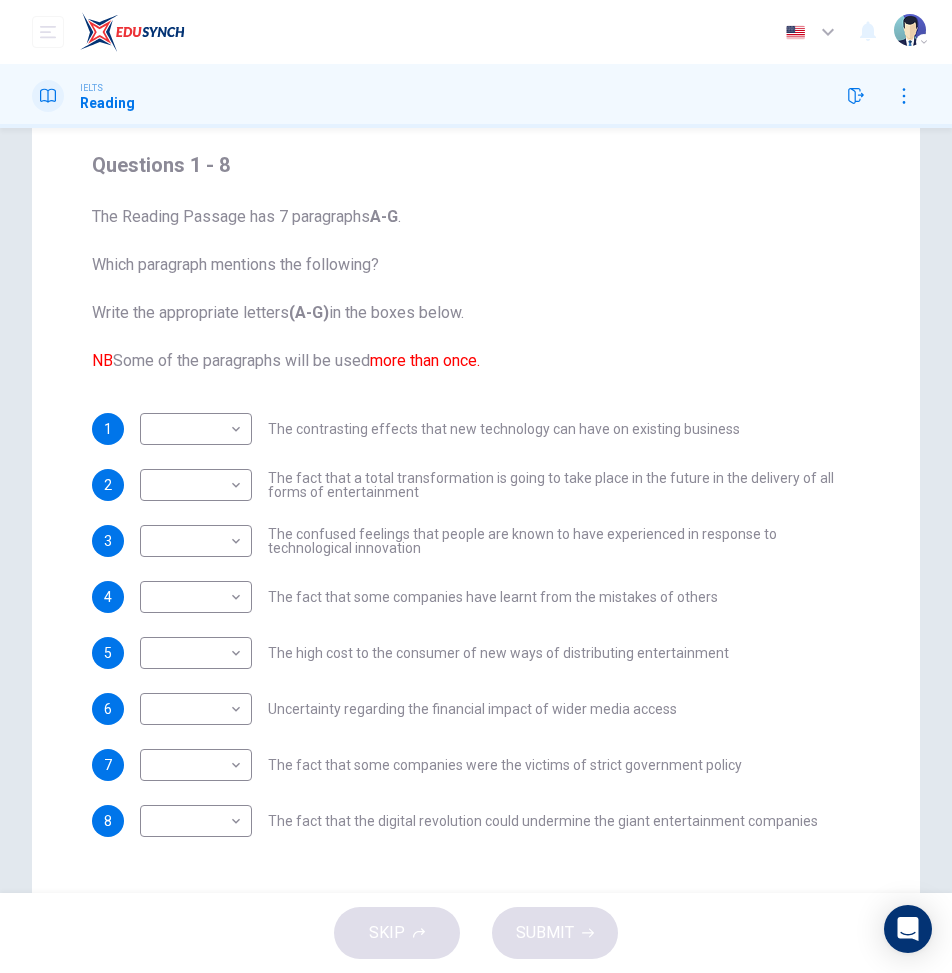scroll, scrollTop: 200, scrollLeft: 0, axis: vertical 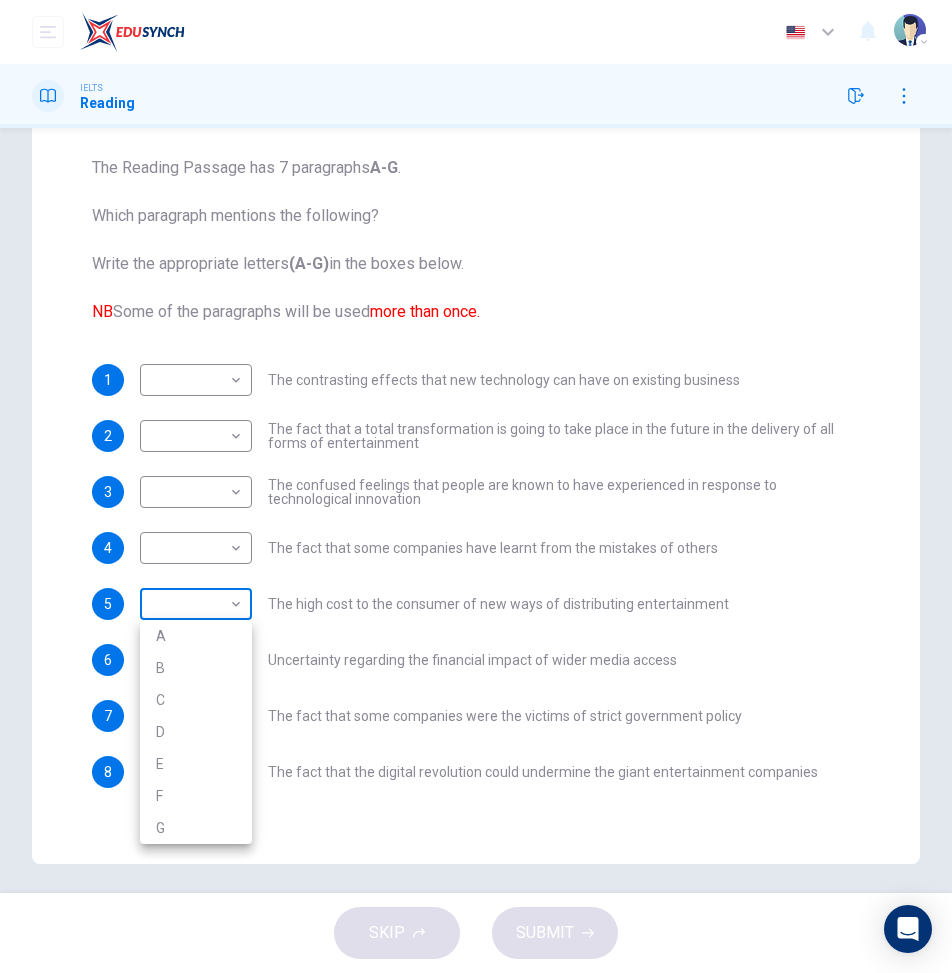 click on "Dashboard Practice Analysis Pricing English en ​ 2025KL00133 [PERSON_NAME] [PERSON_NAME] IELTS Reading Question Passage Questions 1 - 8 The Reading Passage has 7 paragraphs  A-G .
Which paragraph mentions the following?
Write the appropriate letters  (A-G)  in the boxes below.
NB  Some of the paragraphs will be used  more than once. 1 ​ ​ The contrasting effects that new technology can have on existing business 2 ​ ​ The fact that a total transformation is going to take place in the future in the delivery of all forms of entertainment 3 ​ ​ The confused feelings that people are known to have experienced in response to technological innovation 4 ​ ​ The fact that some companies have learnt from the mistakes of others 5 ​ ​ The high cost to the consumer of new ways of distributing entertainment 6 ​ ​ Uncertainty regarding the financial impact of wider media access 7 ​ ​ The fact that some companies were the victims of strict government policy 8 ​ ​ Wheel of Fortune CLICK TO ZOOM A B" at bounding box center [476, 486] 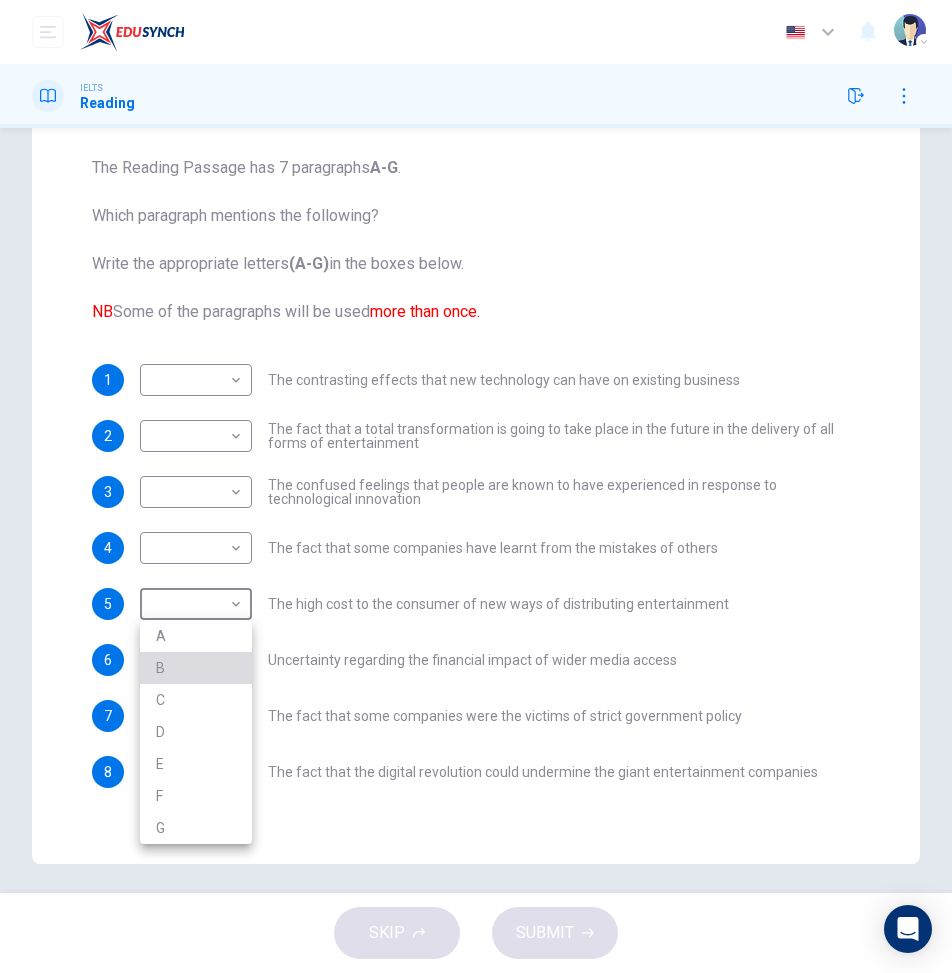 click on "B" at bounding box center (196, 668) 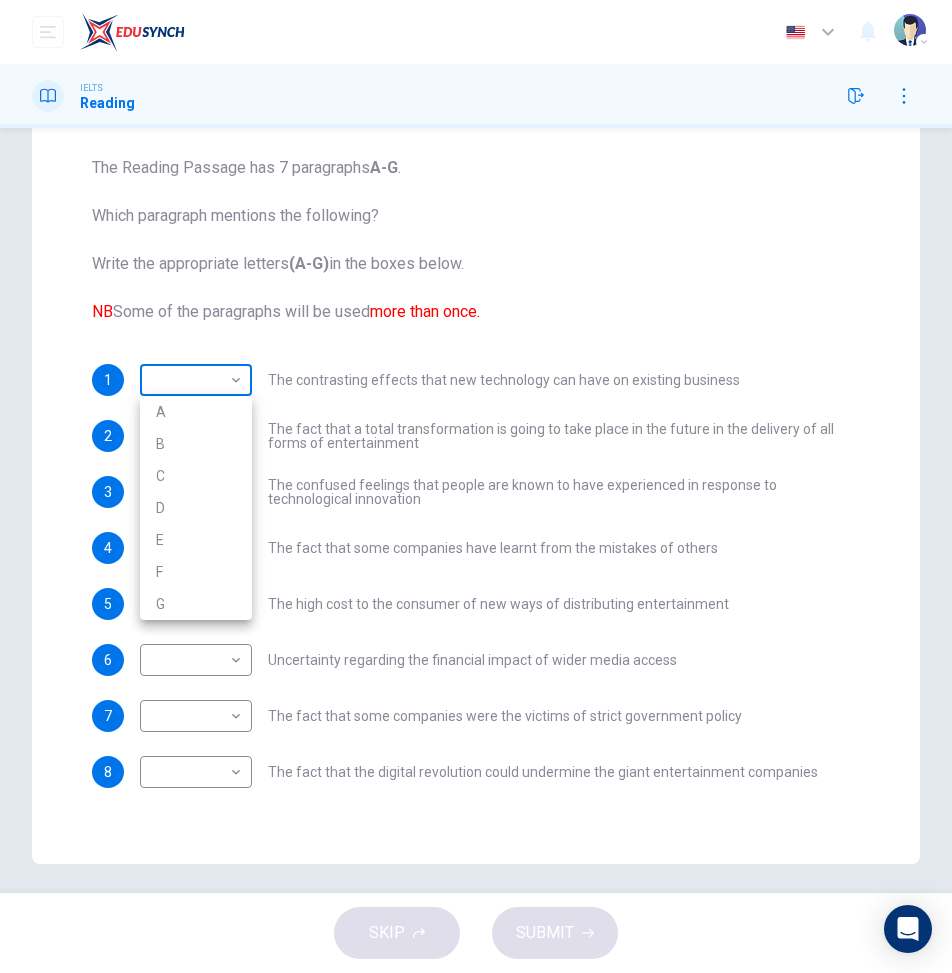 click on "Dashboard Practice Analysis Pricing English en ​ 2025KL00133 [PERSON_NAME] [PERSON_NAME] IELTS Reading Question Passage Questions 1 - 8 The Reading Passage has 7 paragraphs  A-G .
Which paragraph mentions the following?
Write the appropriate letters  (A-G)  in the boxes below.
NB  Some of the paragraphs will be used  more than once. 1 ​ ​ The contrasting effects that new technology can have on existing business 2 ​ ​ The fact that a total transformation is going to take place in the future in the delivery of all forms of entertainment 3 ​ ​ The confused feelings that people are known to have experienced in response to technological innovation 4 ​ ​ The fact that some companies have learnt from the mistakes of others 5 B B ​ The high cost to the consumer of new ways of distributing entertainment 6 ​ ​ Uncertainty regarding the financial impact of wider media access 7 ​ ​ The fact that some companies were the victims of strict government policy 8 ​ ​ Wheel of Fortune CLICK TO ZOOM A B" at bounding box center (476, 486) 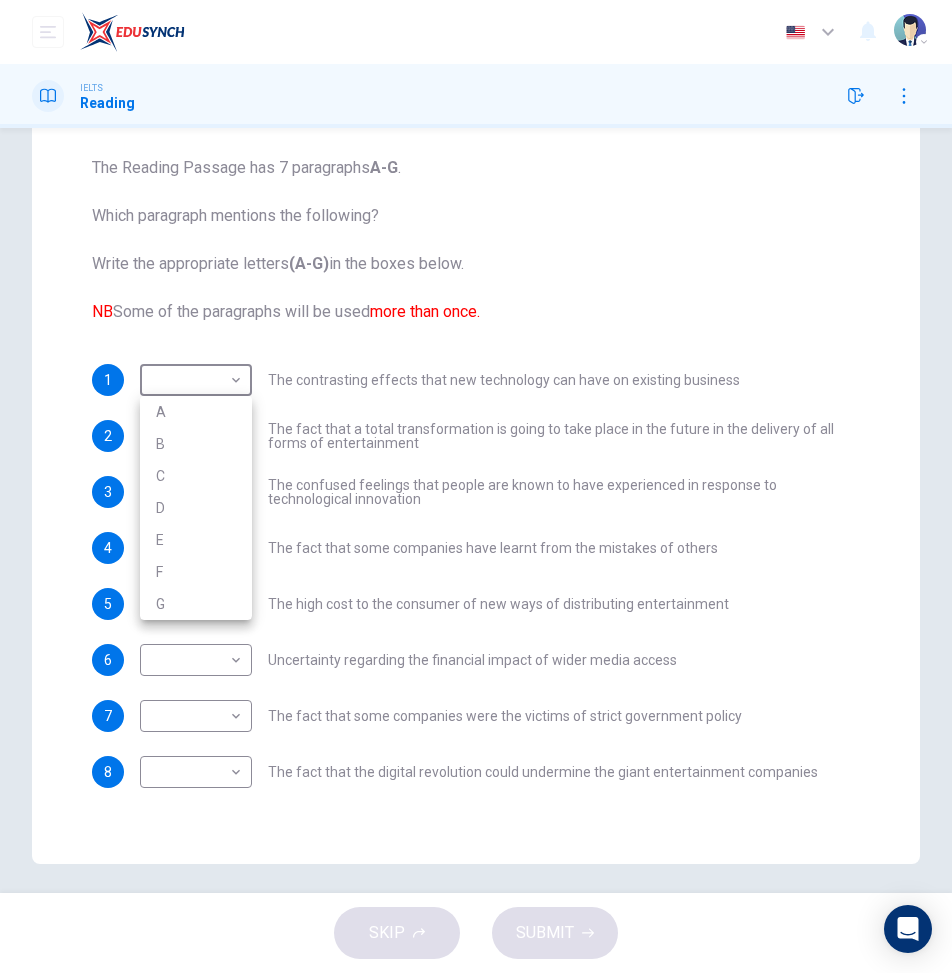 click on "C" at bounding box center [196, 476] 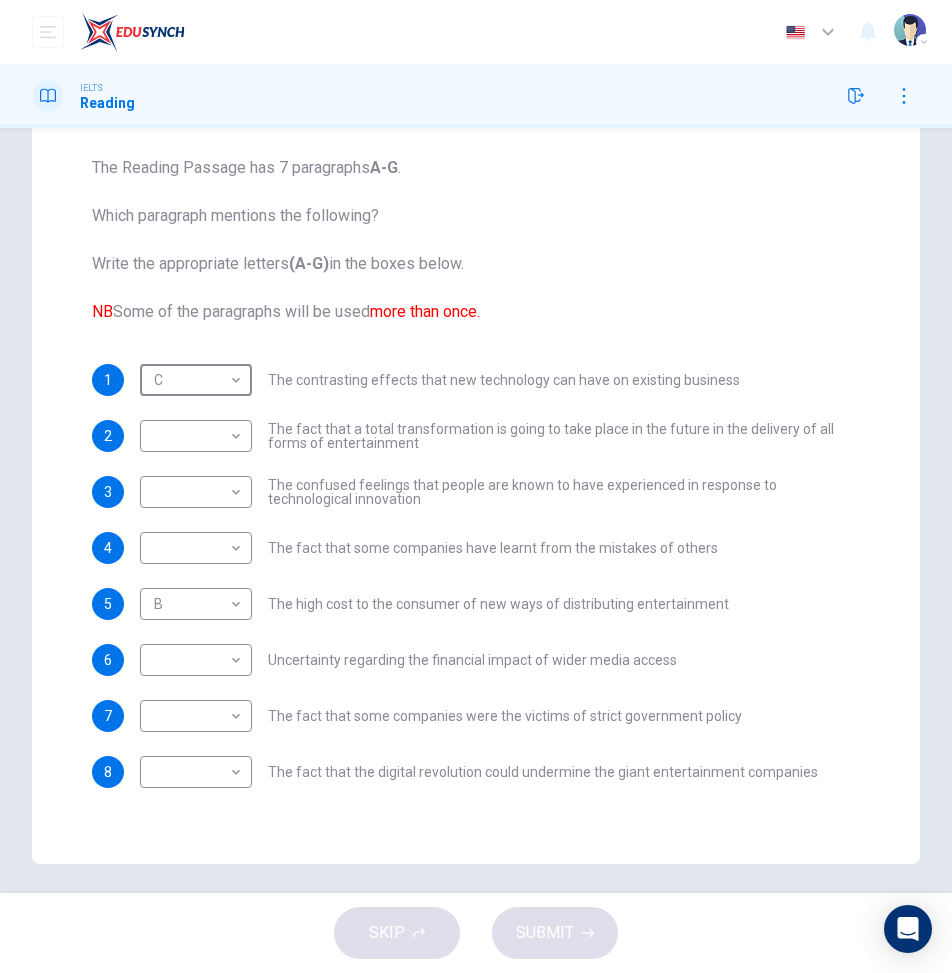 scroll, scrollTop: 0, scrollLeft: 0, axis: both 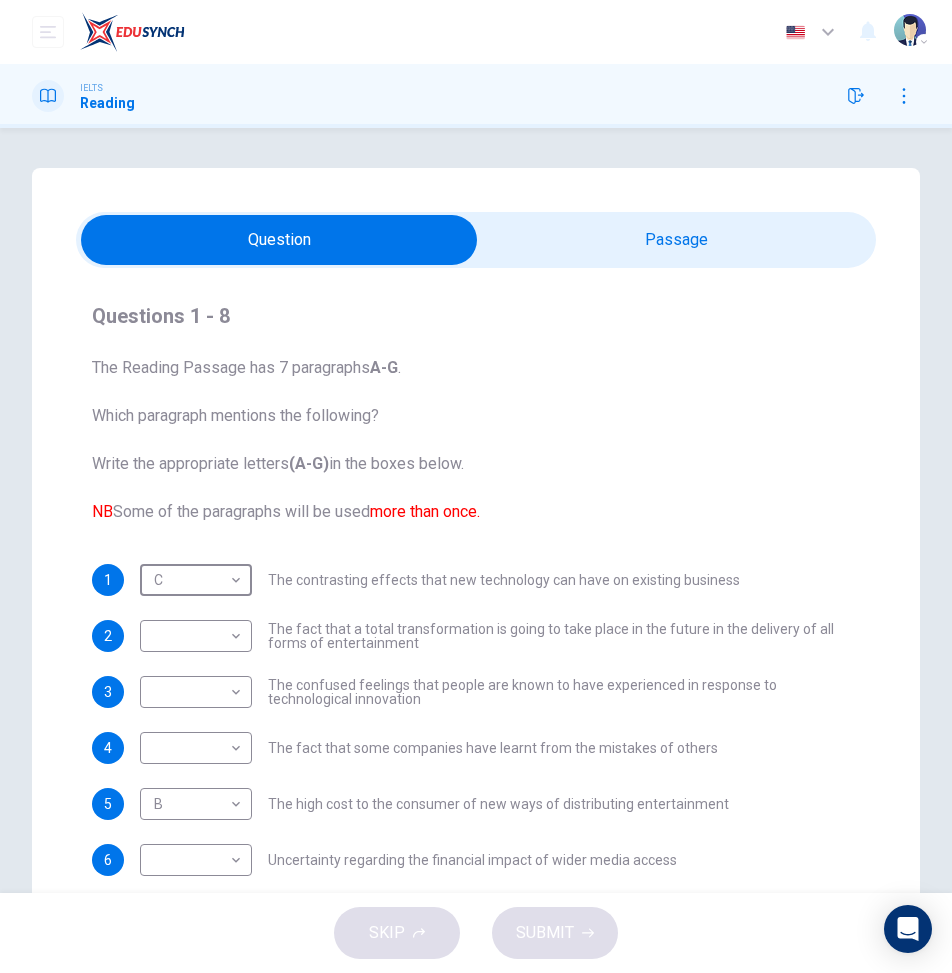click at bounding box center (279, 240) 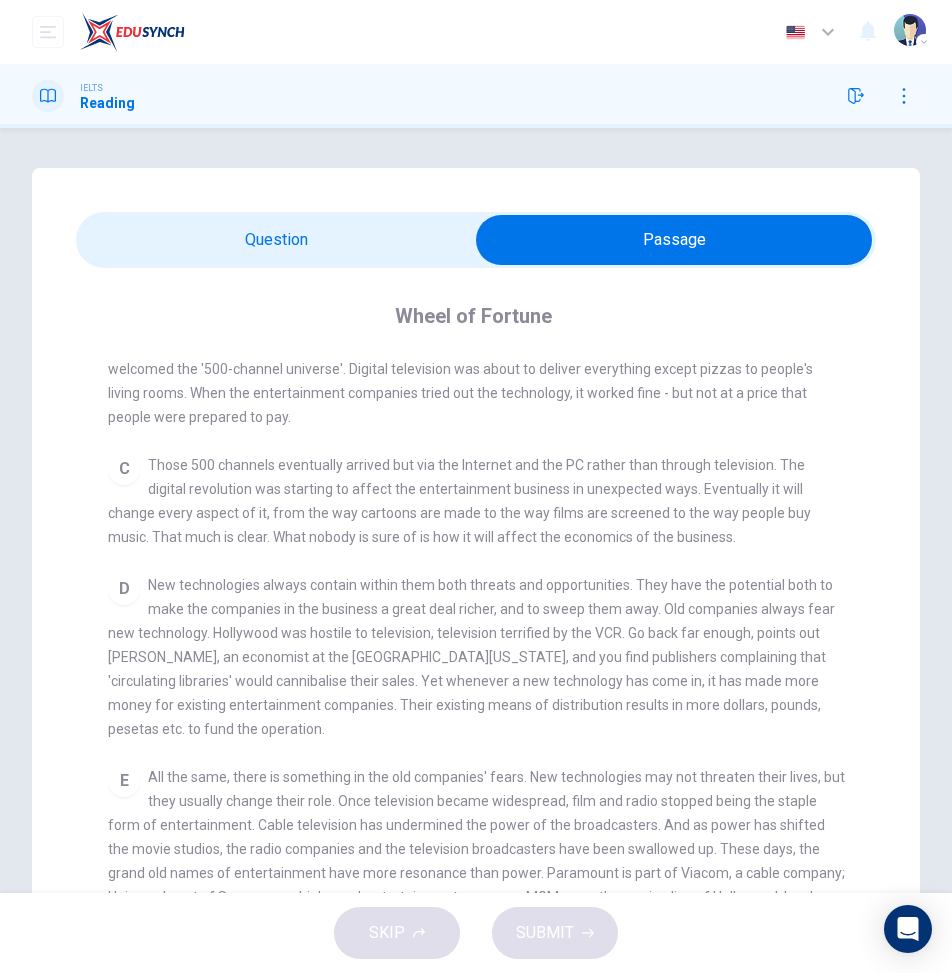 scroll, scrollTop: 600, scrollLeft: 0, axis: vertical 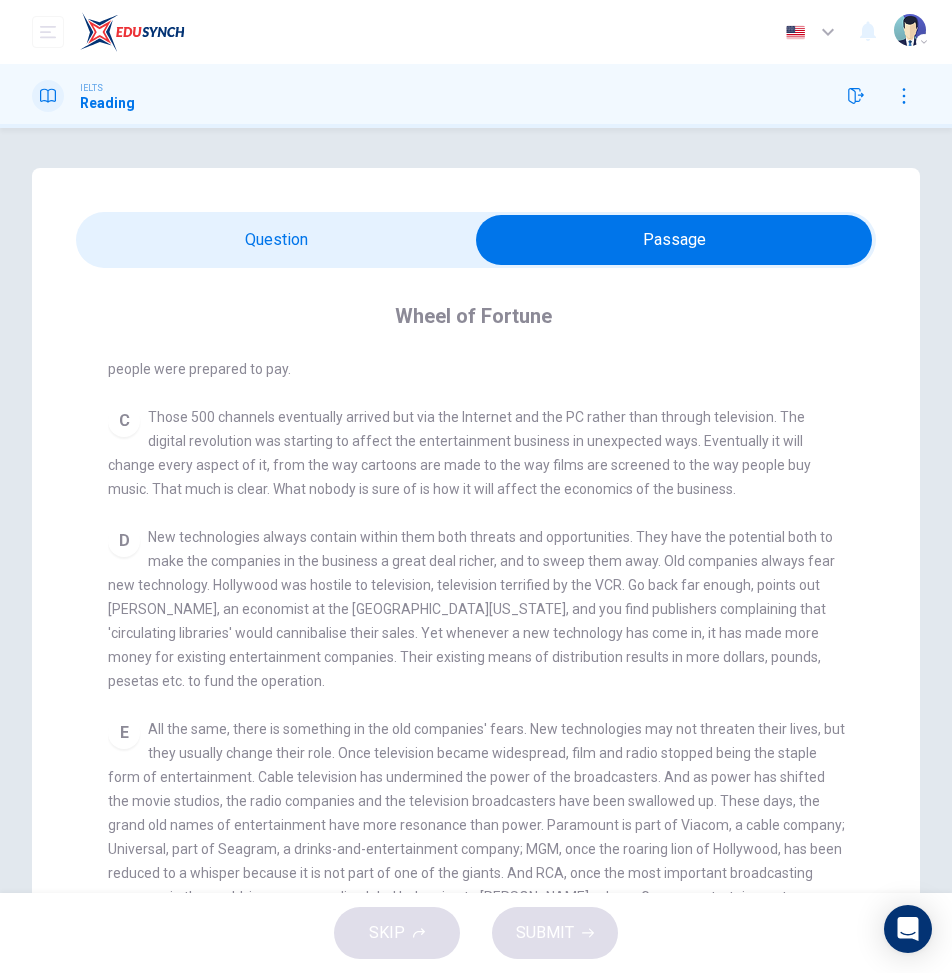 click at bounding box center (674, 240) 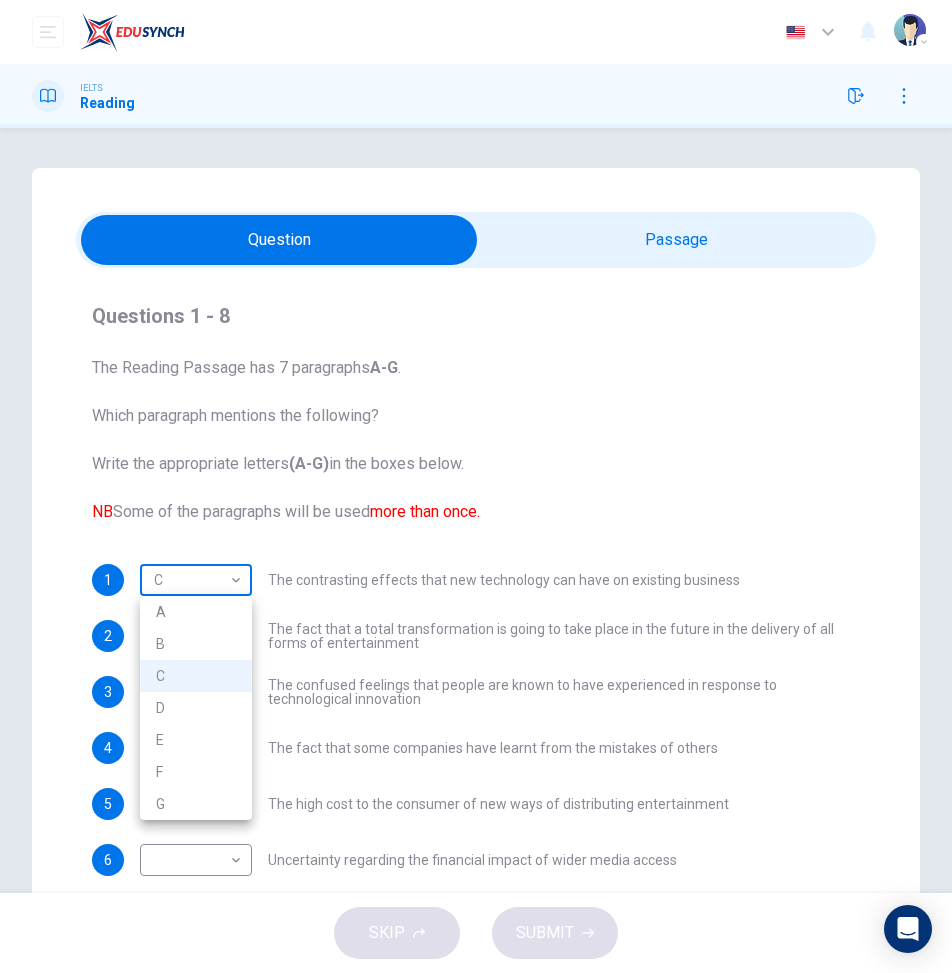 click on "Dashboard Practice Analysis Pricing English en ​ 2025KL00133 [PERSON_NAME] [PERSON_NAME] IELTS Reading Question Passage Questions 1 - 8 The Reading Passage has 7 paragraphs  A-G .
Which paragraph mentions the following?
Write the appropriate letters  (A-G)  in the boxes below.
NB  Some of the paragraphs will be used  more than once. 1 C C ​ The contrasting effects that new technology can have on existing business 2 ​ ​ The fact that a total transformation is going to take place in the future in the delivery of all forms of entertainment 3 ​ ​ The confused feelings that people are known to have experienced in response to technological innovation 4 ​ ​ The fact that some companies have learnt from the mistakes of others 5 B B ​ The high cost to the consumer of new ways of distributing entertainment 6 ​ ​ Uncertainty regarding the financial impact of wider media access 7 ​ ​ The fact that some companies were the victims of strict government policy 8 ​ ​ Wheel of Fortune CLICK TO ZOOM A B" at bounding box center [476, 486] 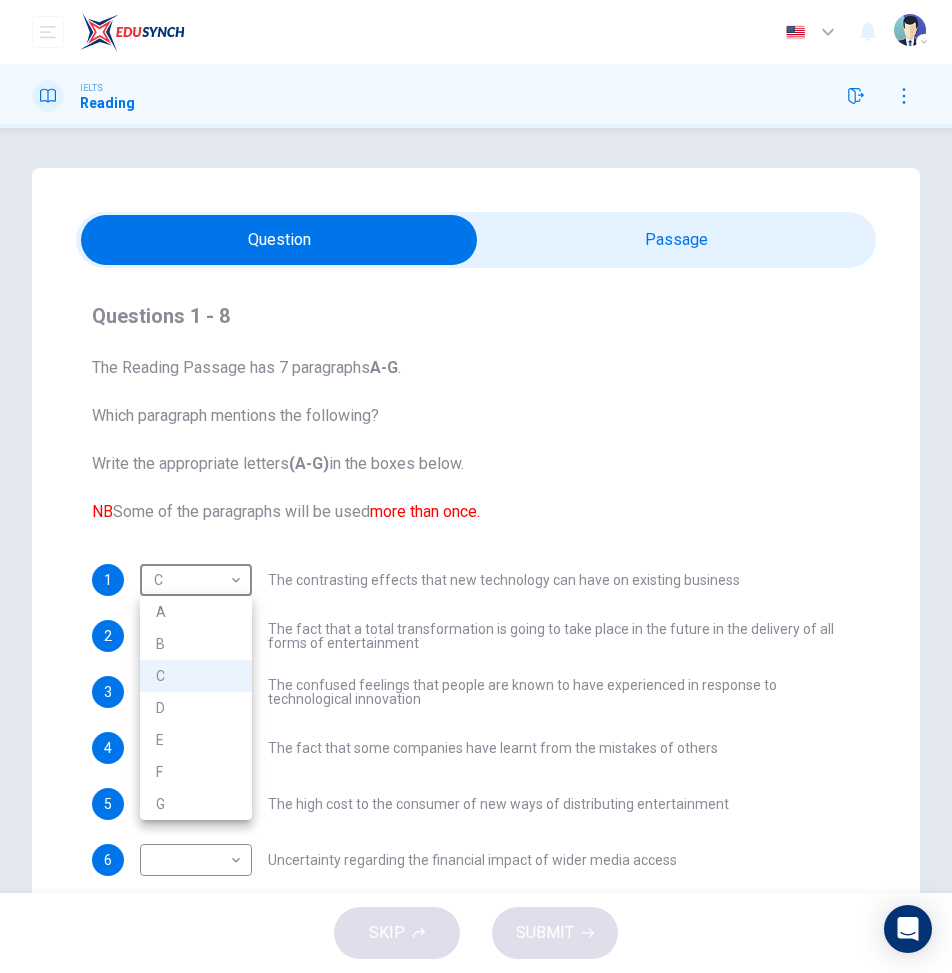 click at bounding box center [476, 486] 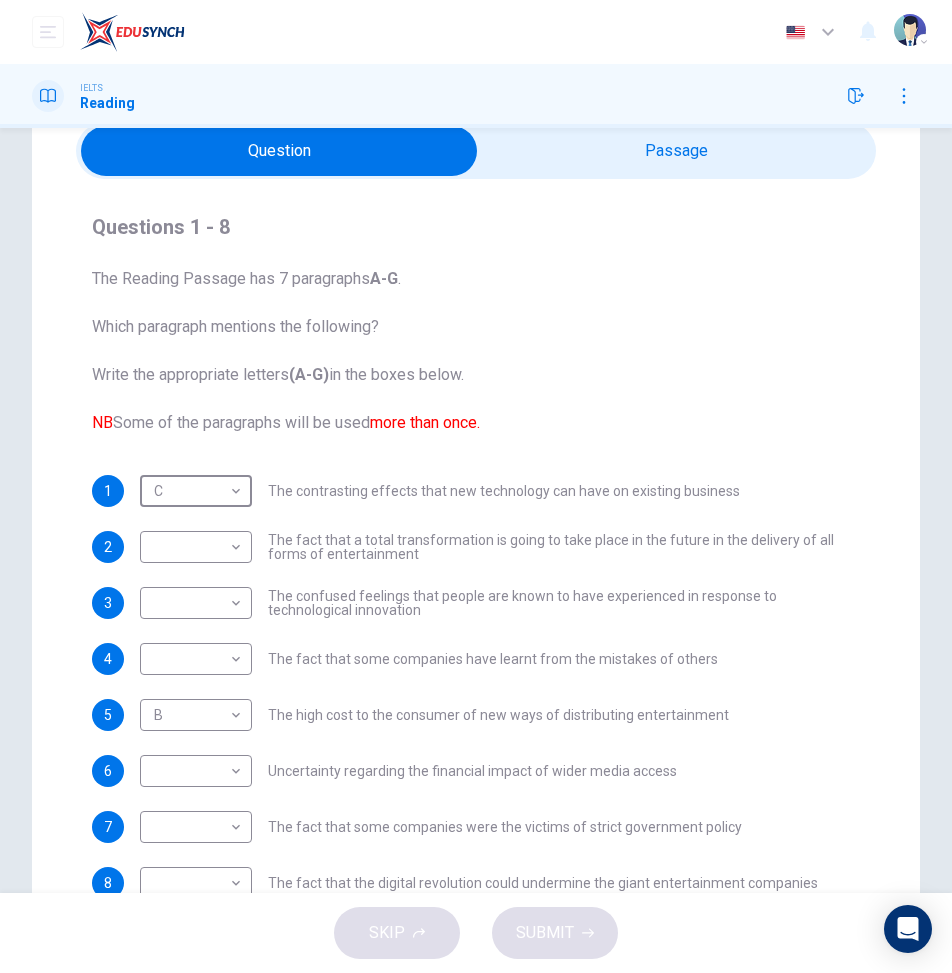 scroll, scrollTop: 0, scrollLeft: 0, axis: both 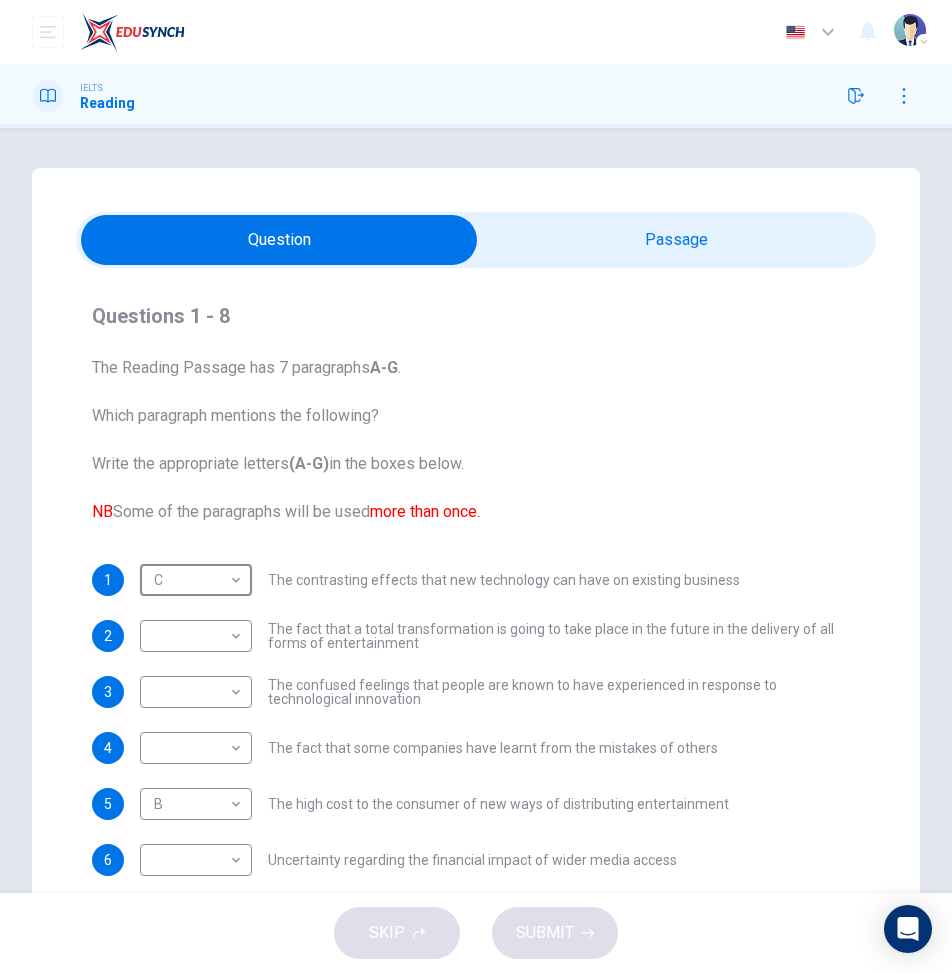 click at bounding box center [279, 240] 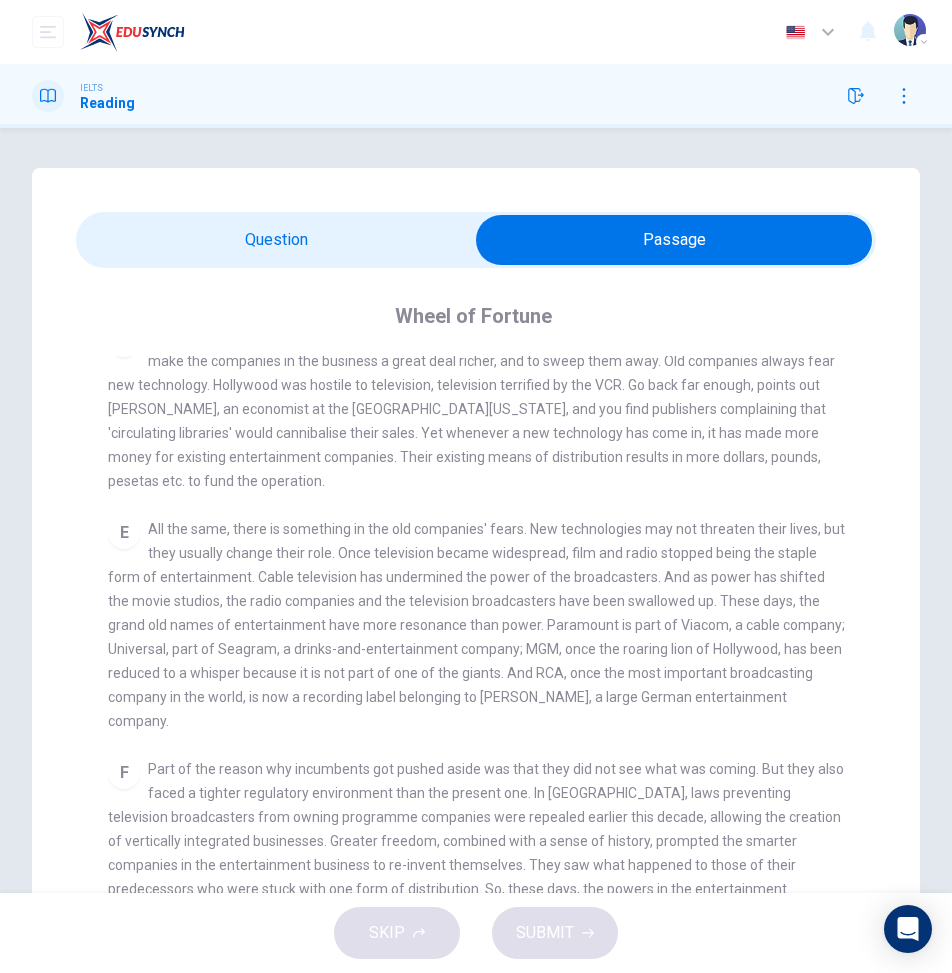 scroll, scrollTop: 893, scrollLeft: 0, axis: vertical 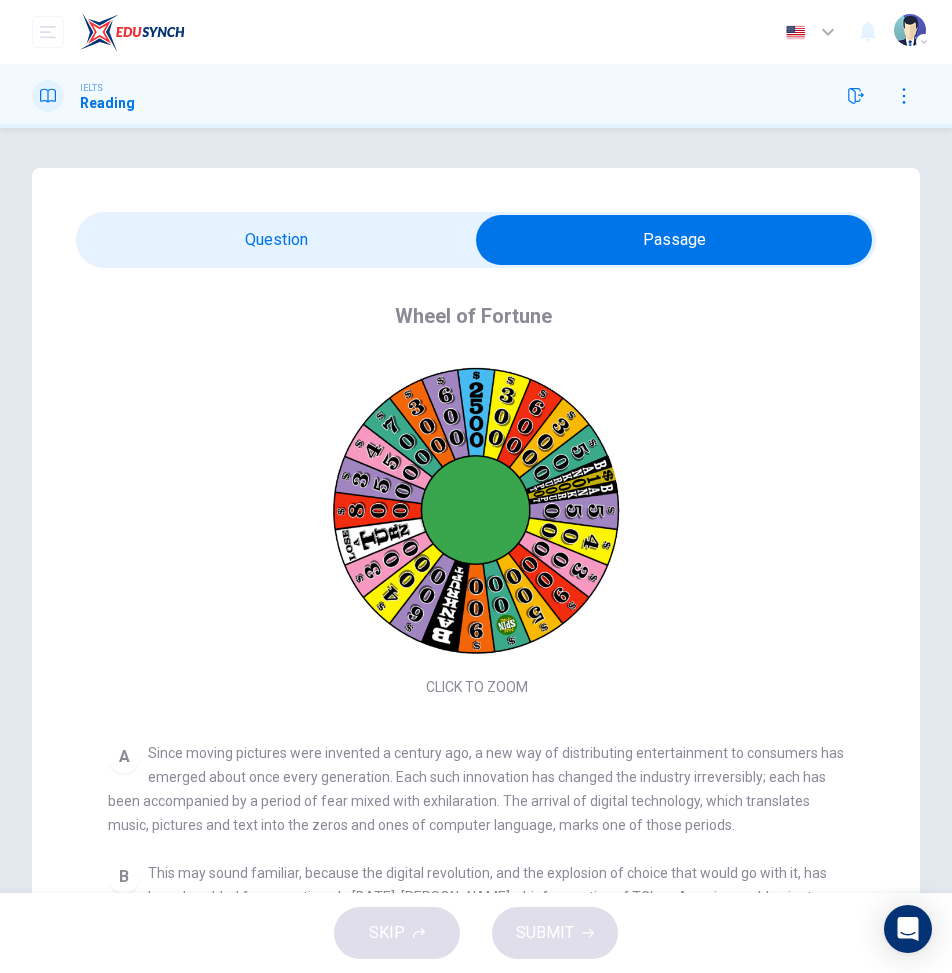 click at bounding box center (674, 240) 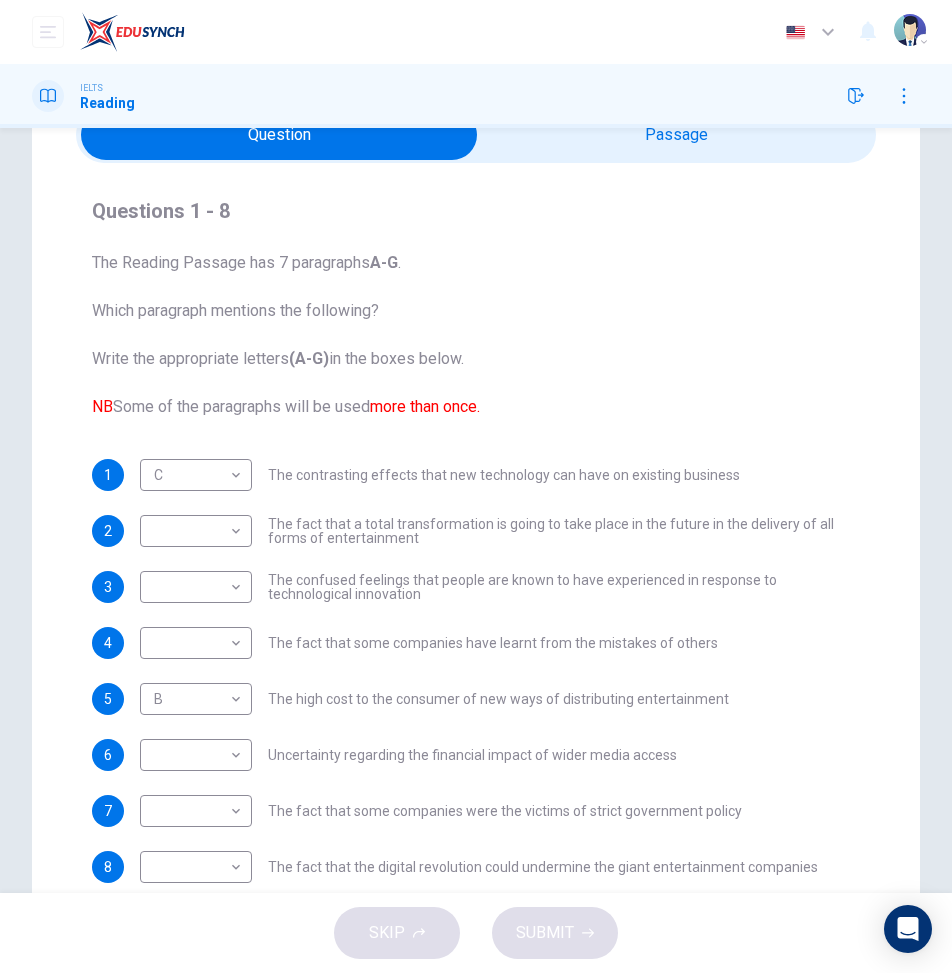scroll, scrollTop: 0, scrollLeft: 0, axis: both 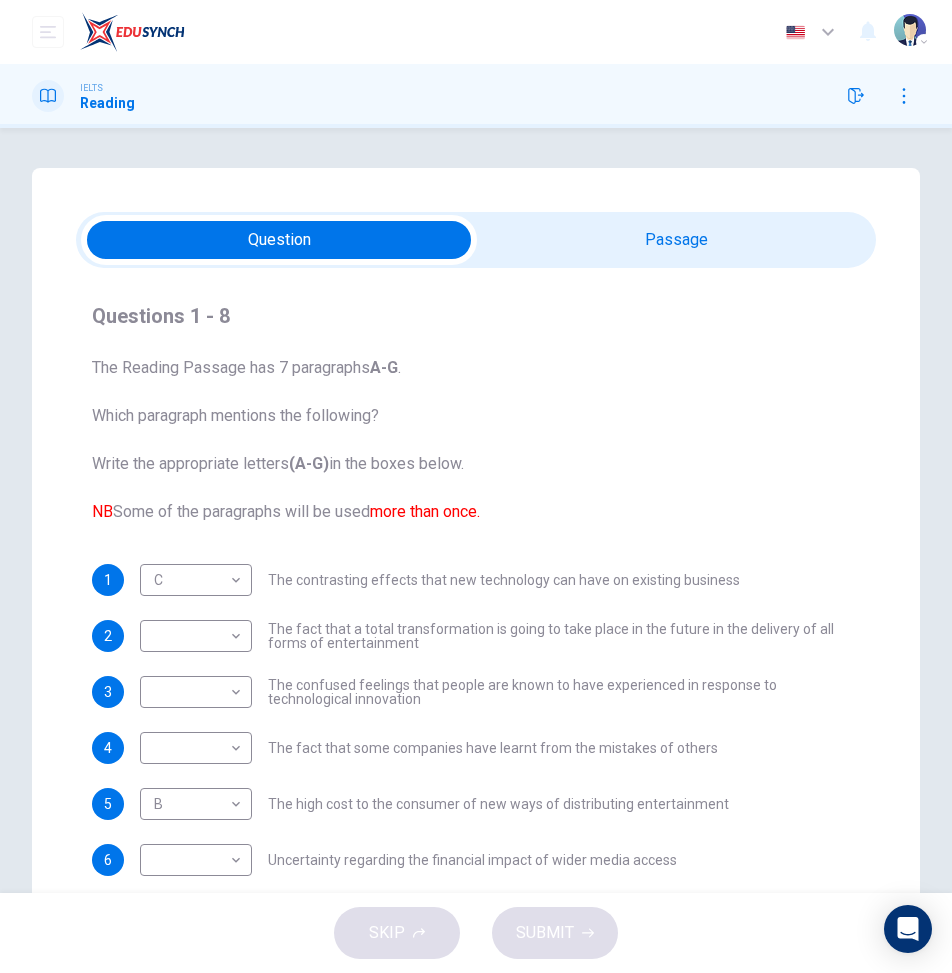 click at bounding box center (279, 240) 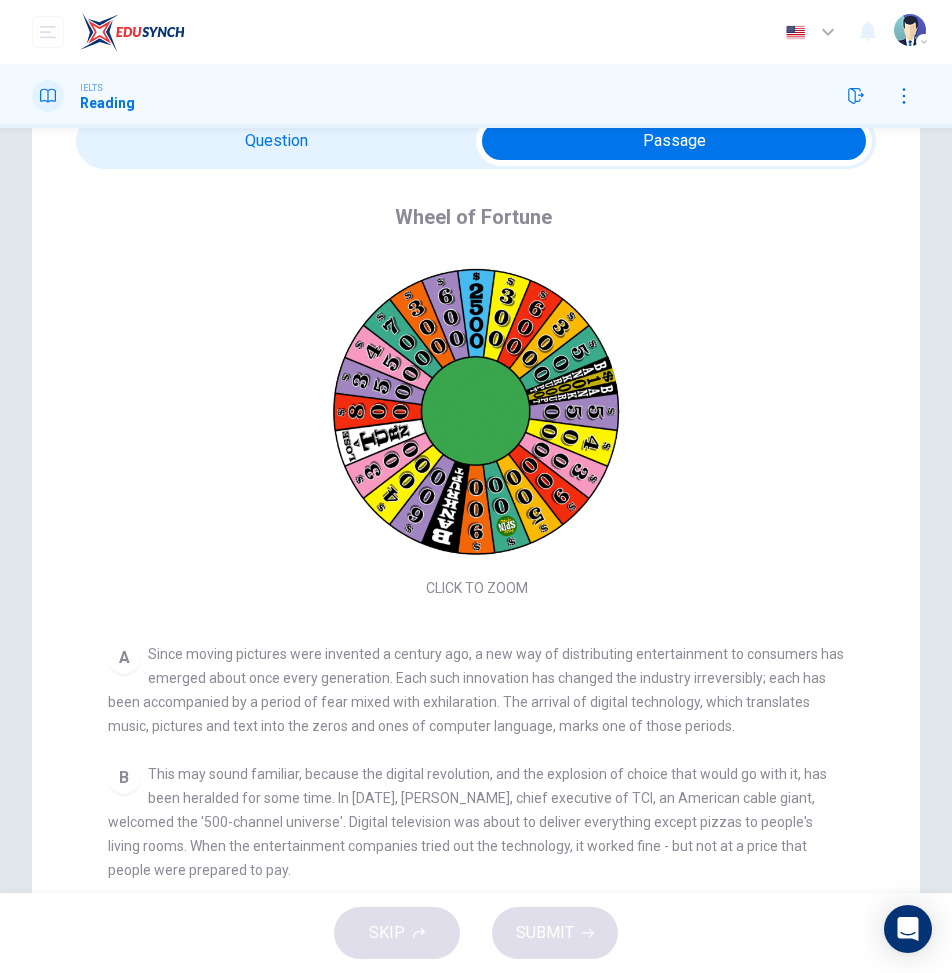 scroll, scrollTop: 100, scrollLeft: 0, axis: vertical 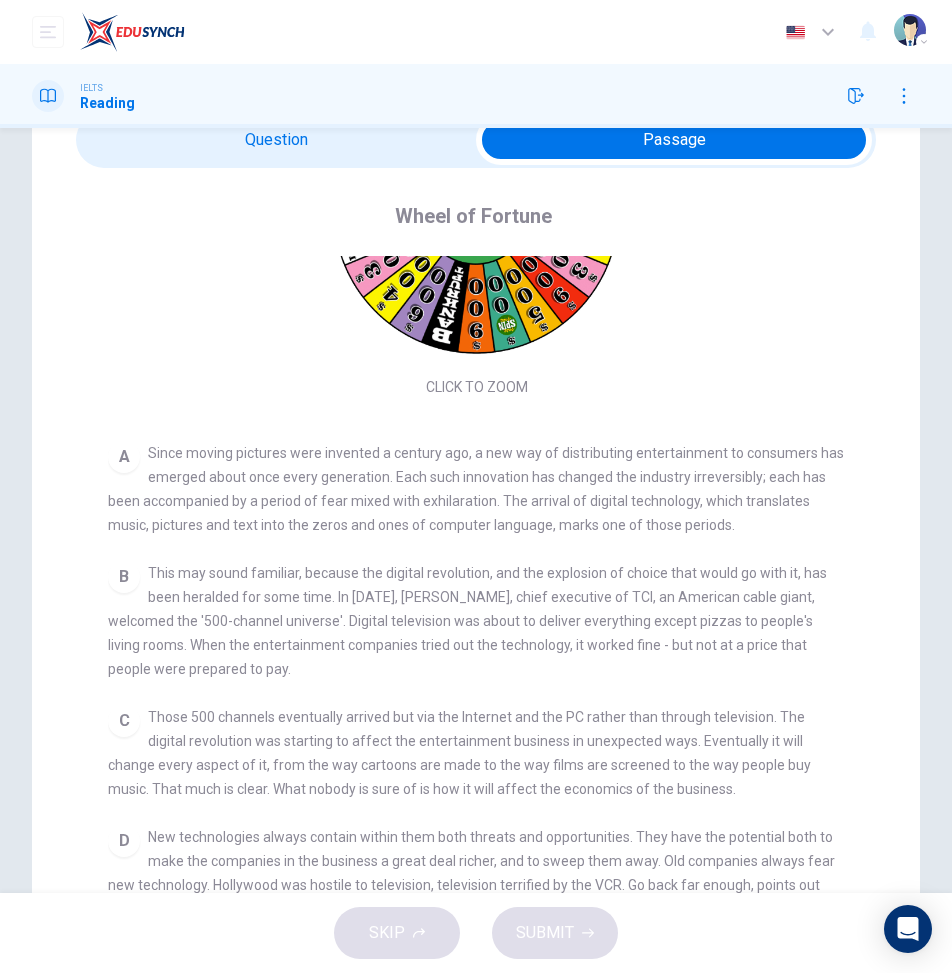 click at bounding box center (674, 140) 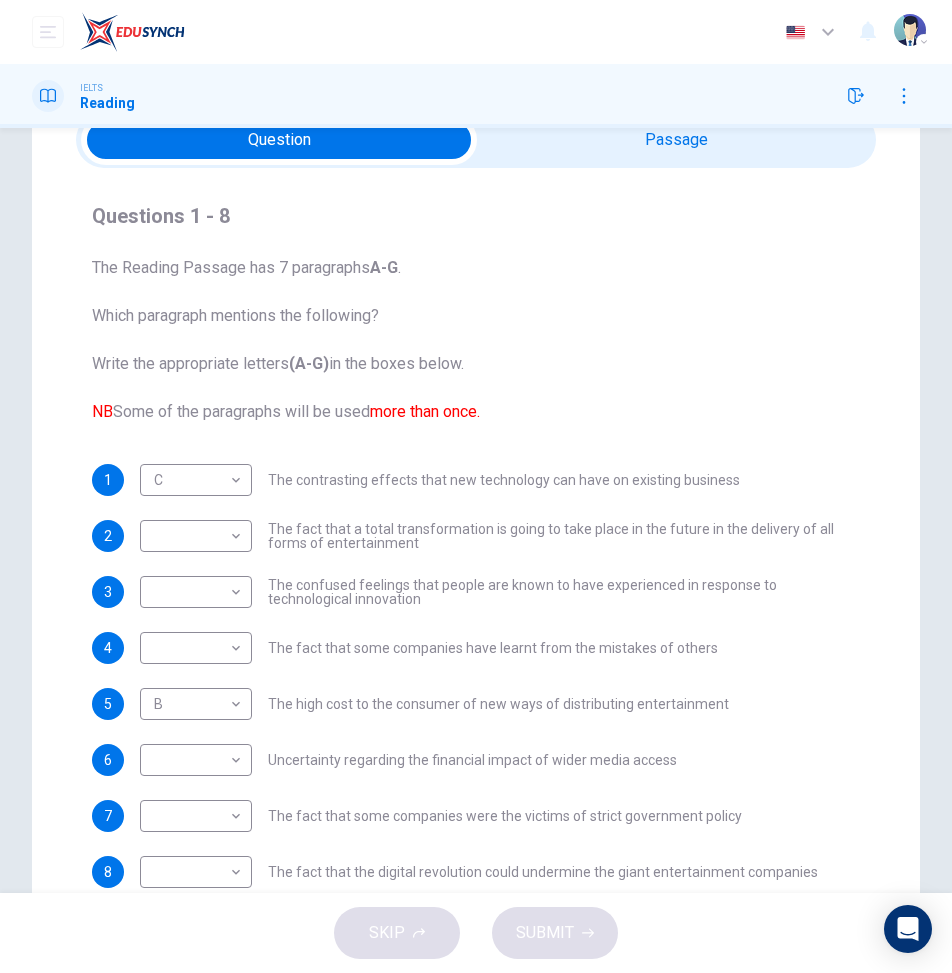 click at bounding box center [279, 140] 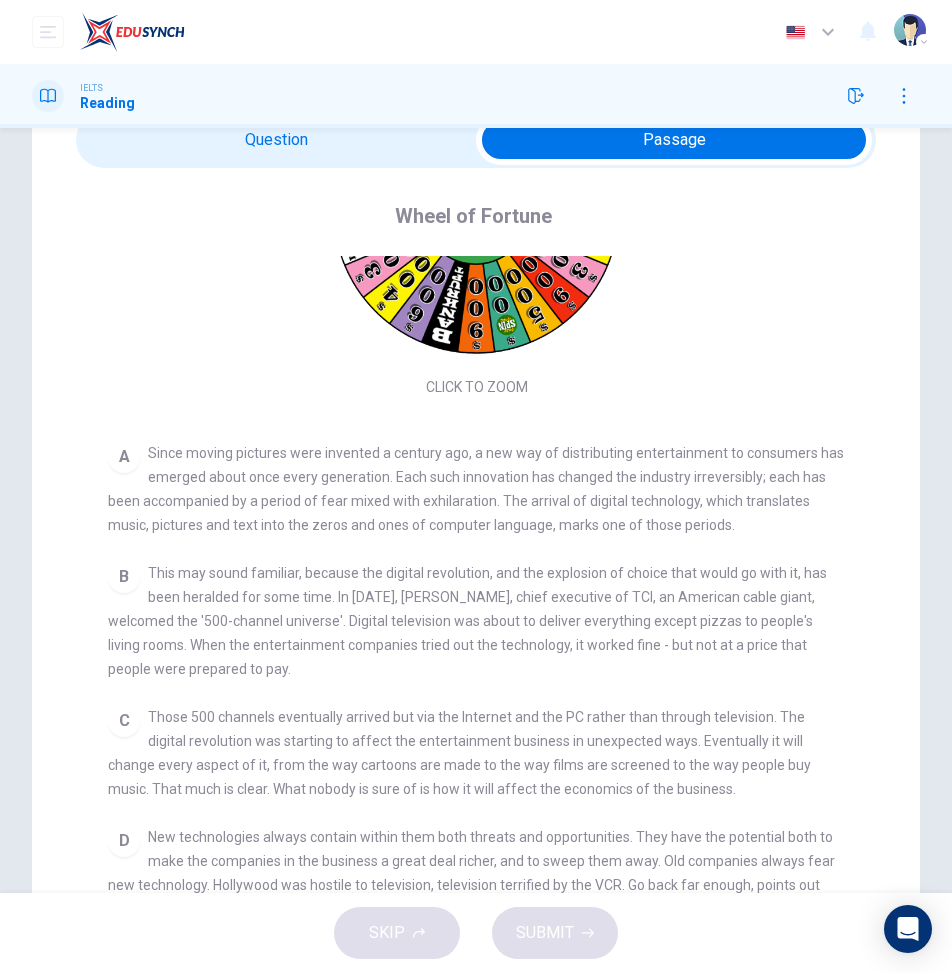 click at bounding box center (674, 140) 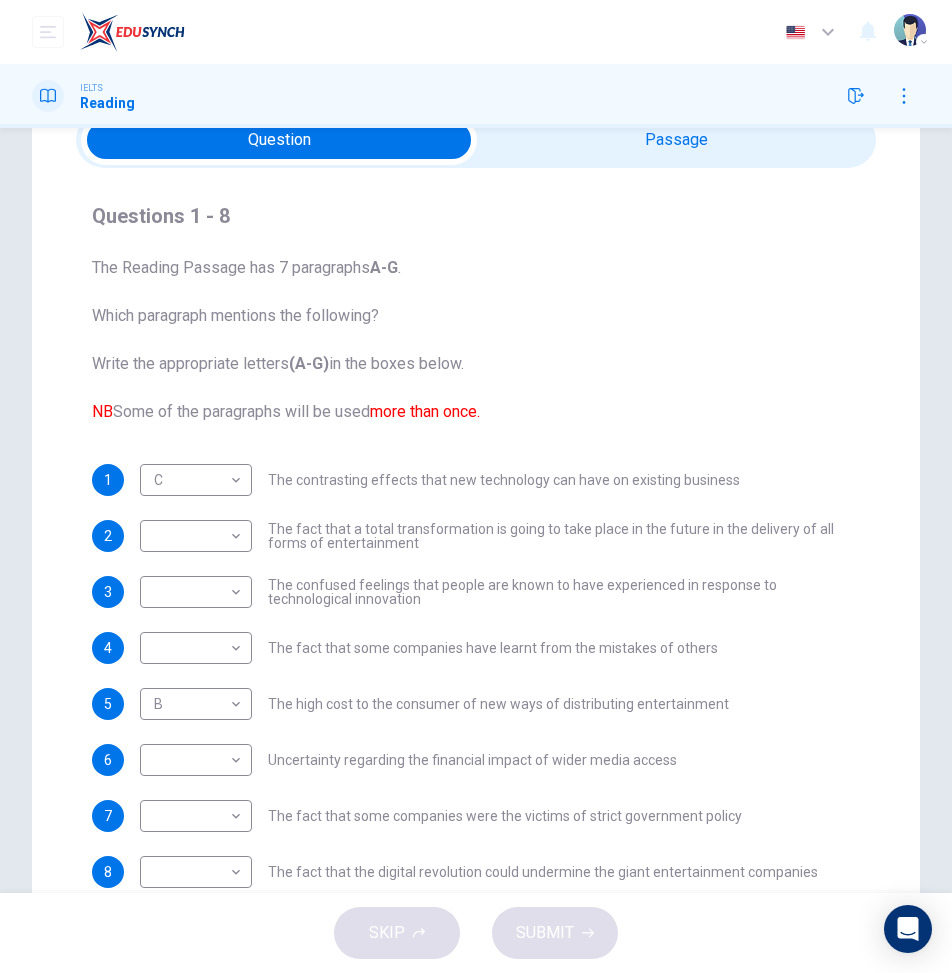 click at bounding box center [279, 140] 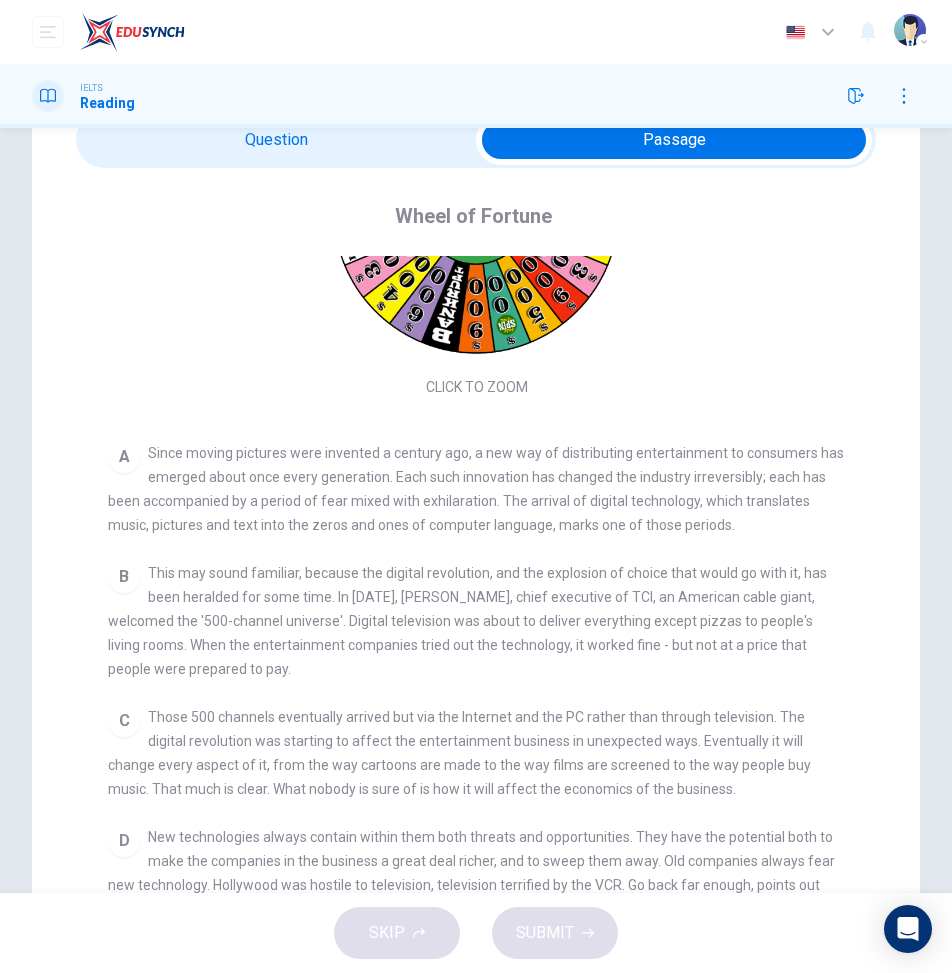 click at bounding box center (674, 140) 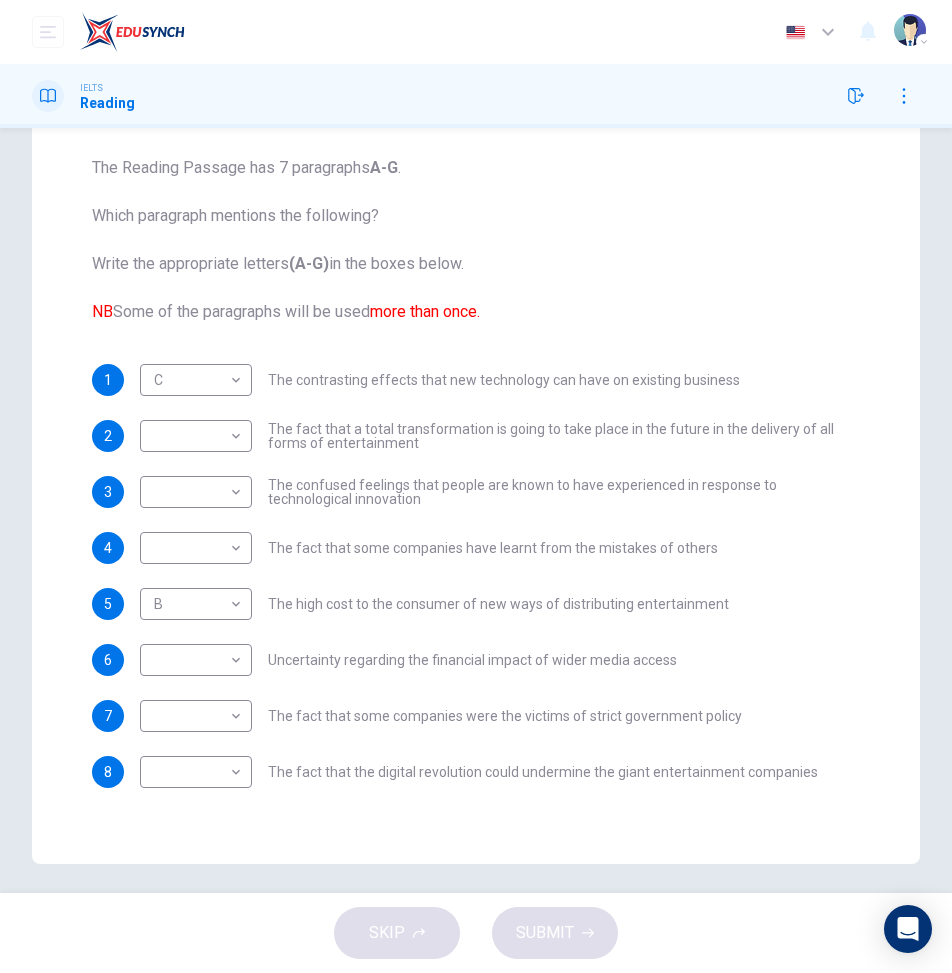 scroll, scrollTop: 100, scrollLeft: 0, axis: vertical 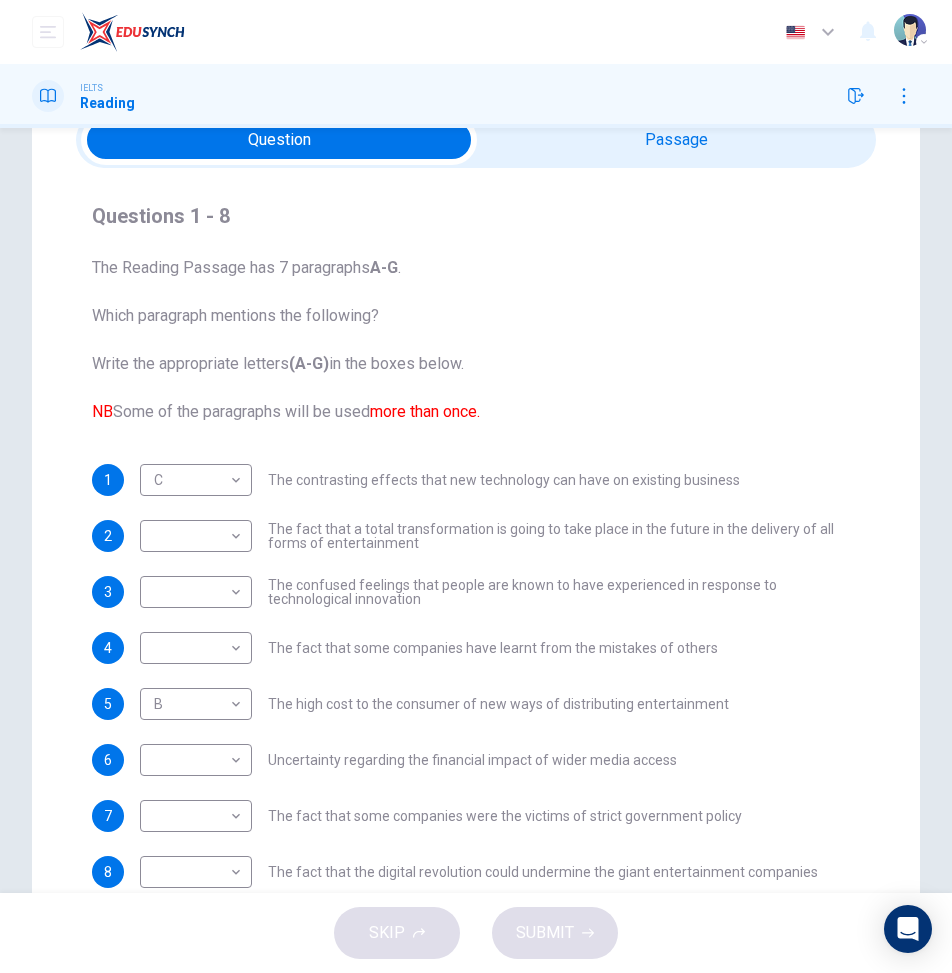 click at bounding box center [279, 140] 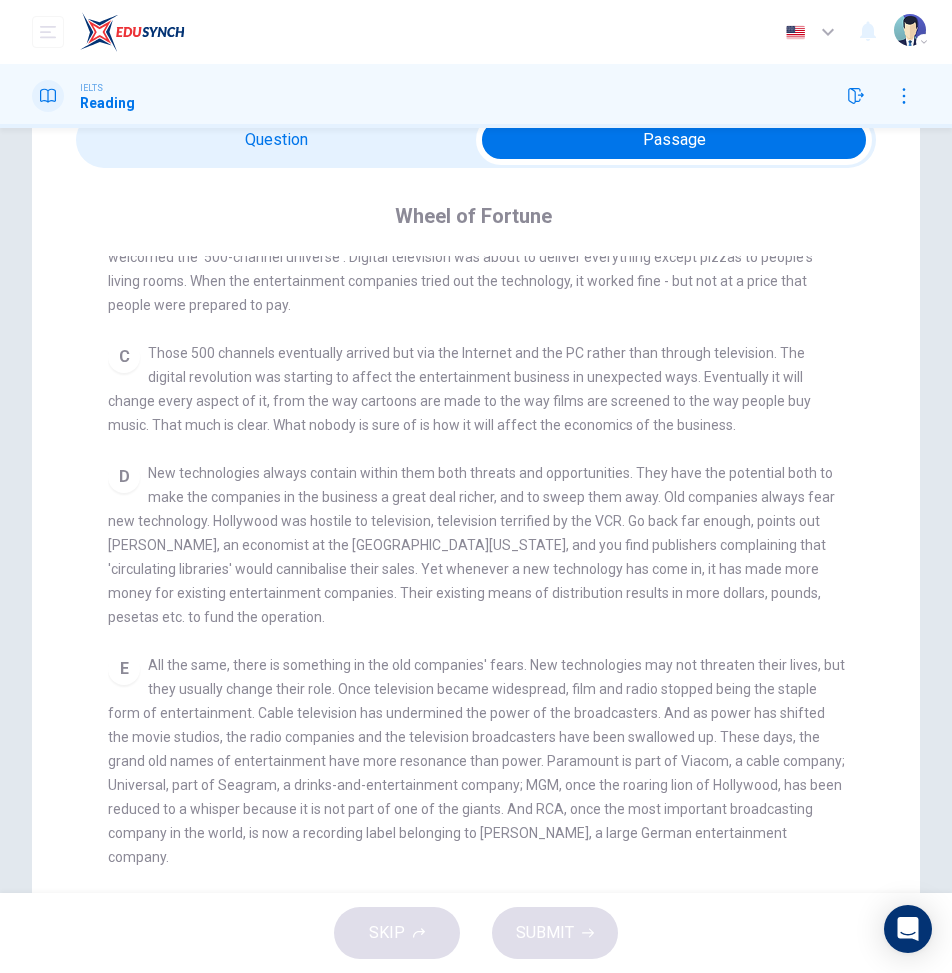 scroll, scrollTop: 600, scrollLeft: 0, axis: vertical 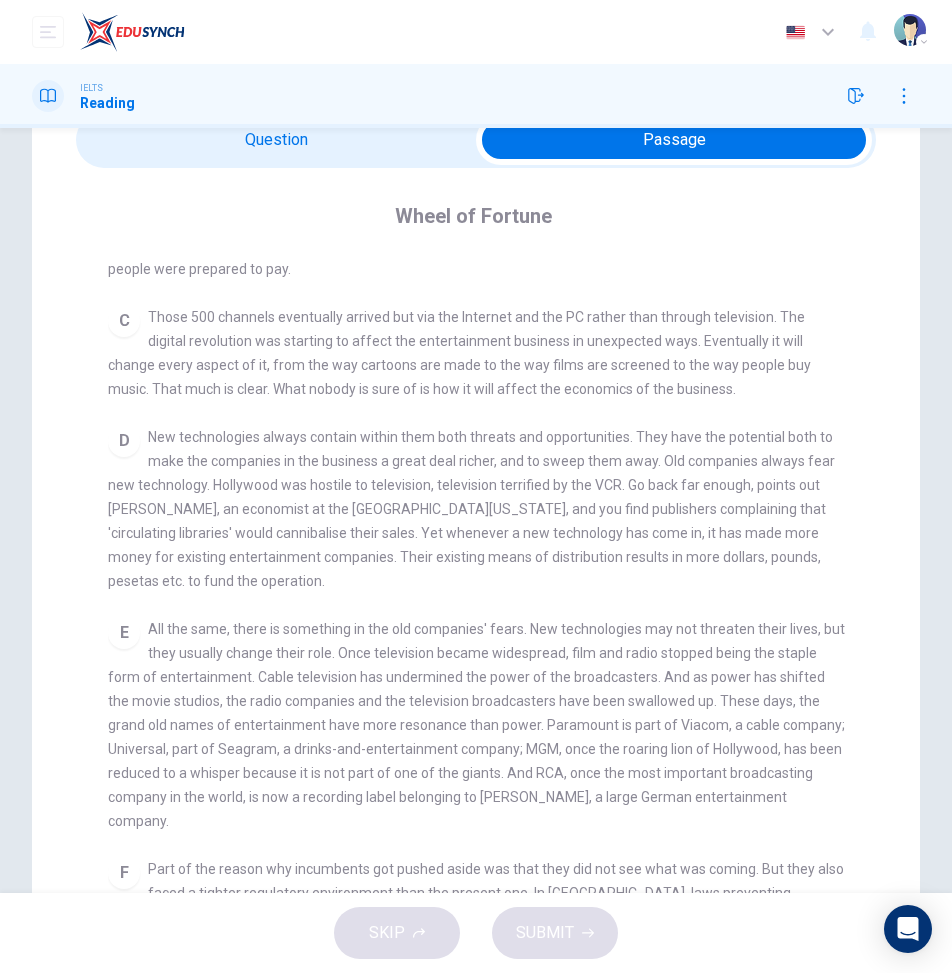 click at bounding box center [674, 140] 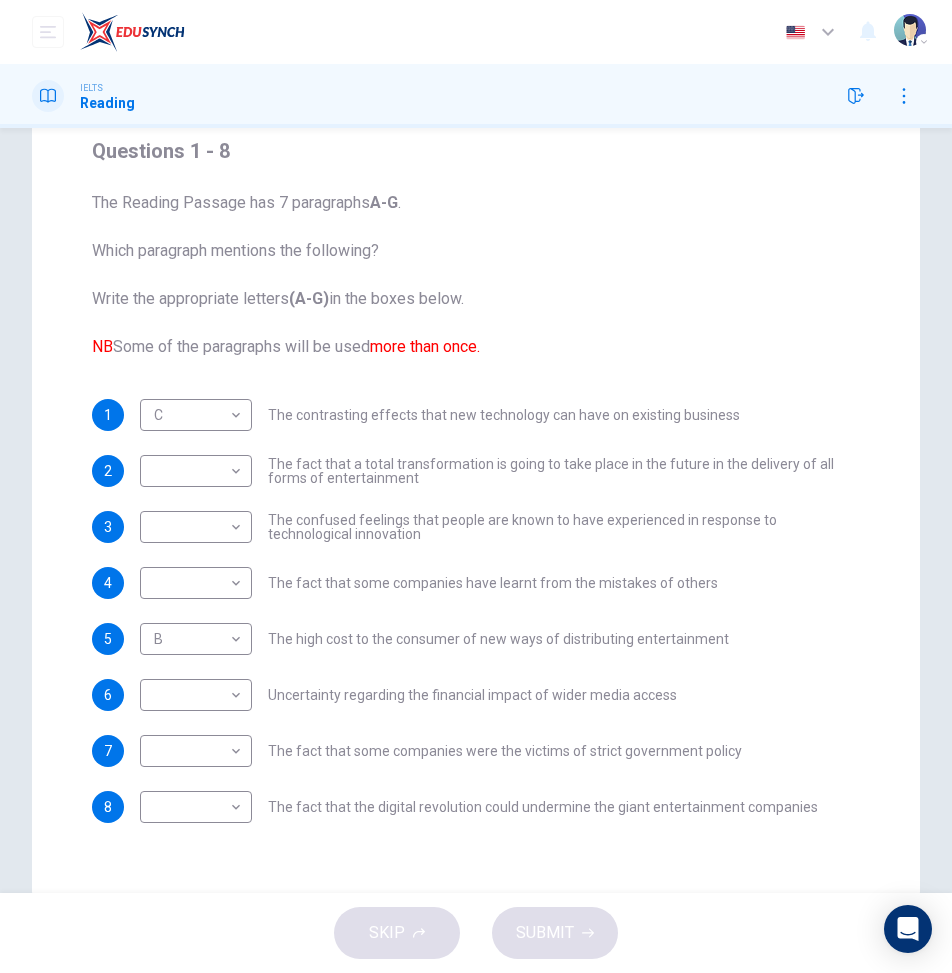 scroll, scrollTop: 200, scrollLeft: 0, axis: vertical 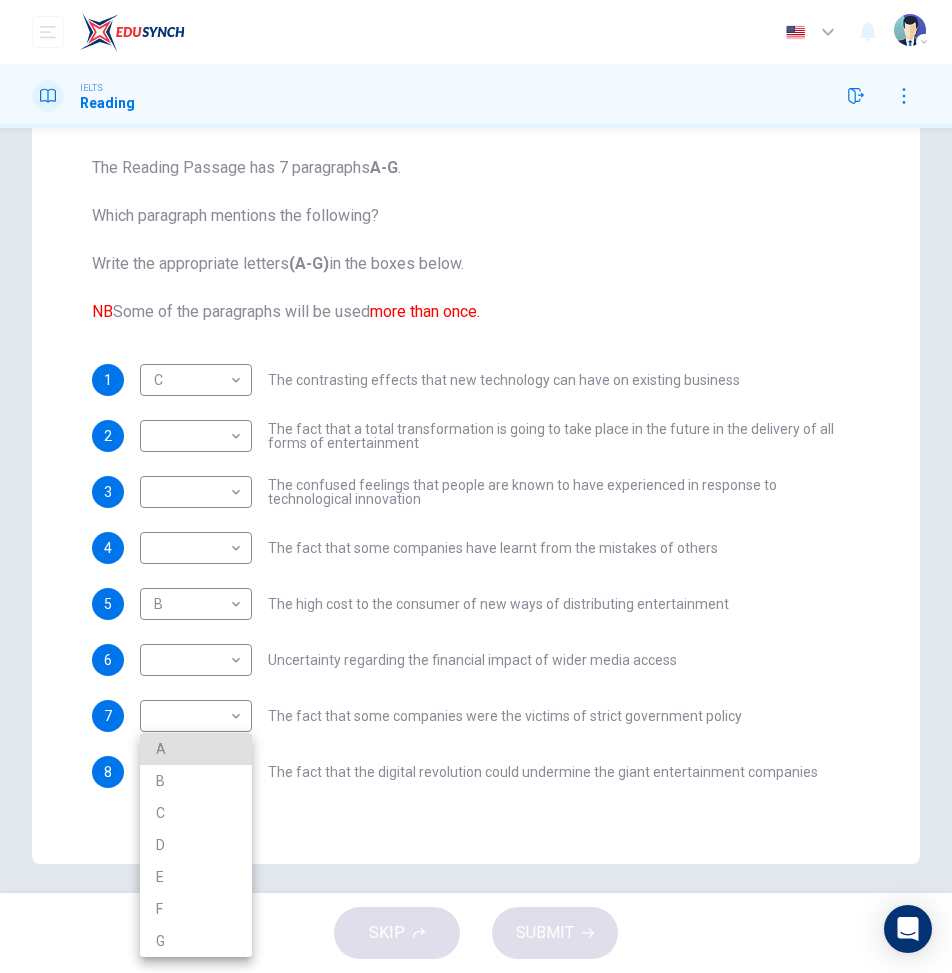 click on "Dashboard Practice Analysis Pricing English en ​ 2025KL00133 [PERSON_NAME] [PERSON_NAME] IELTS Reading Question Passage Questions 1 - 8 The Reading Passage has 7 paragraphs  A-G .
Which paragraph mentions the following?
Write the appropriate letters  (A-G)  in the boxes below.
NB  Some of the paragraphs will be used  more than once. 1 C C ​ The contrasting effects that new technology can have on existing business 2 ​ ​ The fact that a total transformation is going to take place in the future in the delivery of all forms of entertainment 3 ​ ​ The confused feelings that people are known to have experienced in response to technological innovation 4 ​ ​ The fact that some companies have learnt from the mistakes of others 5 B B ​ The high cost to the consumer of new ways of distributing entertainment 6 ​ ​ Uncertainty regarding the financial impact of wider media access 7 ​ ​ The fact that some companies were the victims of strict government policy 8 ​ ​ Wheel of Fortune CLICK TO ZOOM A B" at bounding box center [476, 486] 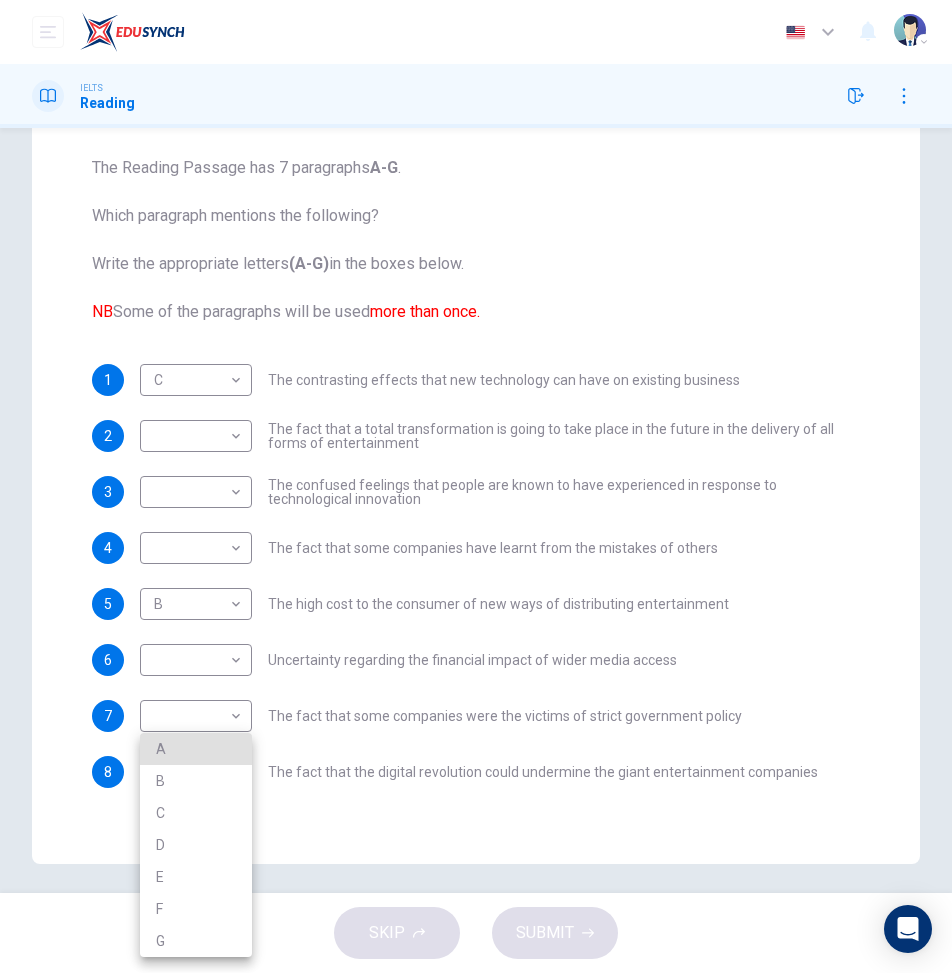 click on "D" at bounding box center (196, 845) 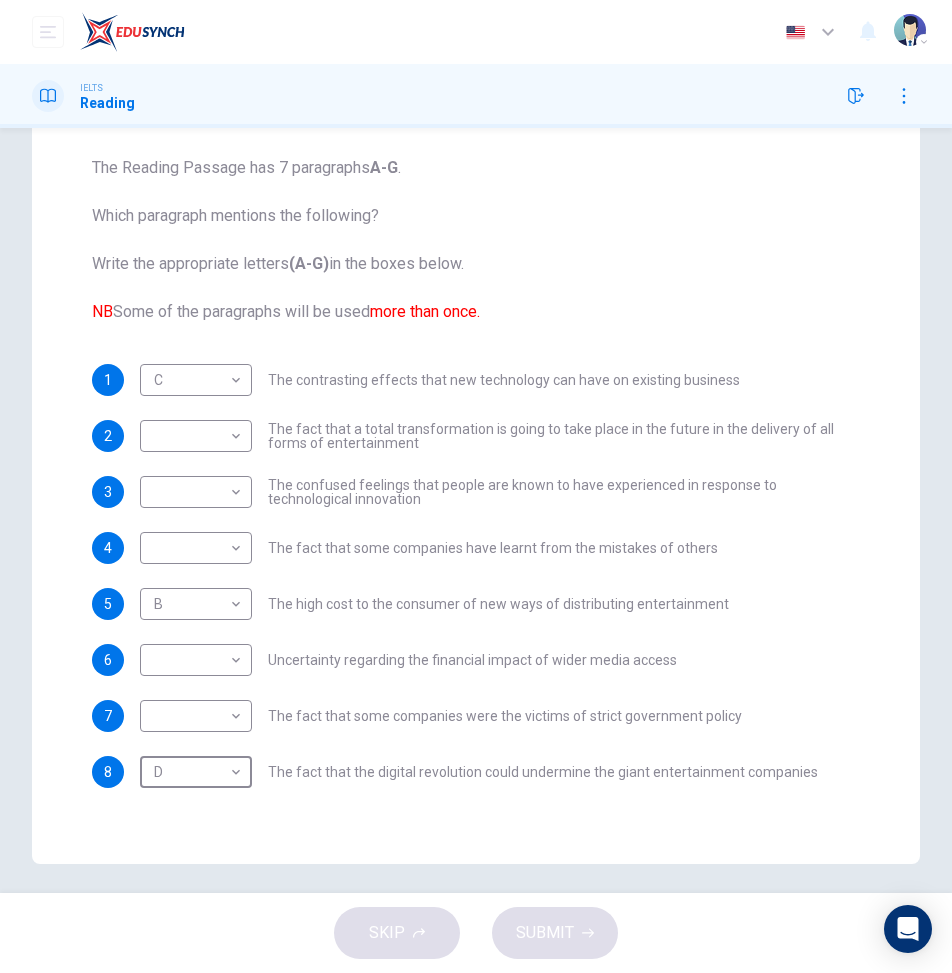 type on "D" 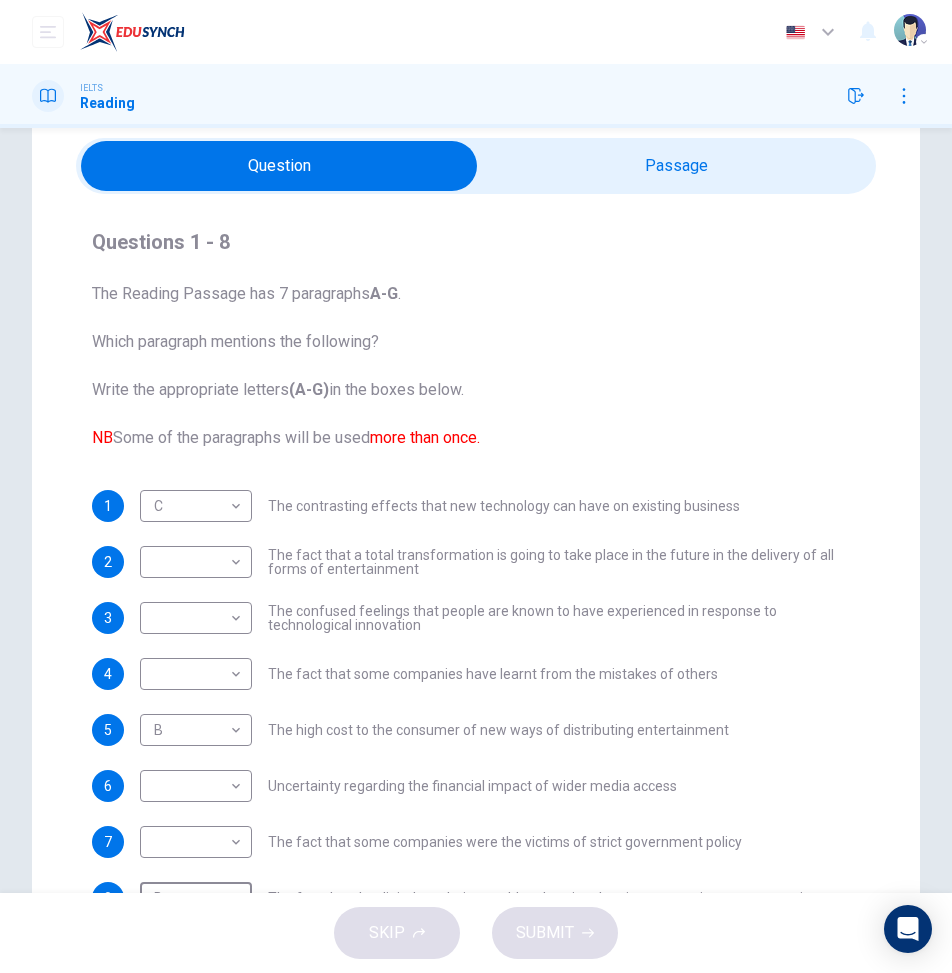 scroll, scrollTop: 0, scrollLeft: 0, axis: both 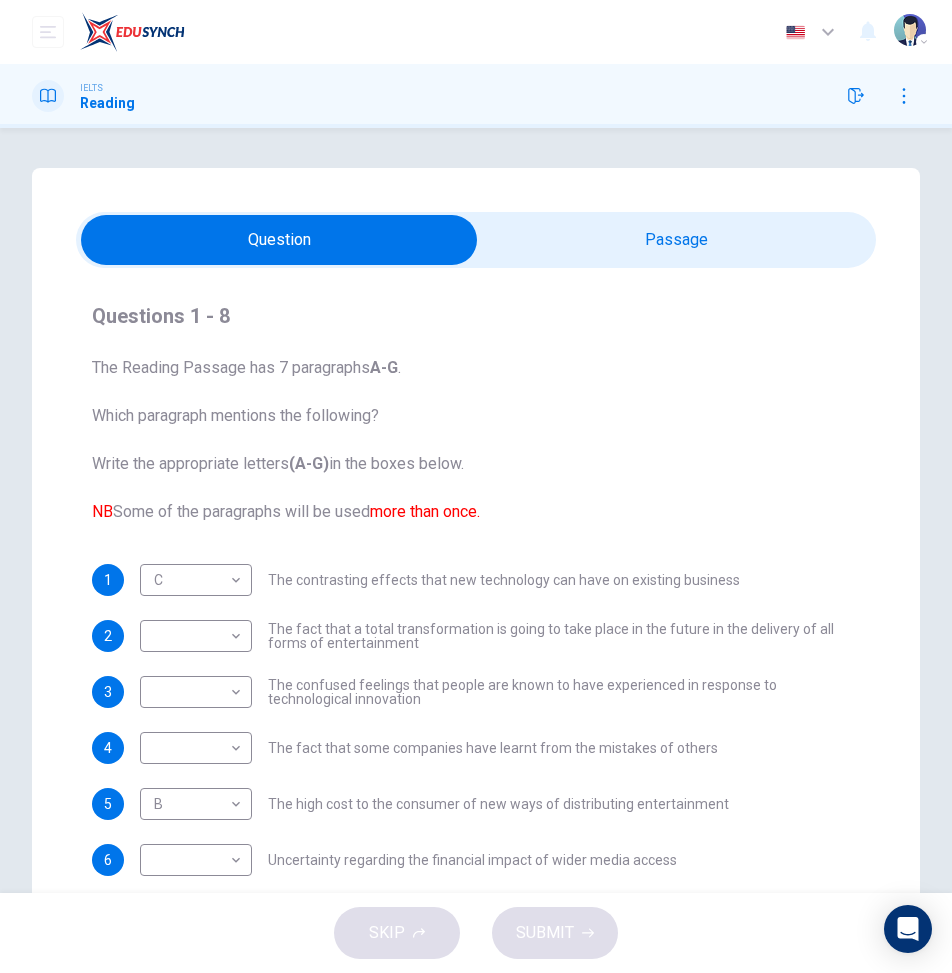 click at bounding box center [279, 240] 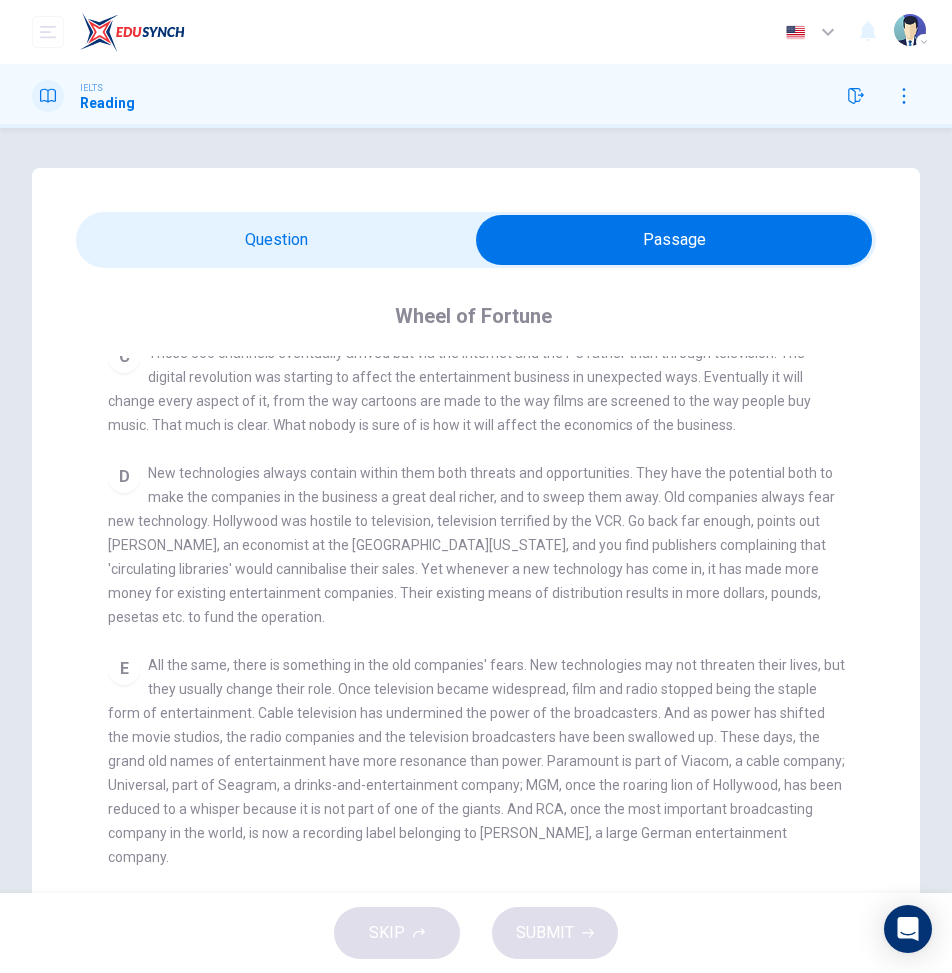 scroll, scrollTop: 700, scrollLeft: 0, axis: vertical 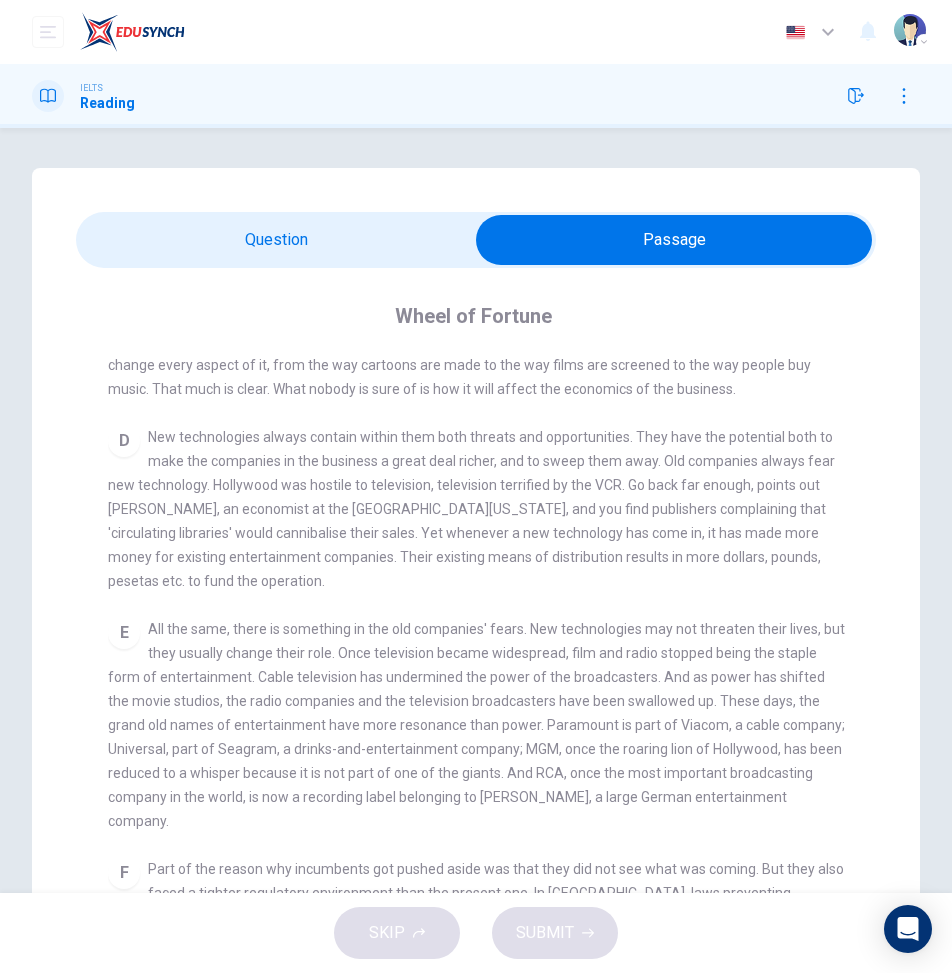 click at bounding box center [674, 240] 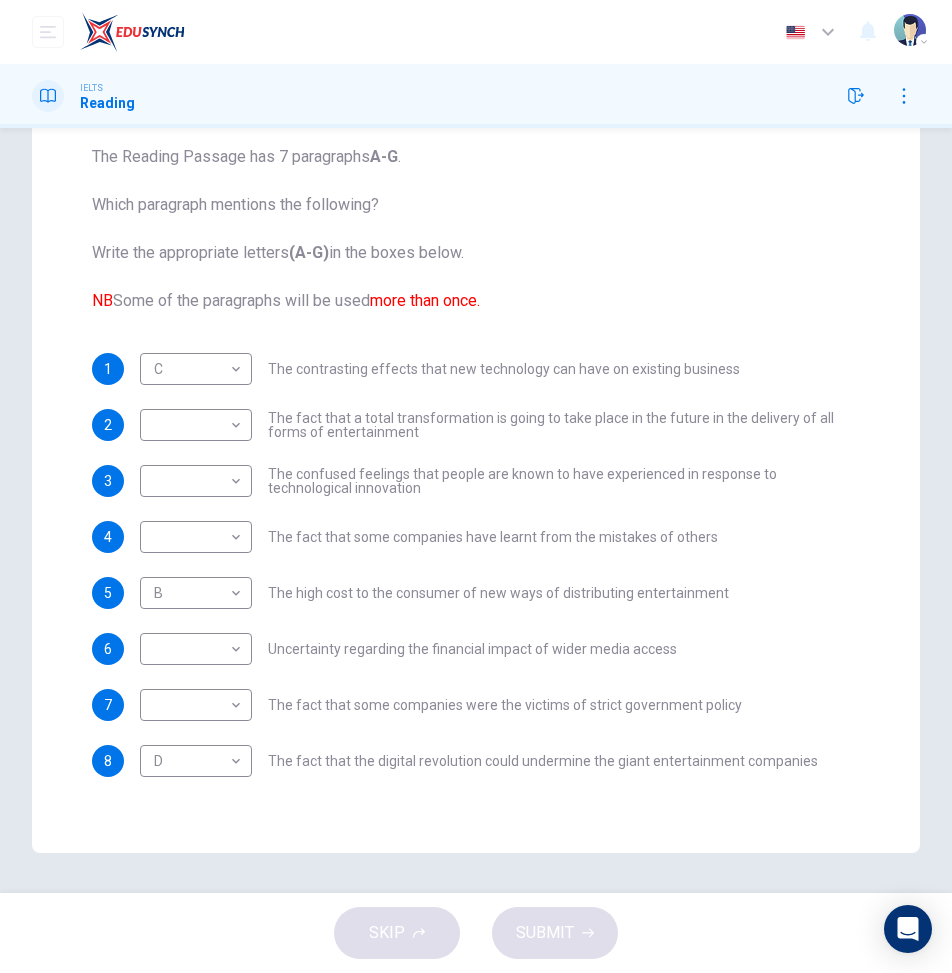scroll, scrollTop: 0, scrollLeft: 0, axis: both 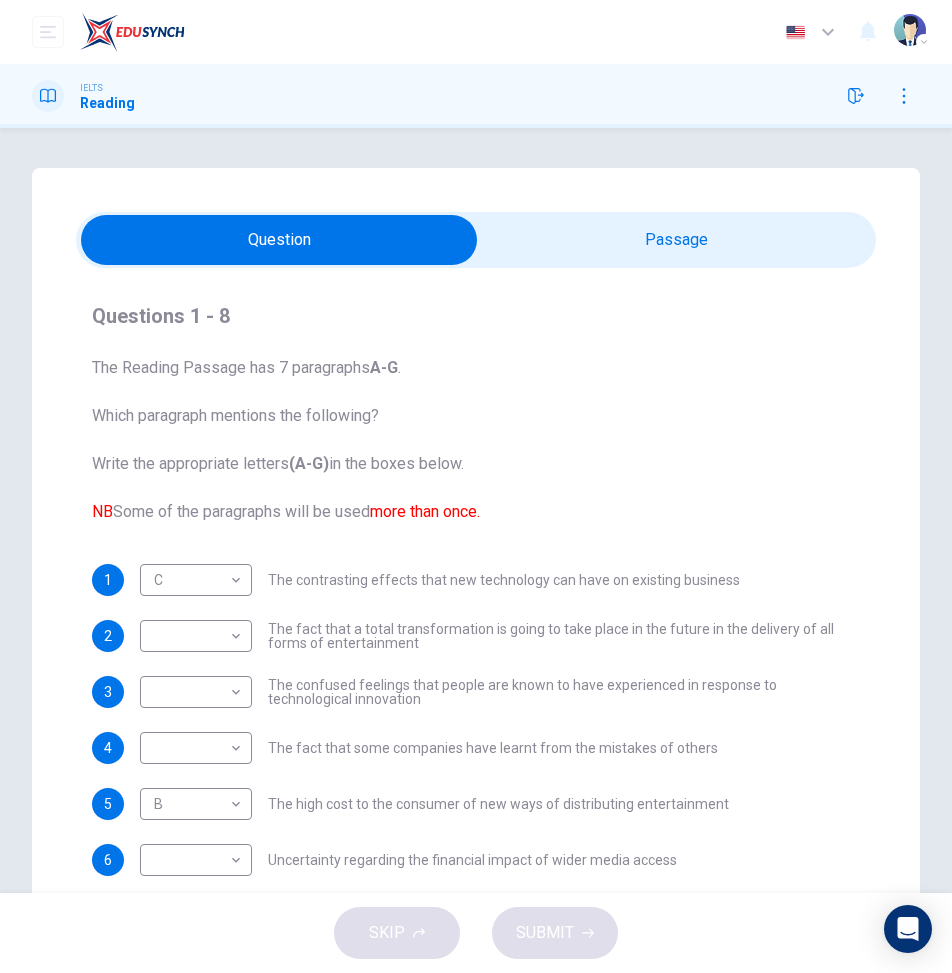 click at bounding box center [279, 240] 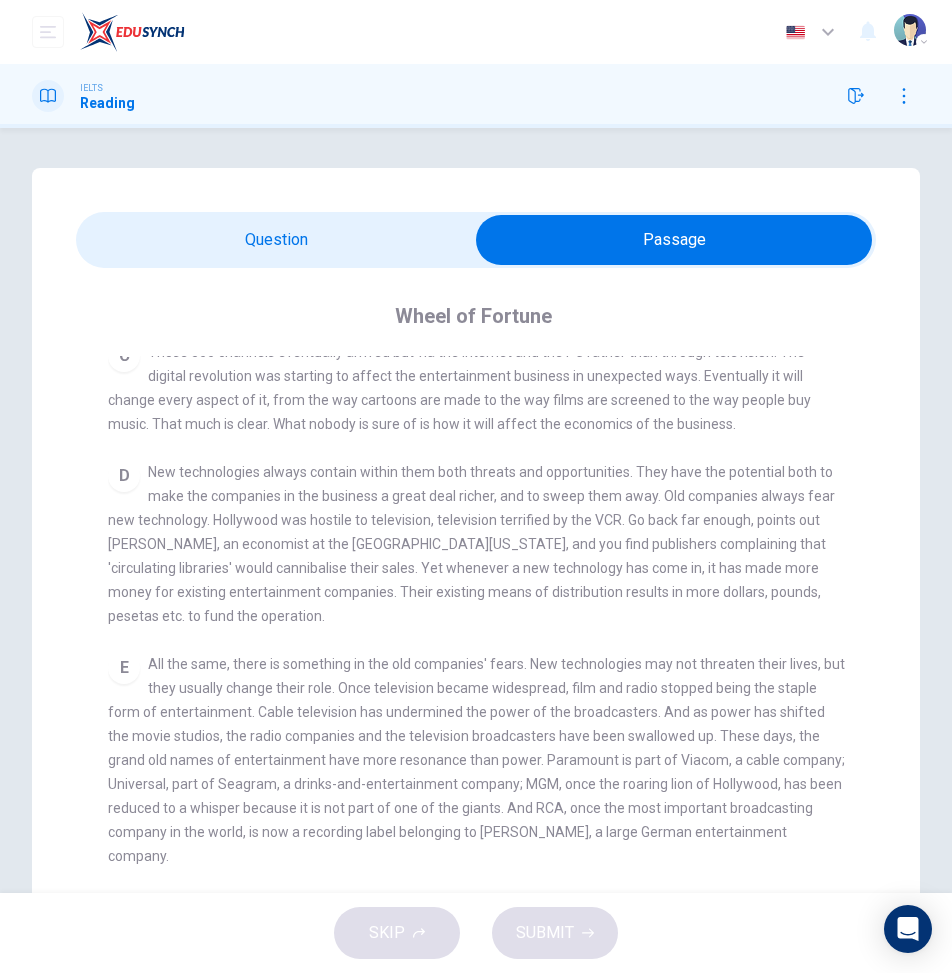 scroll, scrollTop: 700, scrollLeft: 0, axis: vertical 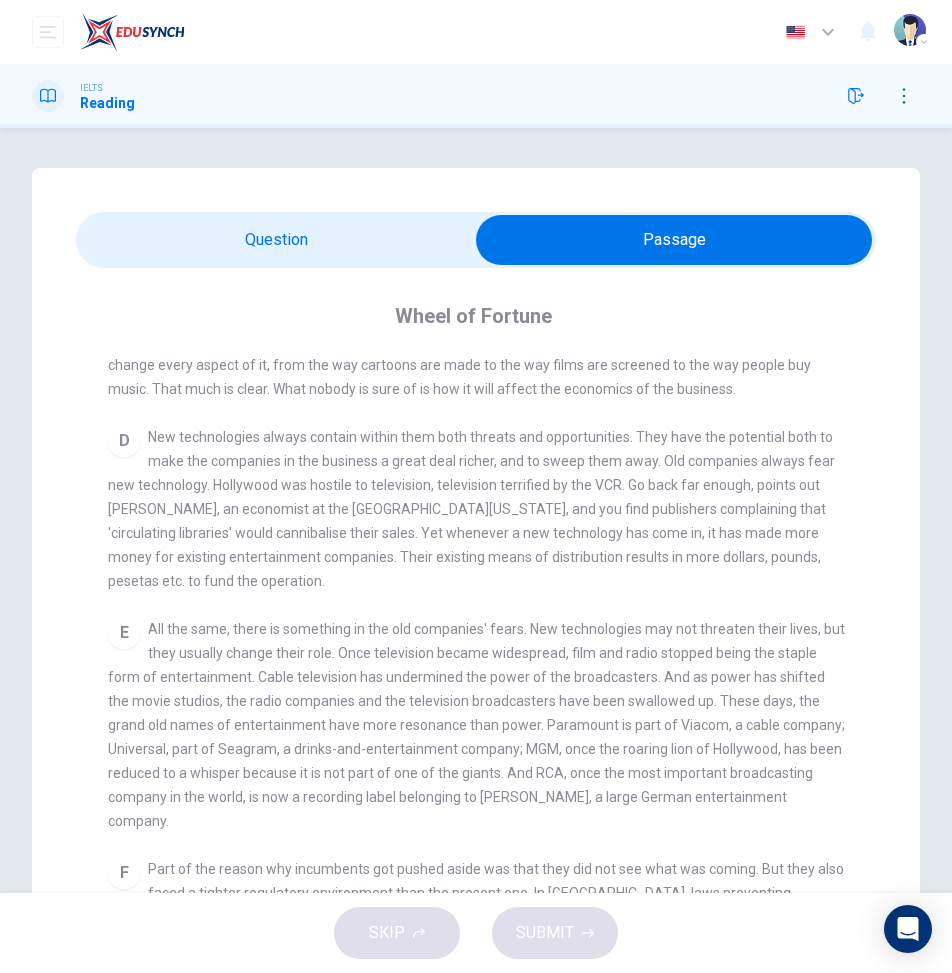 click at bounding box center [674, 240] 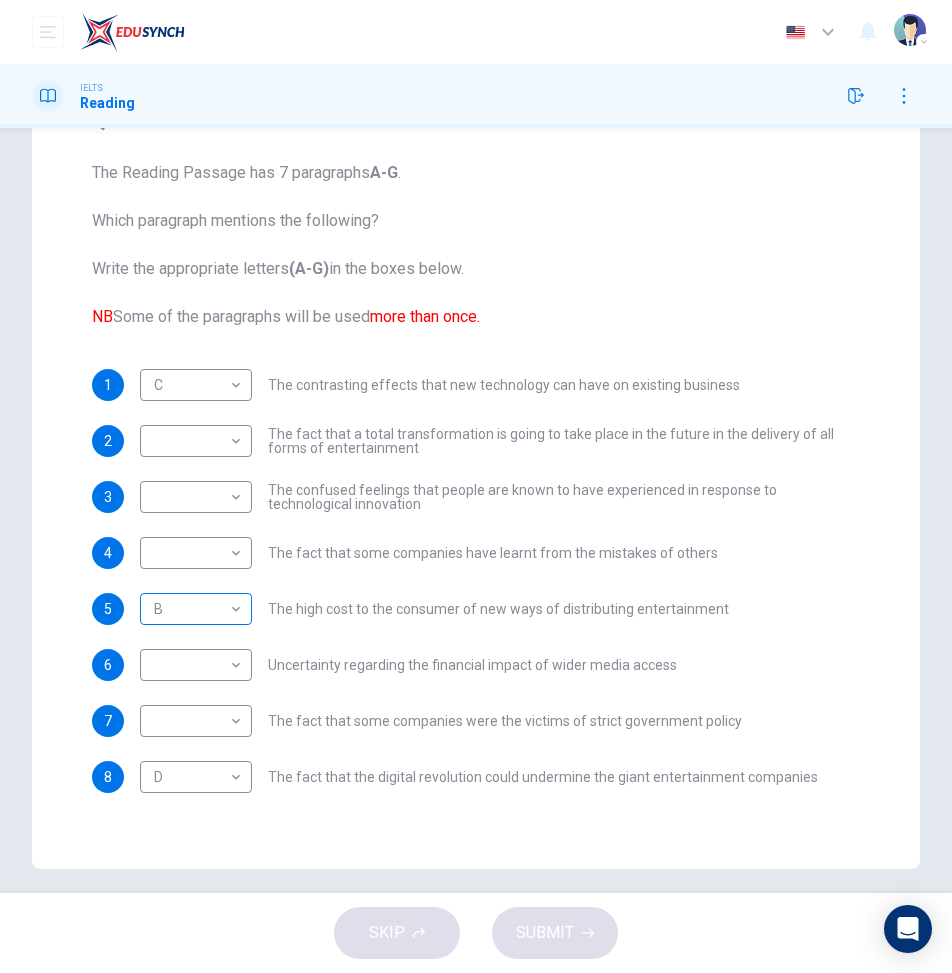 scroll, scrollTop: 211, scrollLeft: 0, axis: vertical 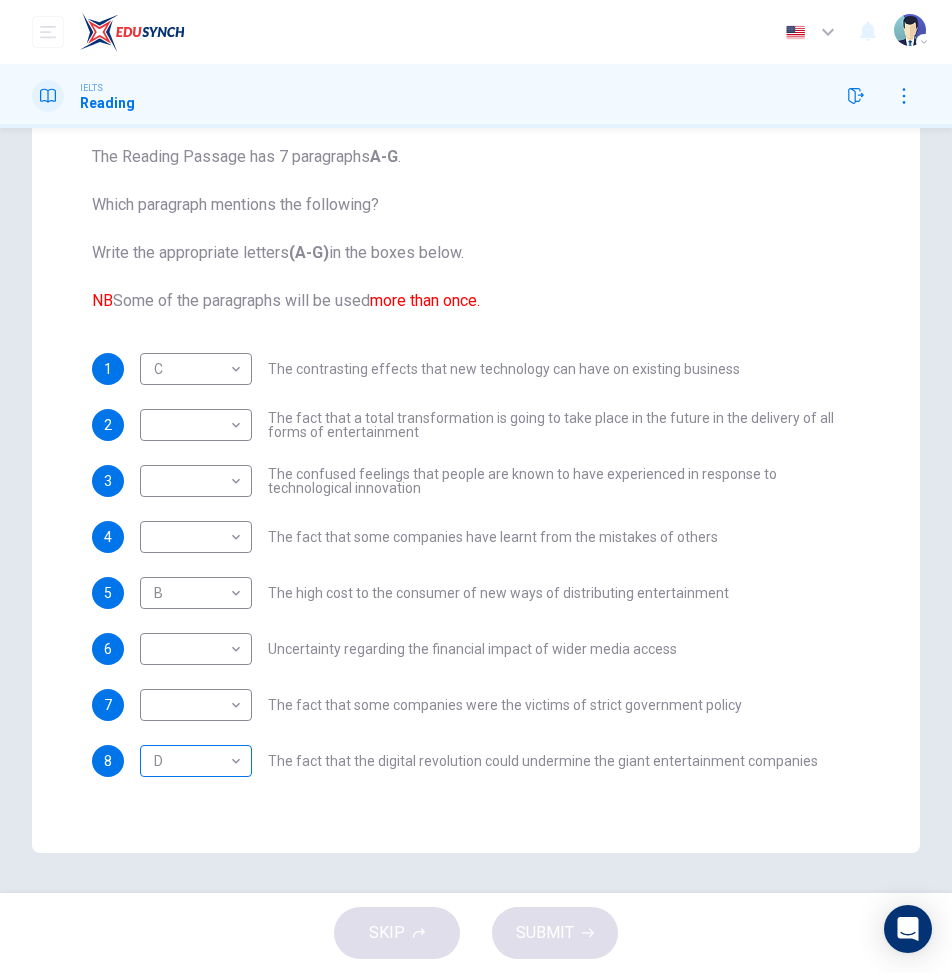 click on "Dashboard Practice Analysis Pricing English en ​ 2025KL00133 [PERSON_NAME] [PERSON_NAME] IELTS Reading Question Passage Questions 1 - 8 The Reading Passage has 7 paragraphs  A-G .
Which paragraph mentions the following?
Write the appropriate letters  (A-G)  in the boxes below.
NB  Some of the paragraphs will be used  more than once. 1 C C ​ The contrasting effects that new technology can have on existing business 2 ​ ​ The fact that a total transformation is going to take place in the future in the delivery of all forms of entertainment 3 ​ ​ The confused feelings that people are known to have experienced in response to technological innovation 4 ​ ​ The fact that some companies have learnt from the mistakes of others 5 B B ​ The high cost to the consumer of new ways of distributing entertainment 6 ​ ​ Uncertainty regarding the financial impact of wider media access 7 ​ ​ The fact that some companies were the victims of strict government policy 8 D D ​ Wheel of Fortune CLICK TO ZOOM A B" at bounding box center (476, 486) 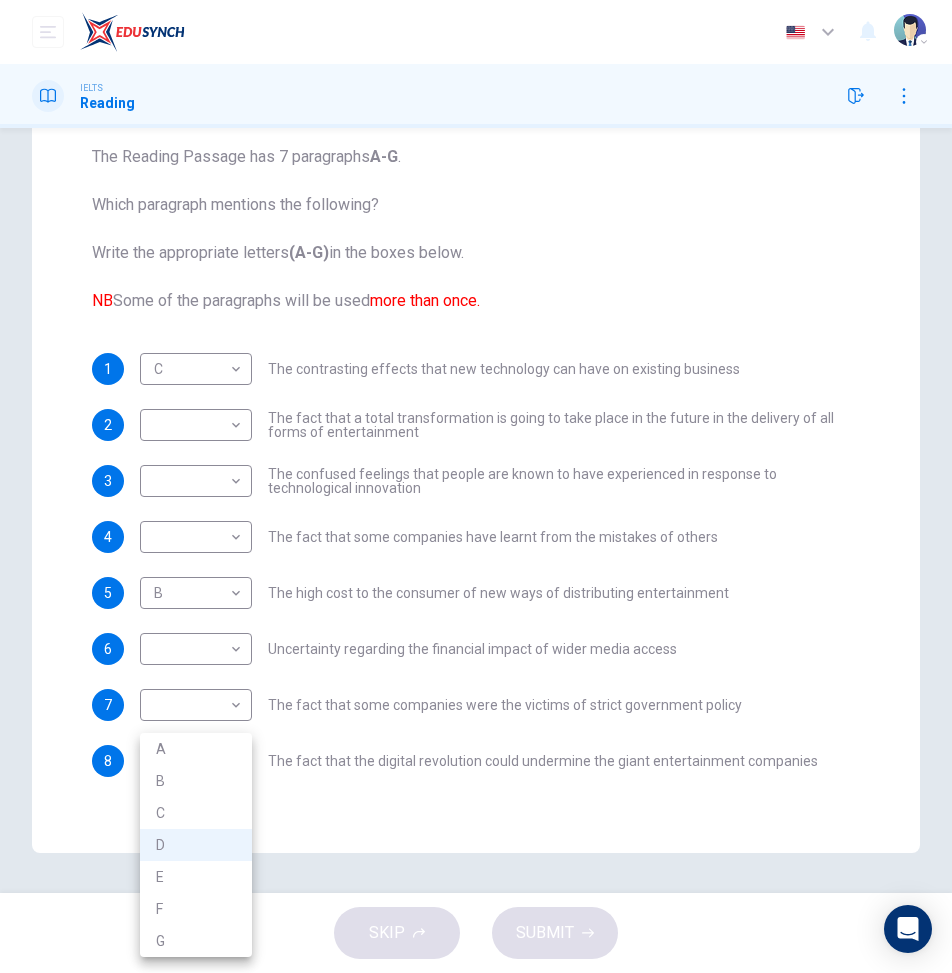 click on "E" at bounding box center [196, 877] 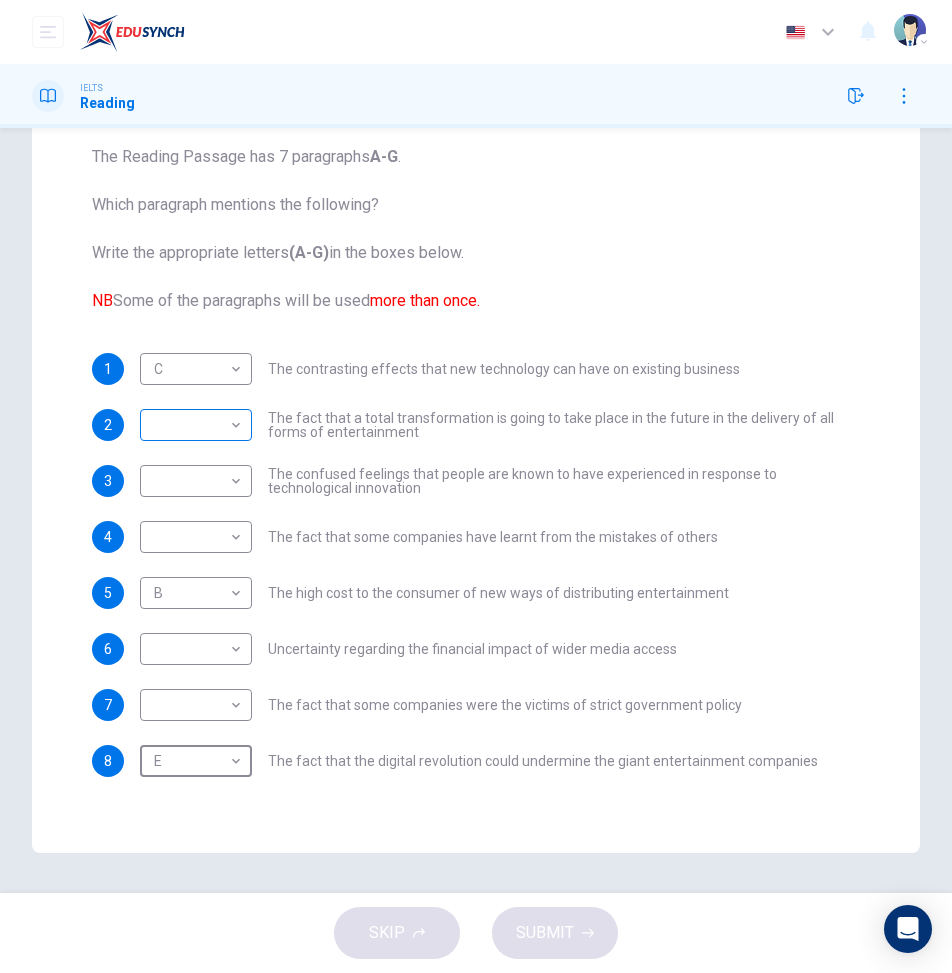 click on "Dashboard Practice Analysis Pricing English en ​ 2025KL00133 [PERSON_NAME] [PERSON_NAME] IELTS Reading Question Passage Questions 1 - 8 The Reading Passage has 7 paragraphs  A-G .
Which paragraph mentions the following?
Write the appropriate letters  (A-G)  in the boxes below.
NB  Some of the paragraphs will be used  more than once. 1 C C ​ The contrasting effects that new technology can have on existing business 2 ​ ​ The fact that a total transformation is going to take place in the future in the delivery of all forms of entertainment 3 ​ ​ The confused feelings that people are known to have experienced in response to technological innovation 4 ​ ​ The fact that some companies have learnt from the mistakes of others 5 B B ​ The high cost to the consumer of new ways of distributing entertainment 6 ​ ​ Uncertainty regarding the financial impact of wider media access 7 ​ ​ The fact that some companies were the victims of strict government policy 8 E E ​ Wheel of Fortune CLICK TO ZOOM A B" at bounding box center [476, 486] 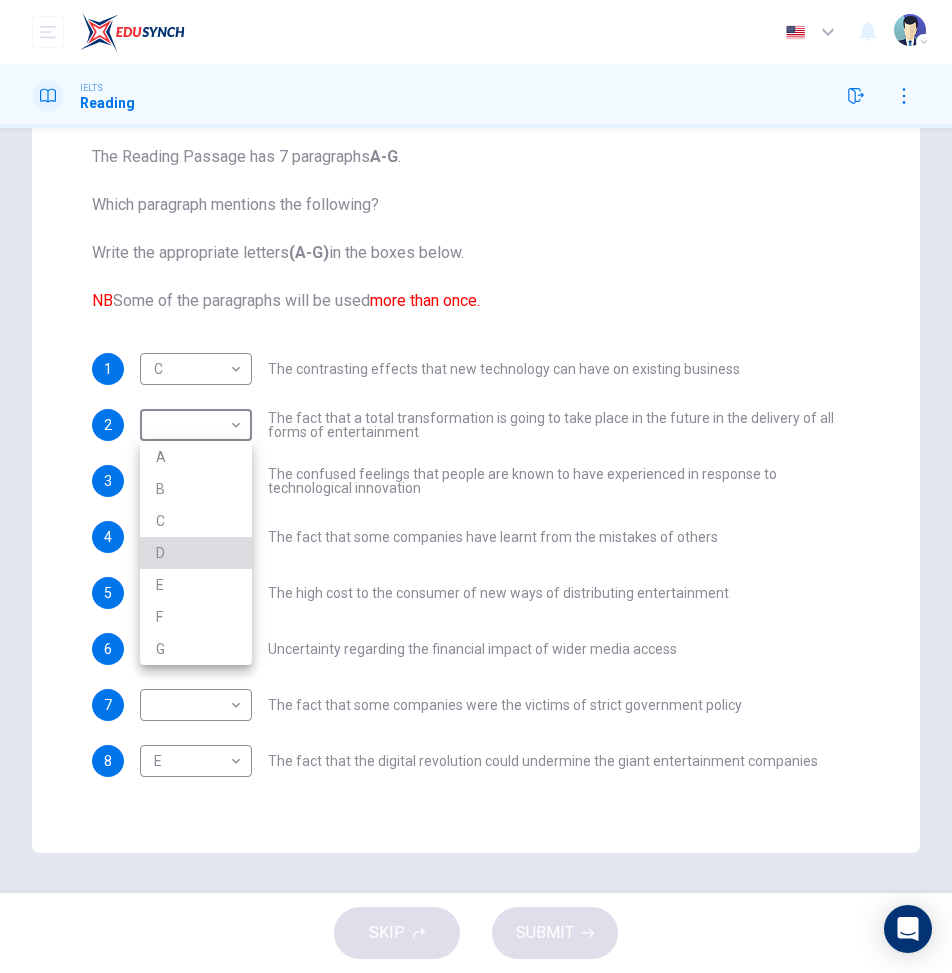 click on "D" at bounding box center (196, 553) 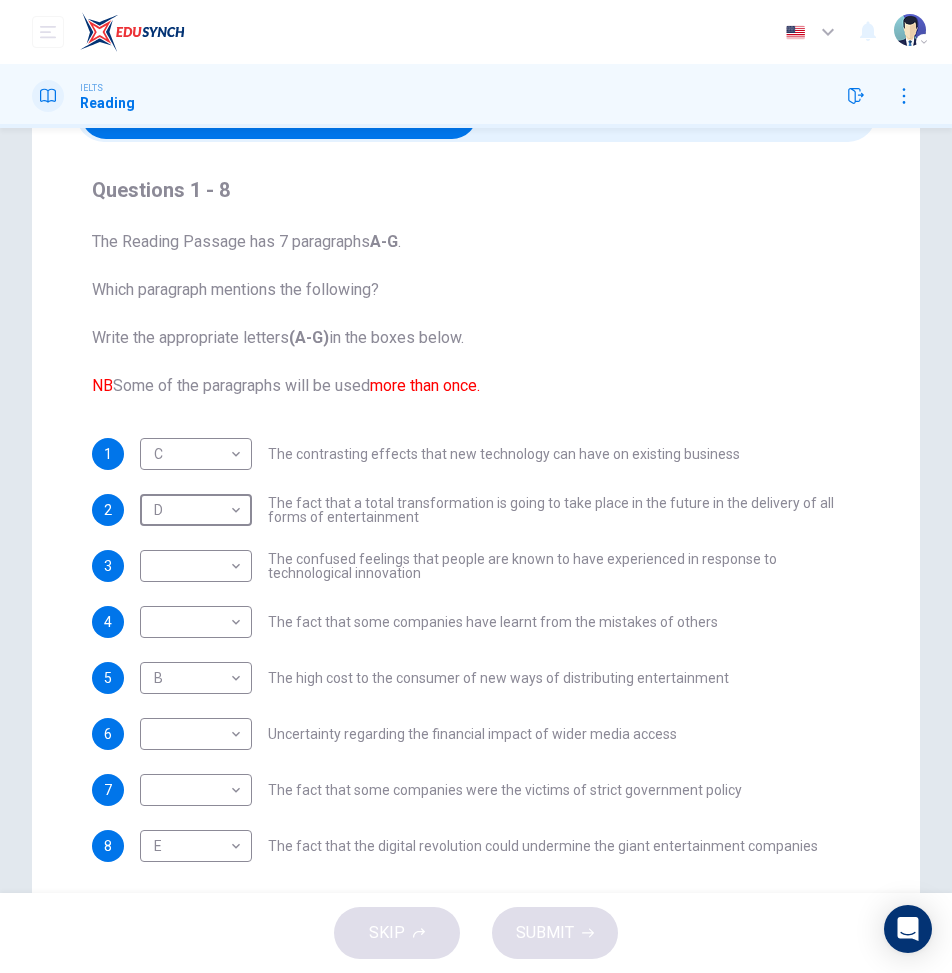 scroll, scrollTop: 11, scrollLeft: 0, axis: vertical 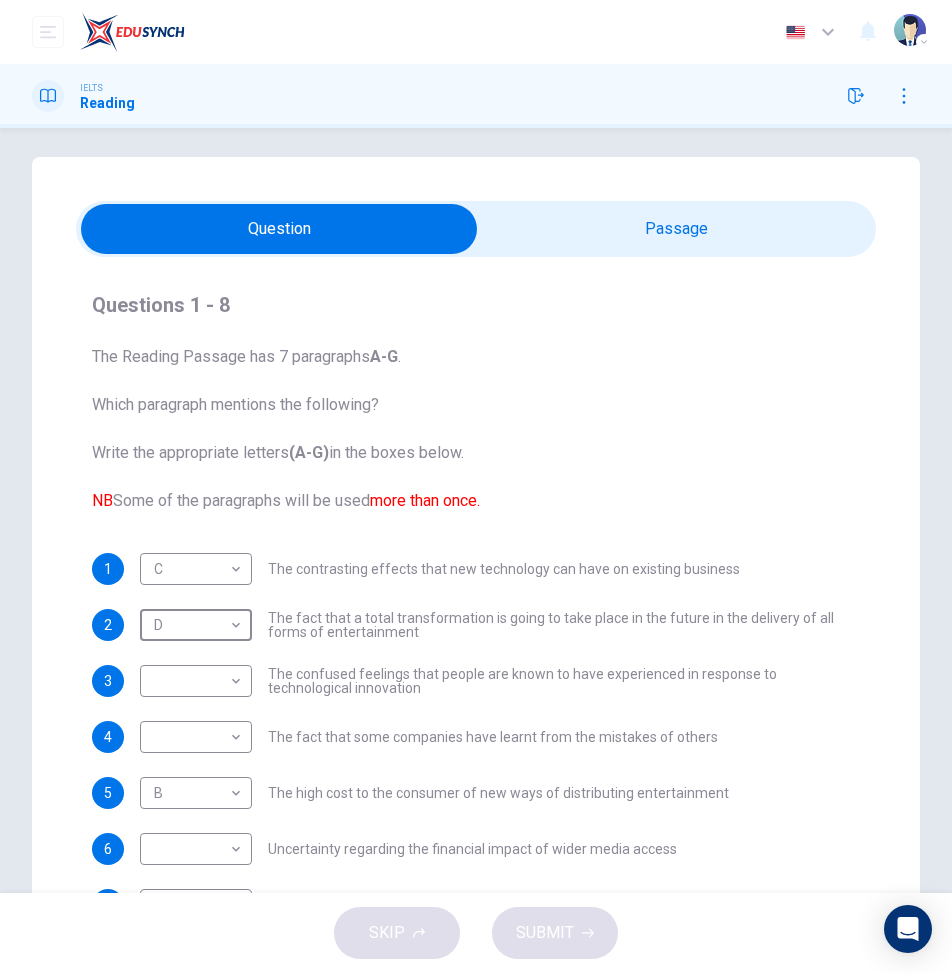 click at bounding box center [279, 229] 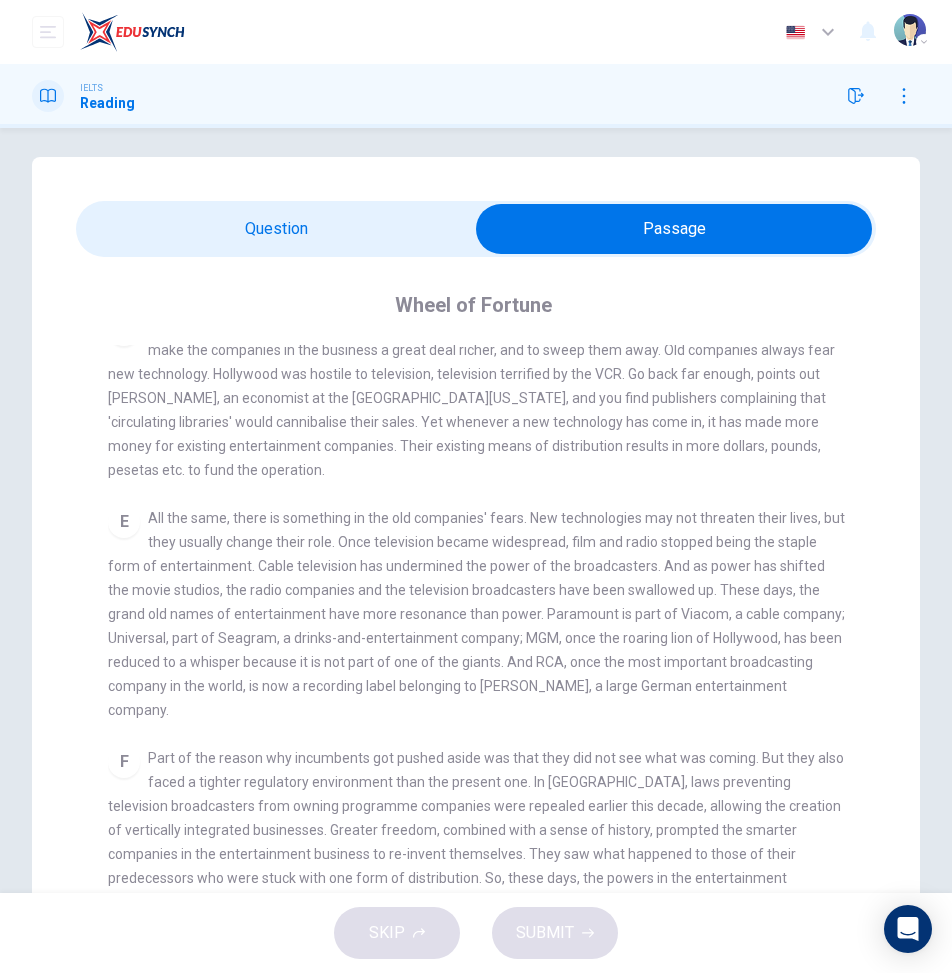 scroll, scrollTop: 893, scrollLeft: 0, axis: vertical 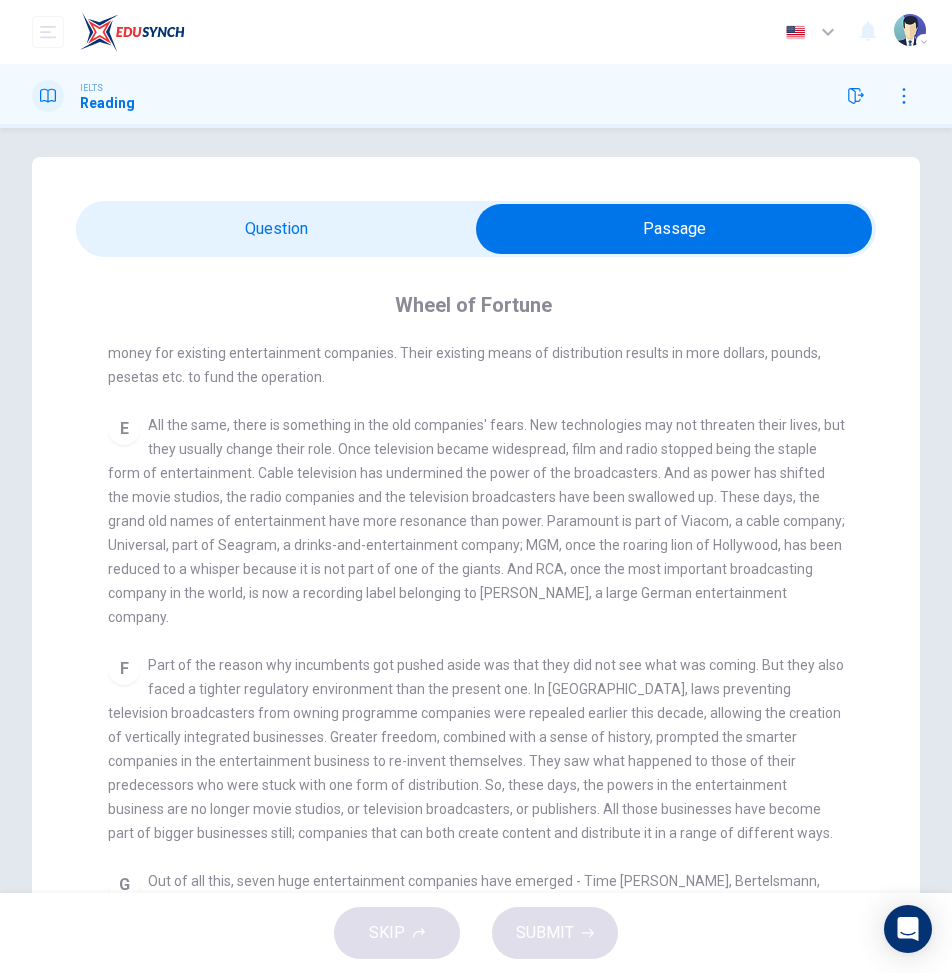 click at bounding box center [674, 229] 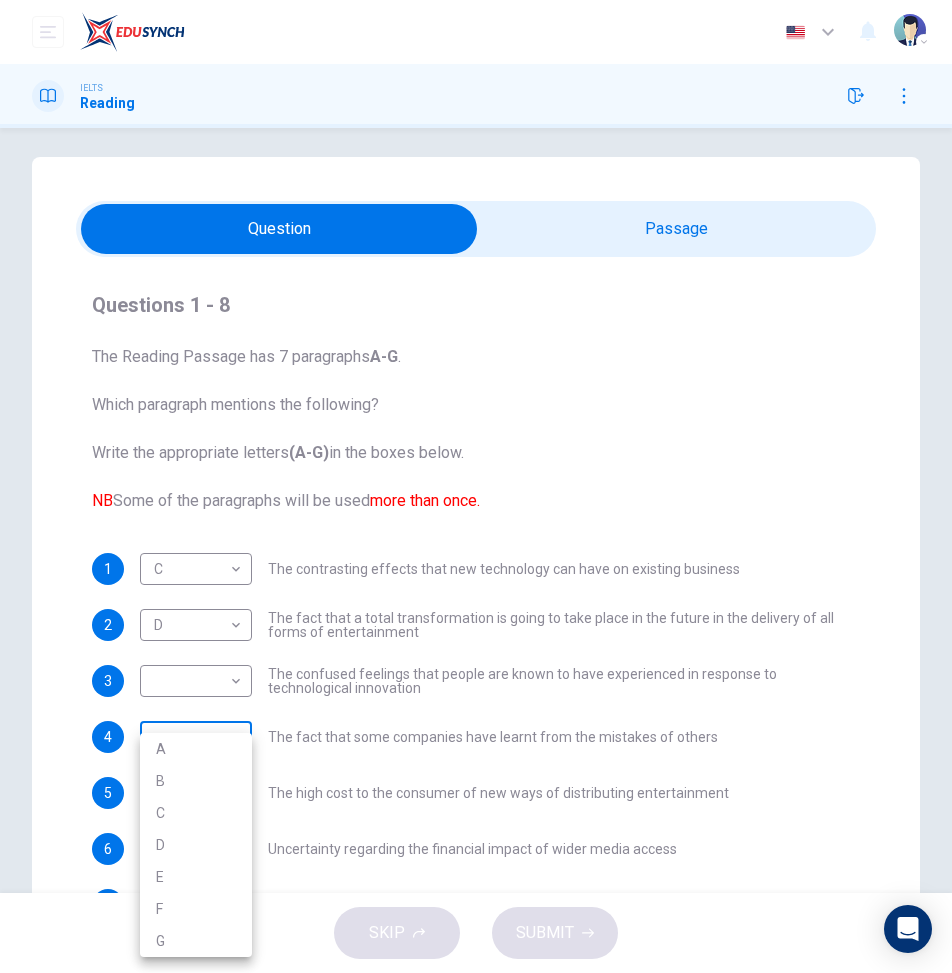 click on "Dashboard Practice Analysis Pricing English en ​ 2025KL00133 [PERSON_NAME] [PERSON_NAME] IELTS Reading Question Passage Questions 1 - 8 The Reading Passage has 7 paragraphs  A-G .
Which paragraph mentions the following?
Write the appropriate letters  (A-G)  in the boxes below.
NB  Some of the paragraphs will be used  more than once. 1 C C ​ The contrasting effects that new technology can have on existing business 2 D D ​ The fact that a total transformation is going to take place in the future in the delivery of all forms of entertainment 3 ​ ​ The confused feelings that people are known to have experienced in response to technological innovation 4 ​ ​ The fact that some companies have learnt from the mistakes of others 5 B B ​ The high cost to the consumer of new ways of distributing entertainment 6 ​ ​ Uncertainty regarding the financial impact of wider media access 7 ​ ​ The fact that some companies were the victims of strict government policy 8 E E ​ Wheel of Fortune CLICK TO ZOOM A B" at bounding box center (476, 486) 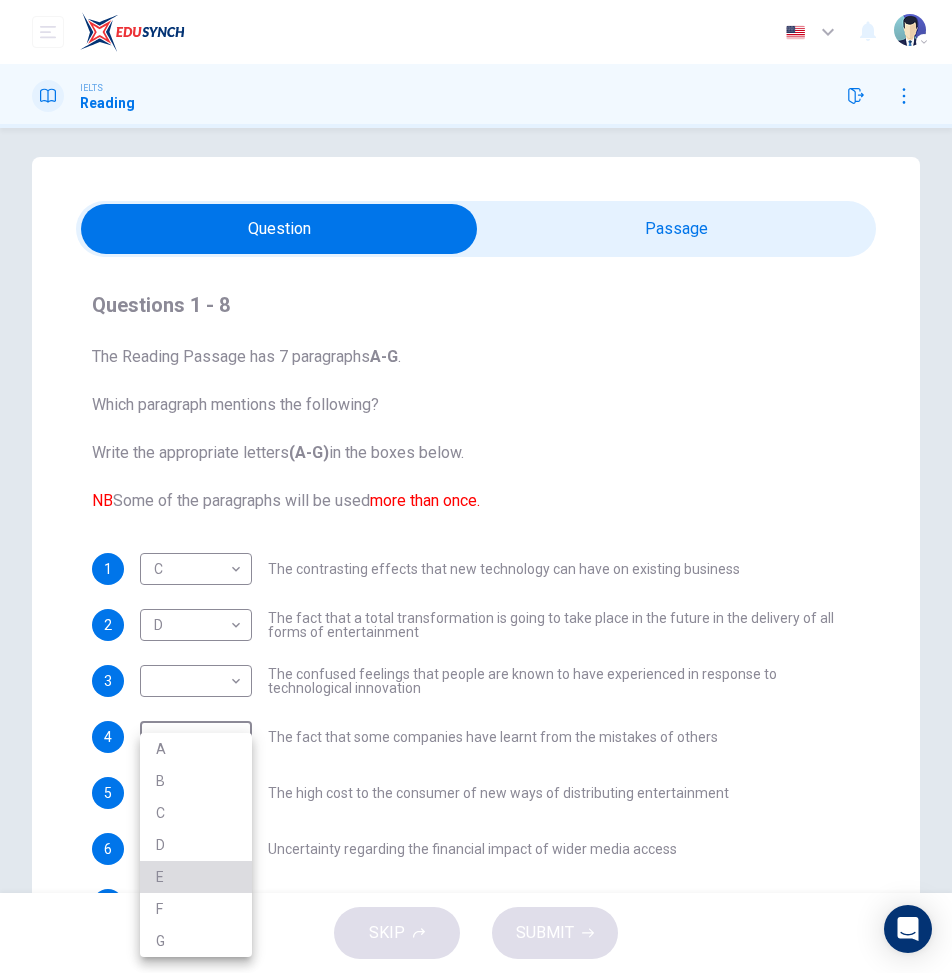 click on "E" at bounding box center [196, 877] 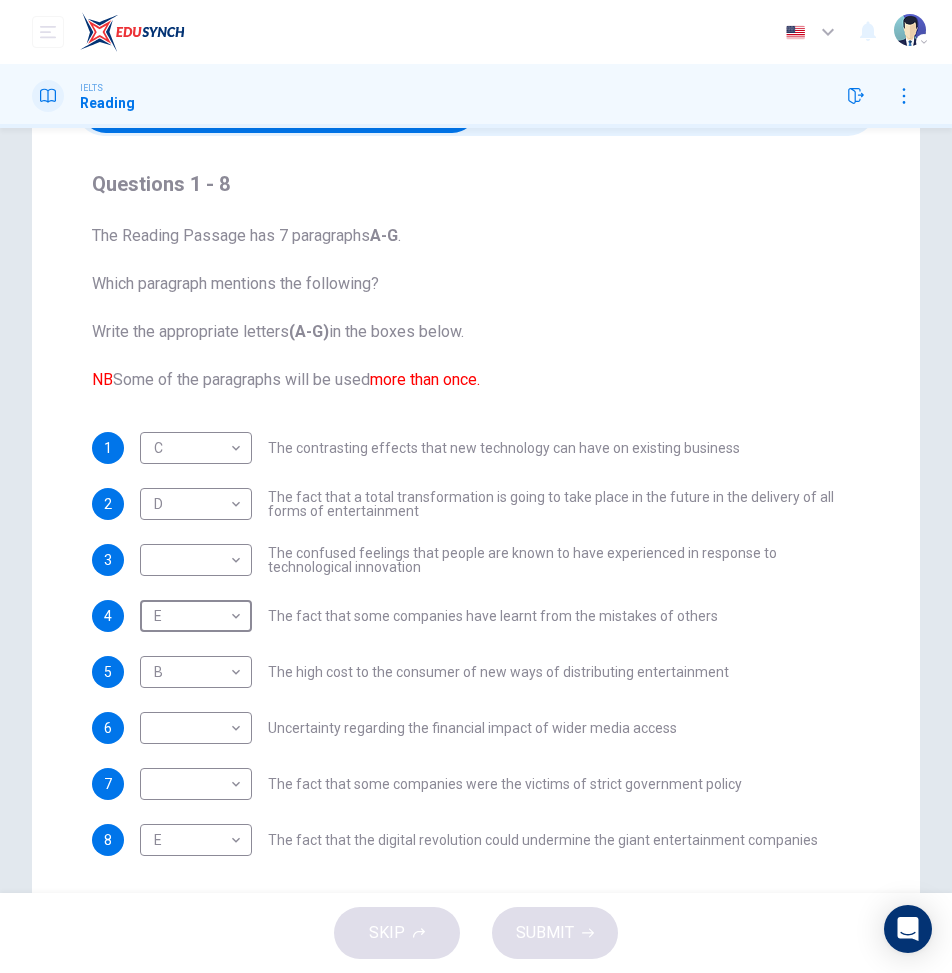 scroll, scrollTop: 0, scrollLeft: 0, axis: both 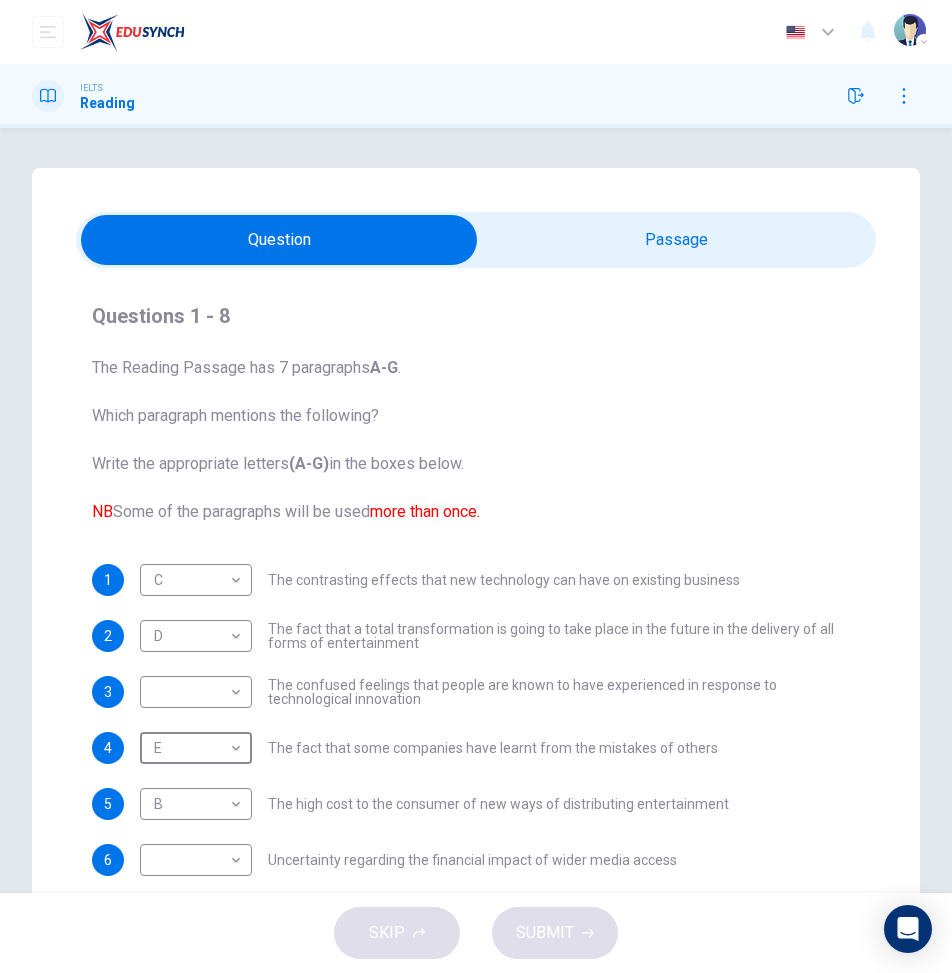 click at bounding box center (279, 240) 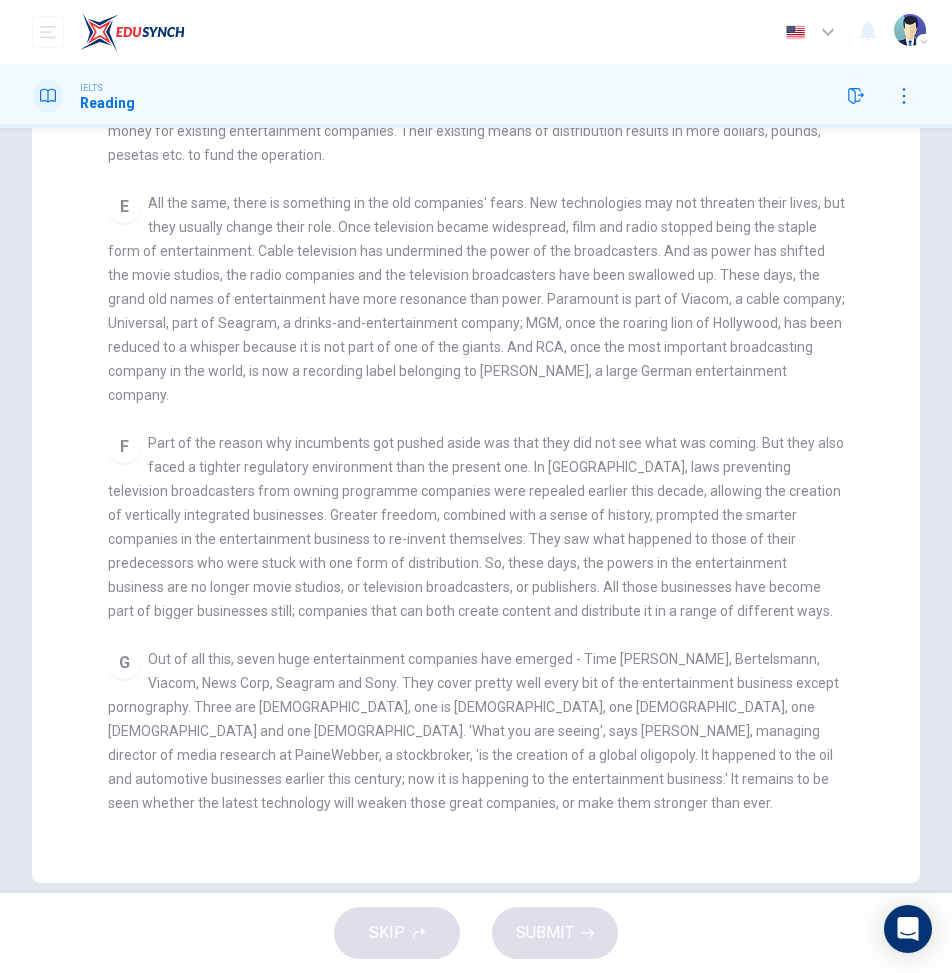 scroll, scrollTop: 263, scrollLeft: 0, axis: vertical 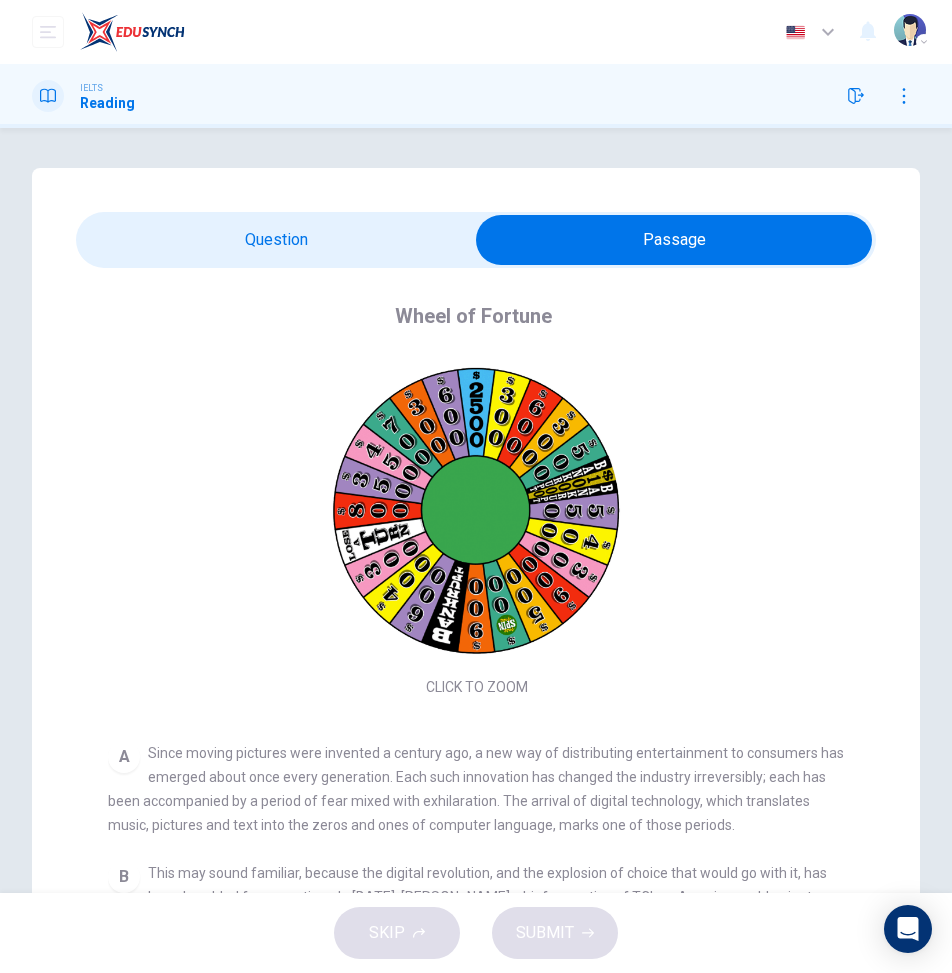 click at bounding box center (674, 240) 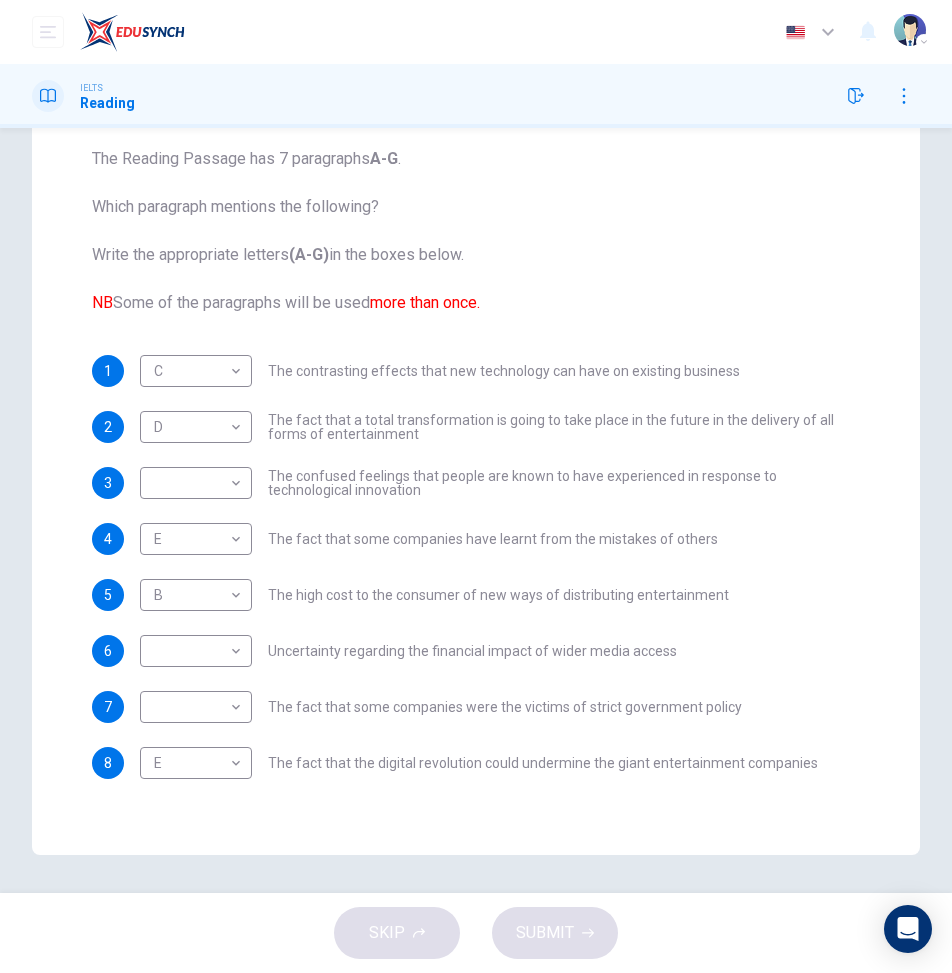 scroll, scrollTop: 211, scrollLeft: 0, axis: vertical 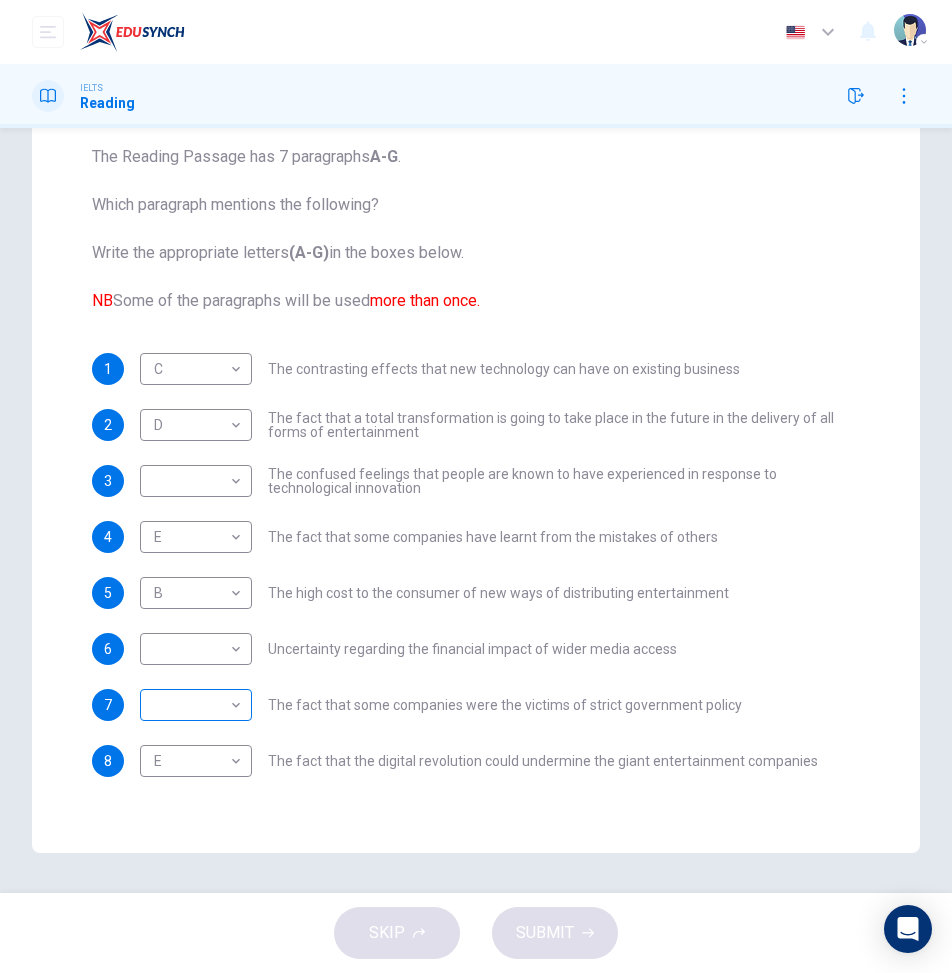 click on "Dashboard Practice Analysis Pricing English en ​ 2025KL00133 [PERSON_NAME] [PERSON_NAME] IELTS Reading Question Passage Questions 1 - 8 The Reading Passage has 7 paragraphs  A-G .
Which paragraph mentions the following?
Write the appropriate letters  (A-G)  in the boxes below.
NB  Some of the paragraphs will be used  more than once. 1 C C ​ The contrasting effects that new technology can have on existing business 2 D D ​ The fact that a total transformation is going to take place in the future in the delivery of all forms of entertainment 3 ​ ​ The confused feelings that people are known to have experienced in response to technological innovation 4 E E ​ The fact that some companies have learnt from the mistakes of others 5 B B ​ The high cost to the consumer of new ways of distributing entertainment 6 ​ ​ Uncertainty regarding the financial impact of wider media access 7 ​ ​ The fact that some companies were the victims of strict government policy 8 E E ​ Wheel of Fortune CLICK TO ZOOM A B" at bounding box center [476, 486] 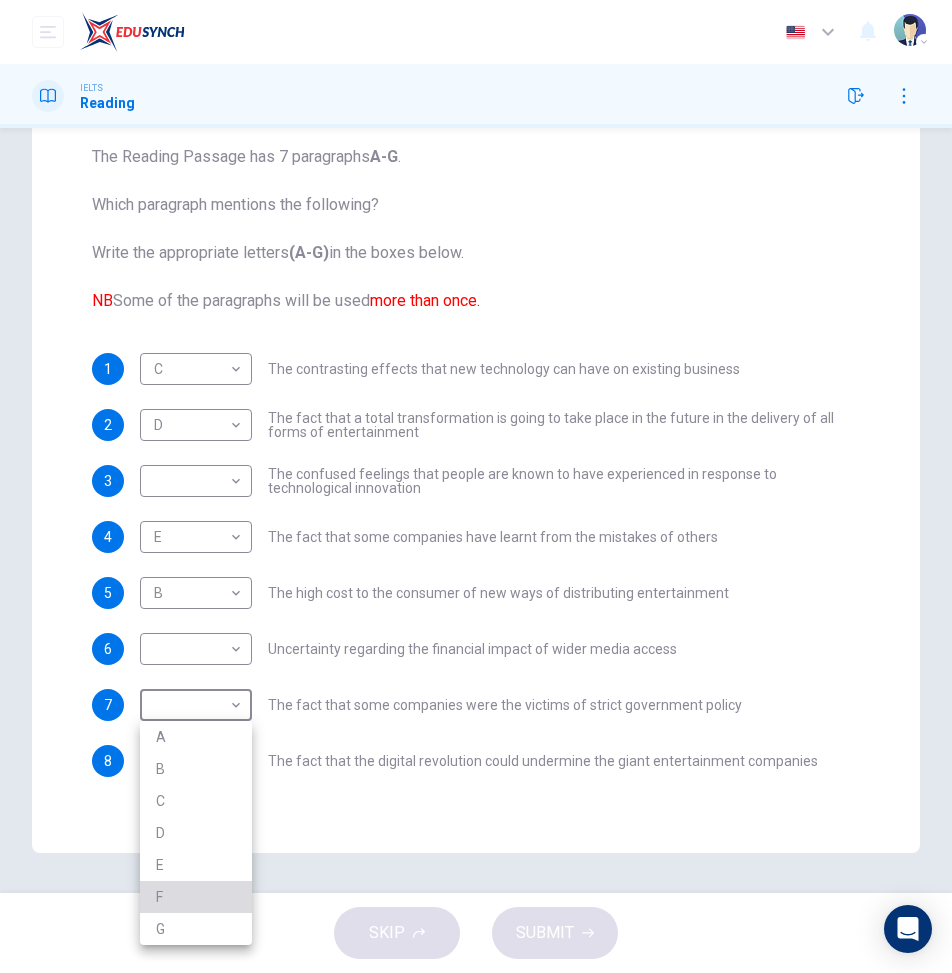 click on "F" at bounding box center [196, 897] 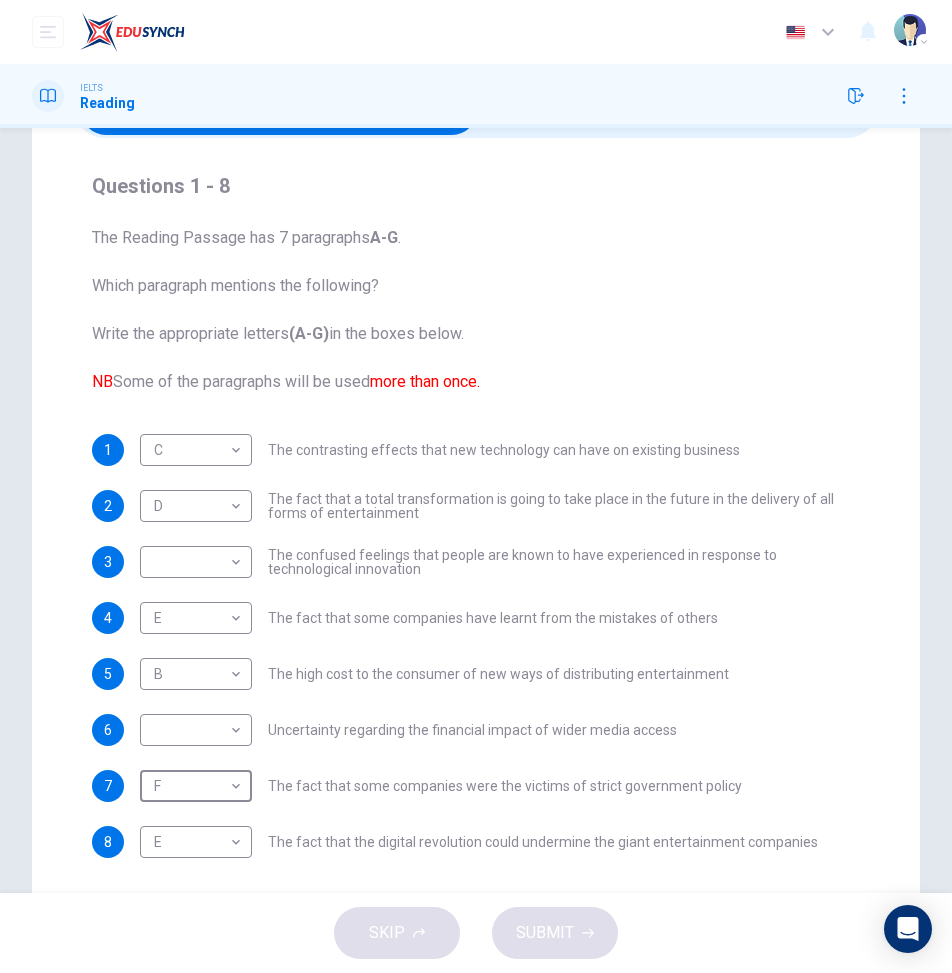 scroll, scrollTop: 0, scrollLeft: 0, axis: both 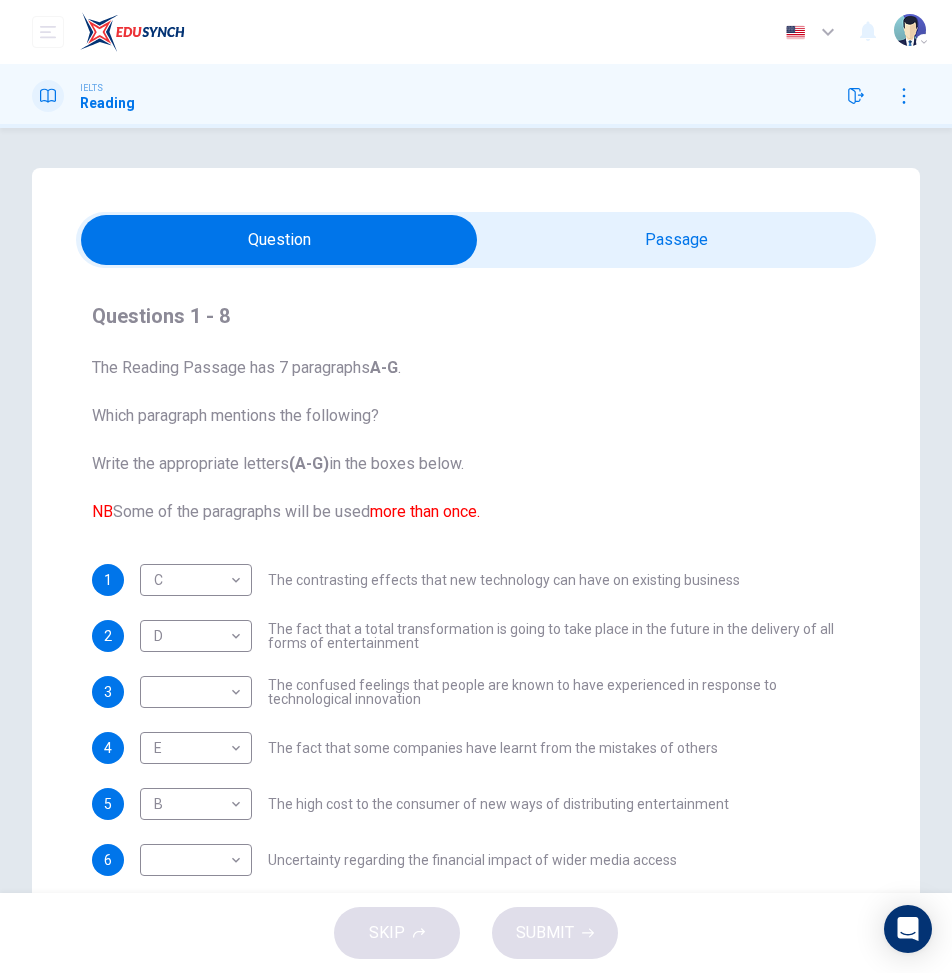 click at bounding box center (279, 240) 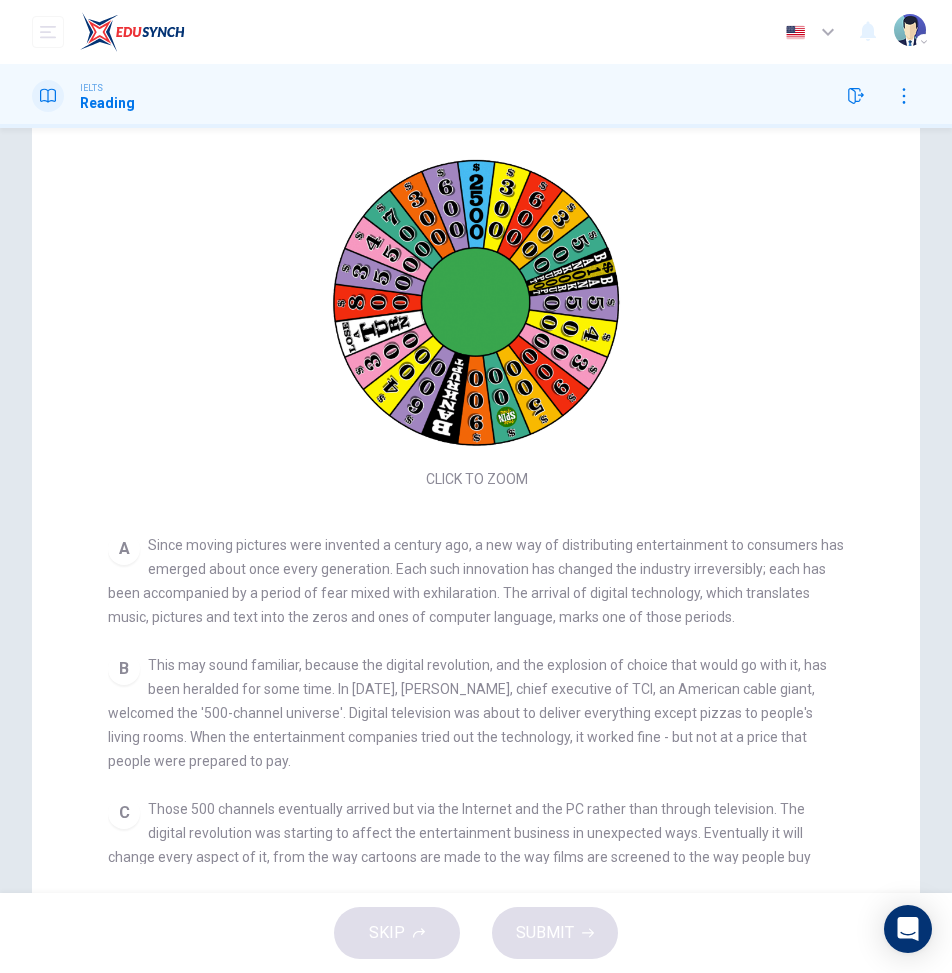 scroll, scrollTop: 263, scrollLeft: 0, axis: vertical 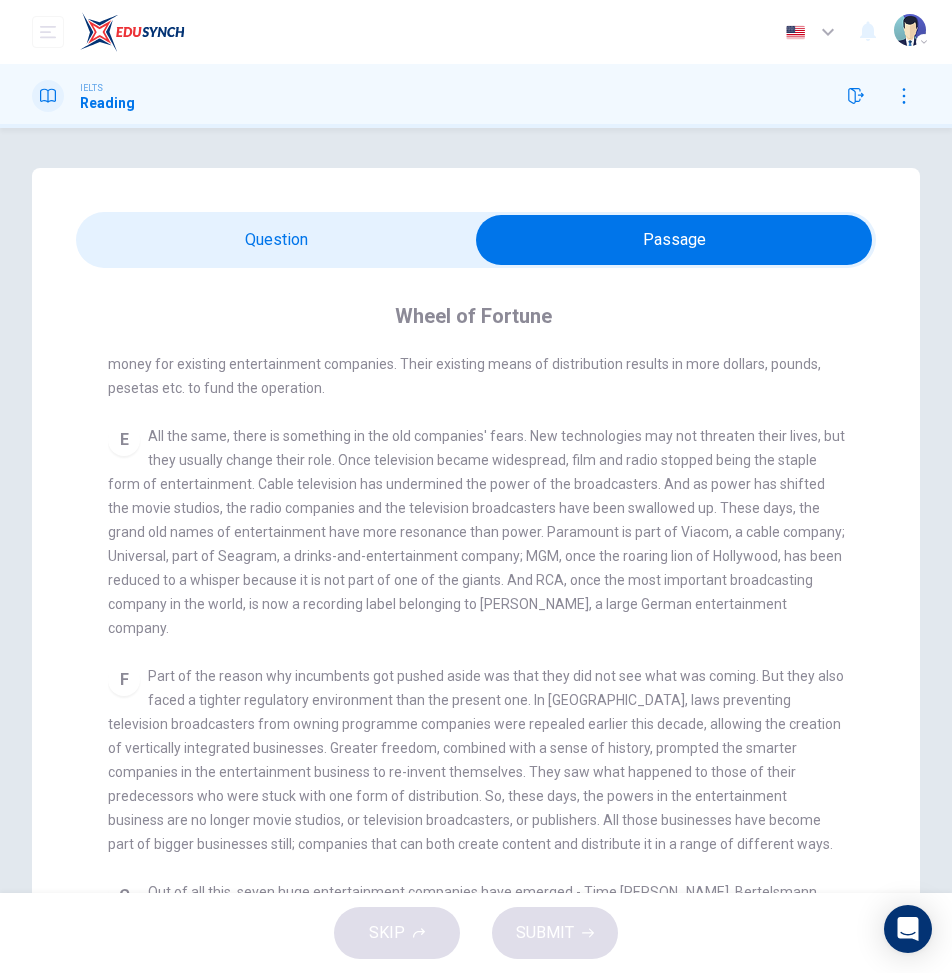 click at bounding box center (674, 240) 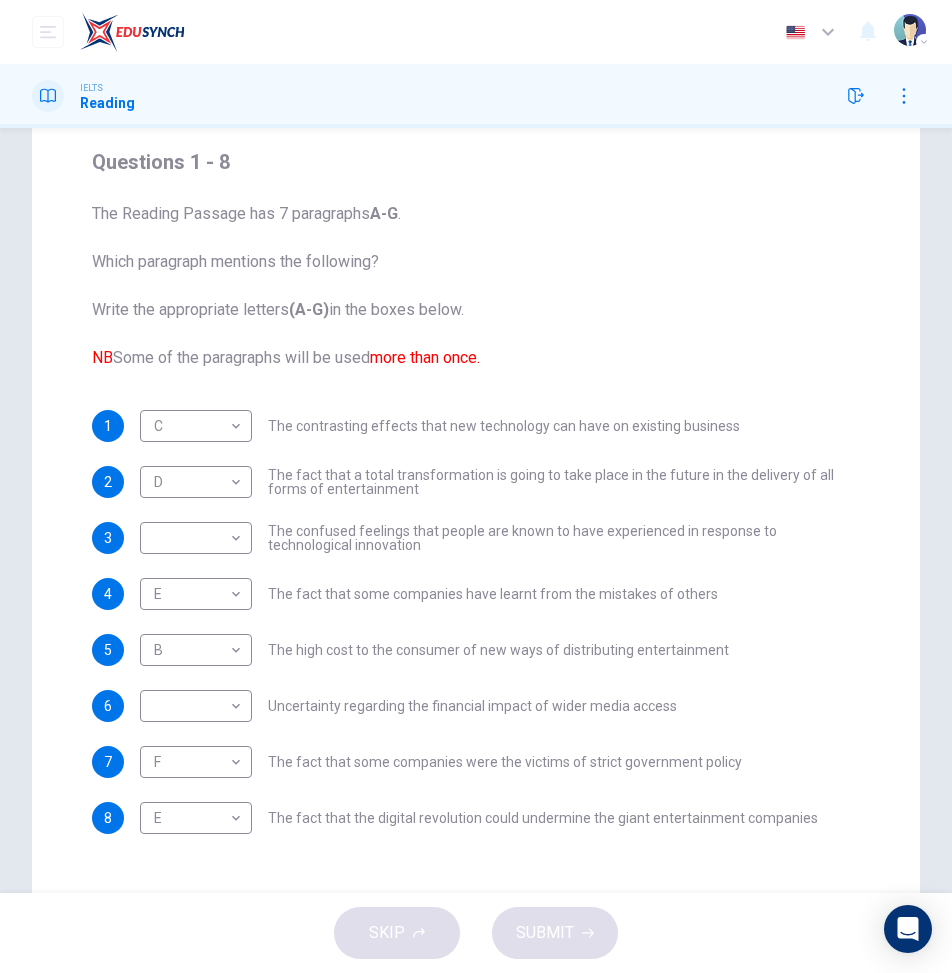 scroll, scrollTop: 200, scrollLeft: 0, axis: vertical 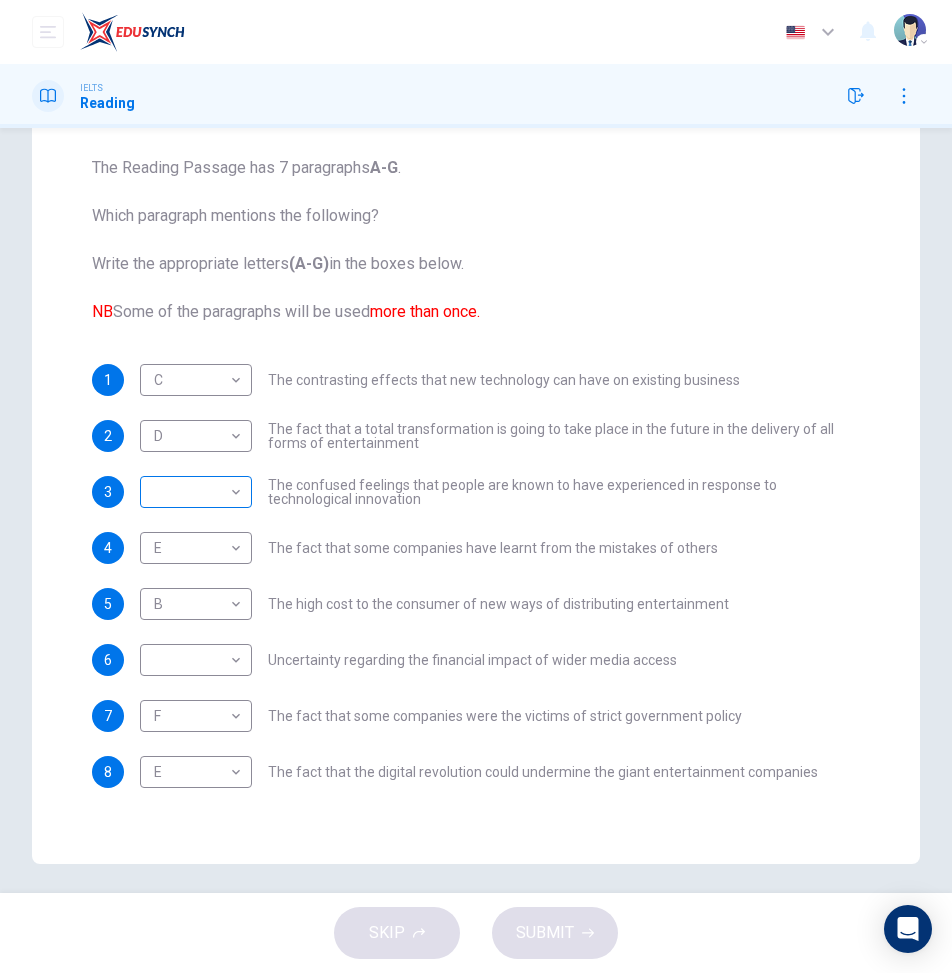 click on "Dashboard Practice Analysis Pricing English en ​ 2025KL00133 [PERSON_NAME] [PERSON_NAME] IELTS Reading Question Passage Questions 1 - 8 The Reading Passage has 7 paragraphs  A-G .
Which paragraph mentions the following?
Write the appropriate letters  (A-G)  in the boxes below.
NB  Some of the paragraphs will be used  more than once. 1 C C ​ The contrasting effects that new technology can have on existing business 2 D D ​ The fact that a total transformation is going to take place in the future in the delivery of all forms of entertainment 3 ​ ​ The confused feelings that people are known to have experienced in response to technological innovation 4 E E ​ The fact that some companies have learnt from the mistakes of others 5 B B ​ The high cost to the consumer of new ways of distributing entertainment 6 ​ ​ Uncertainty regarding the financial impact of wider media access 7 F F ​ The fact that some companies were the victims of strict government policy 8 E E ​ Wheel of Fortune CLICK TO ZOOM A B" at bounding box center (476, 486) 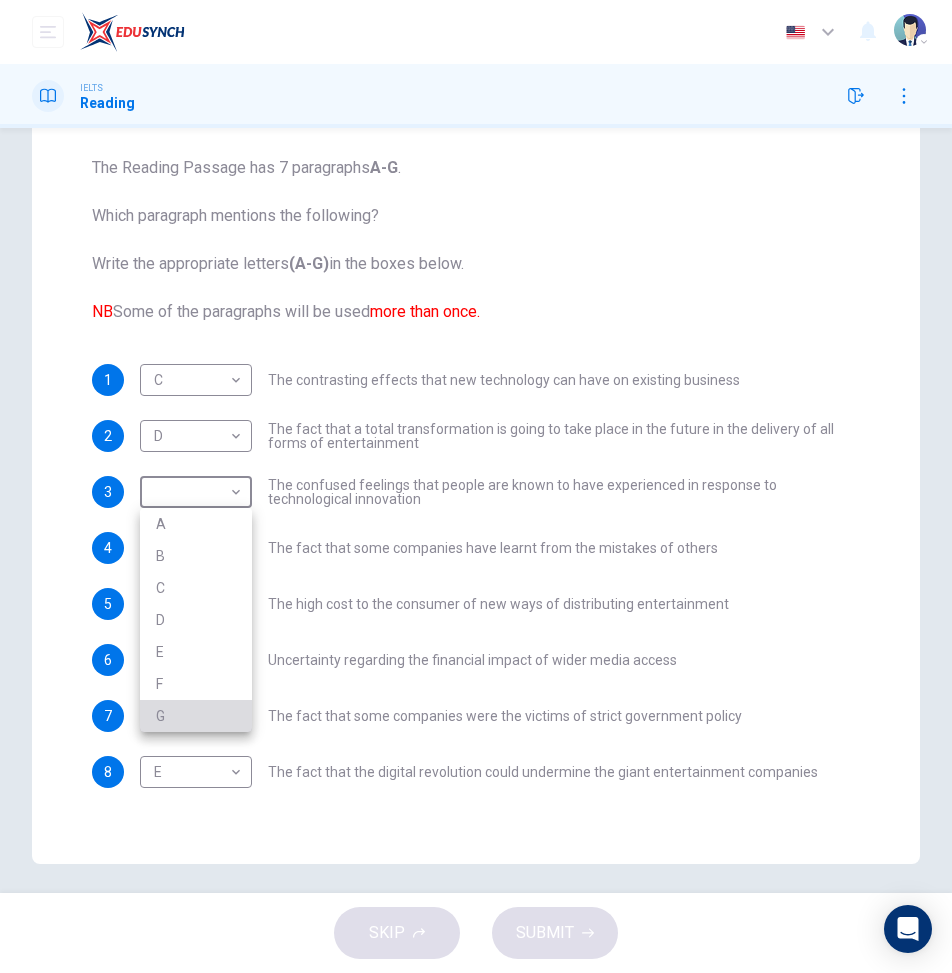 click on "G" at bounding box center [196, 716] 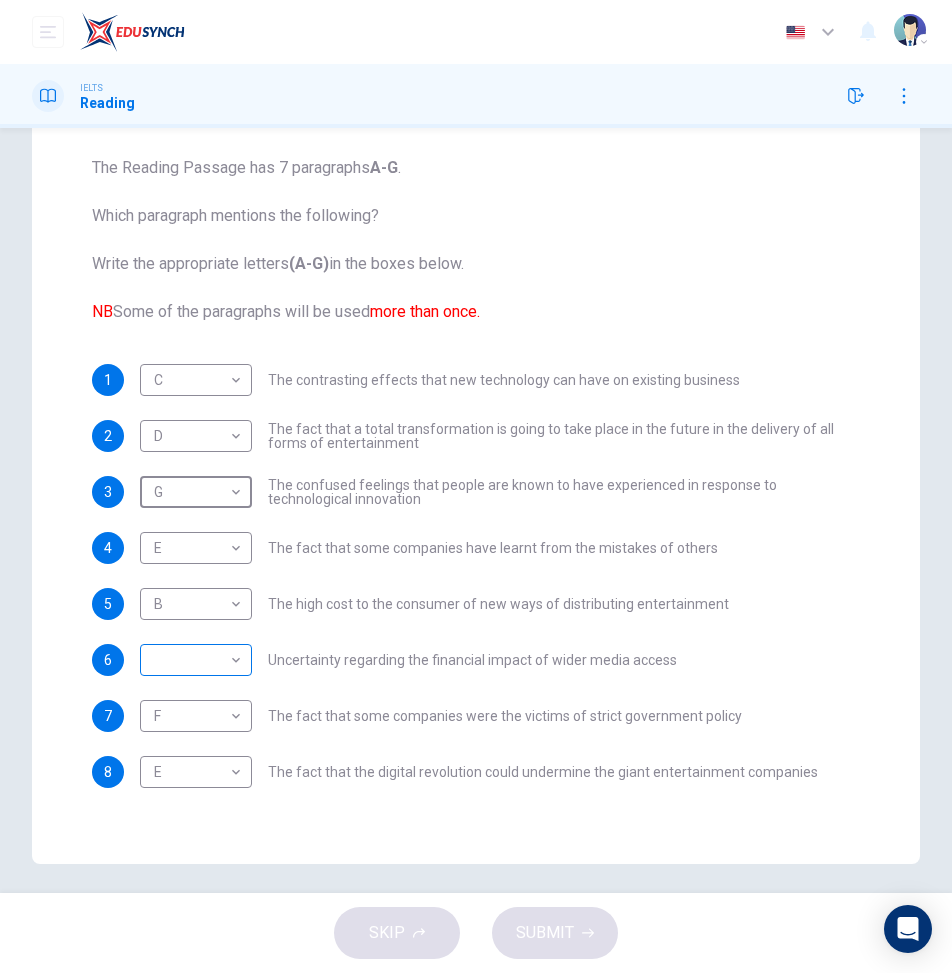click on "Dashboard Practice Analysis Pricing English en ​ 2025KL00133 [PERSON_NAME] [PERSON_NAME] IELTS Reading Question Passage Questions 1 - 8 The Reading Passage has 7 paragraphs  A-G .
Which paragraph mentions the following?
Write the appropriate letters  (A-G)  in the boxes below.
NB  Some of the paragraphs will be used  more than once. 1 C C ​ The contrasting effects that new technology can have on existing business 2 D D ​ The fact that a total transformation is going to take place in the future in the delivery of all forms of entertainment 3 G G ​ The confused feelings that people are known to have experienced in response to technological innovation 4 E E ​ The fact that some companies have learnt from the mistakes of others 5 B B ​ The high cost to the consumer of new ways of distributing entertainment 6 ​ ​ Uncertainty regarding the financial impact of wider media access 7 F F ​ The fact that some companies were the victims of strict government policy 8 E E ​ Wheel of Fortune CLICK TO ZOOM A B" at bounding box center (476, 486) 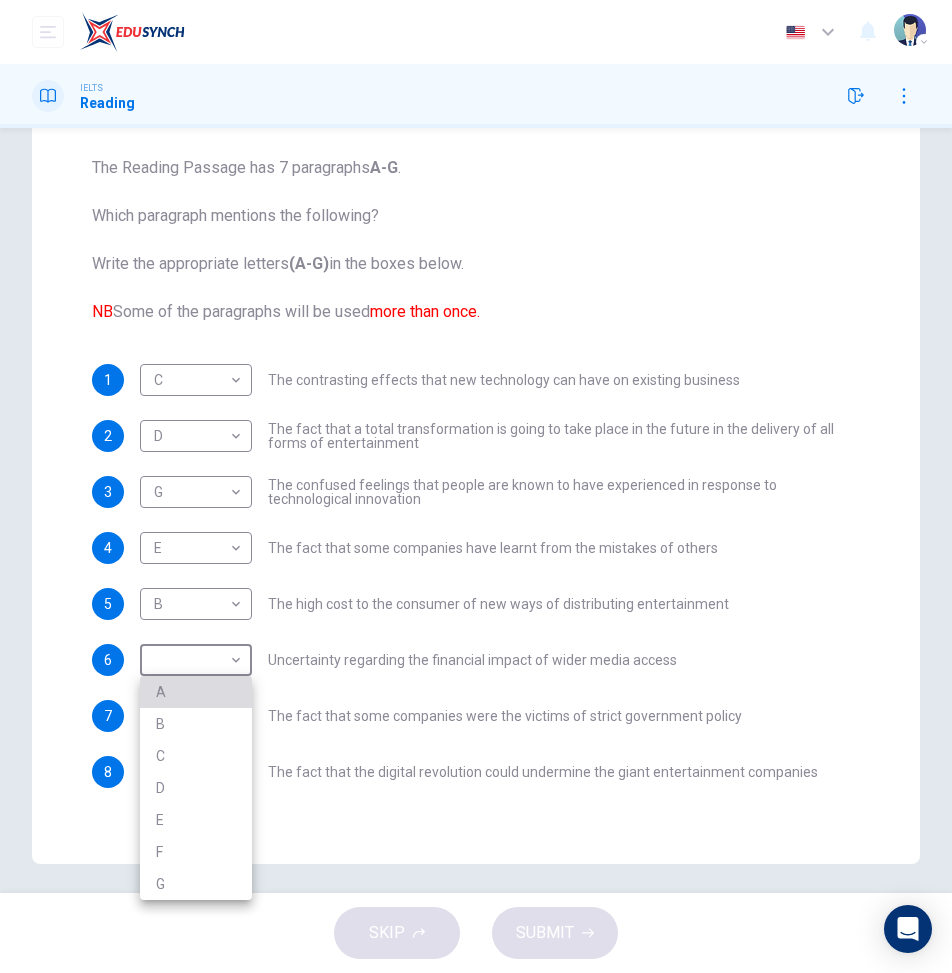 click on "A" at bounding box center [196, 692] 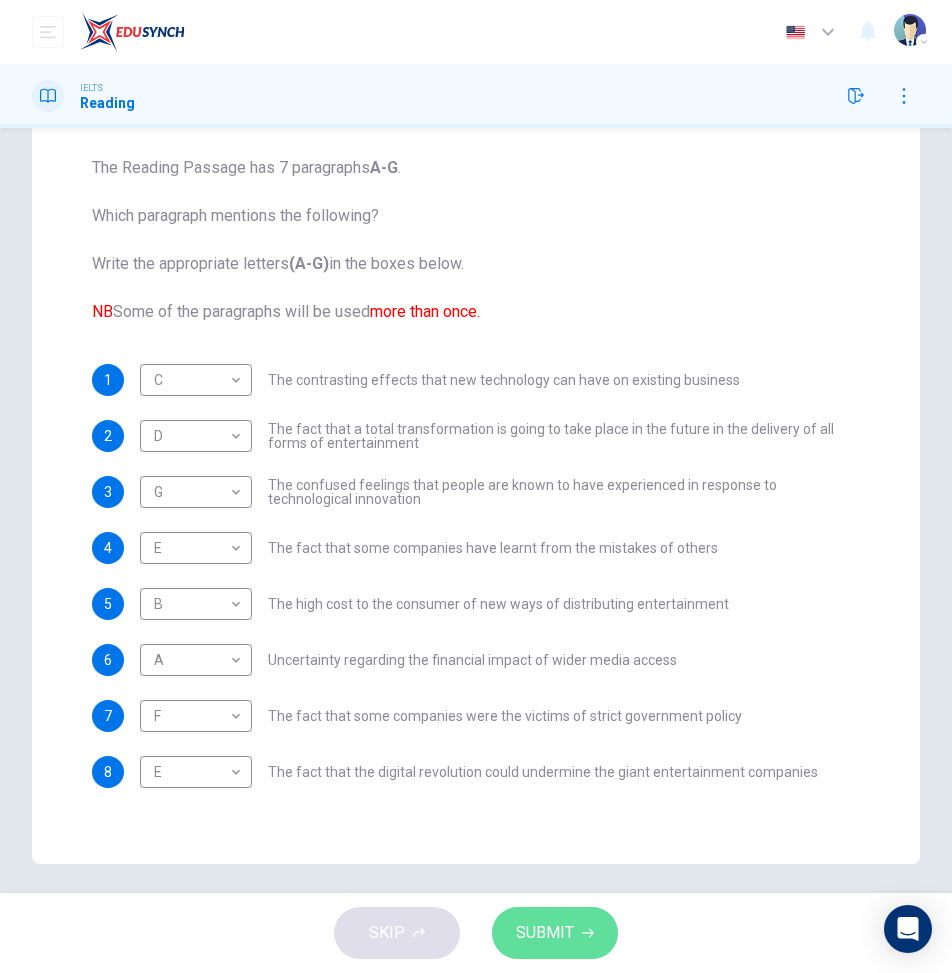 click on "SUBMIT" at bounding box center (545, 933) 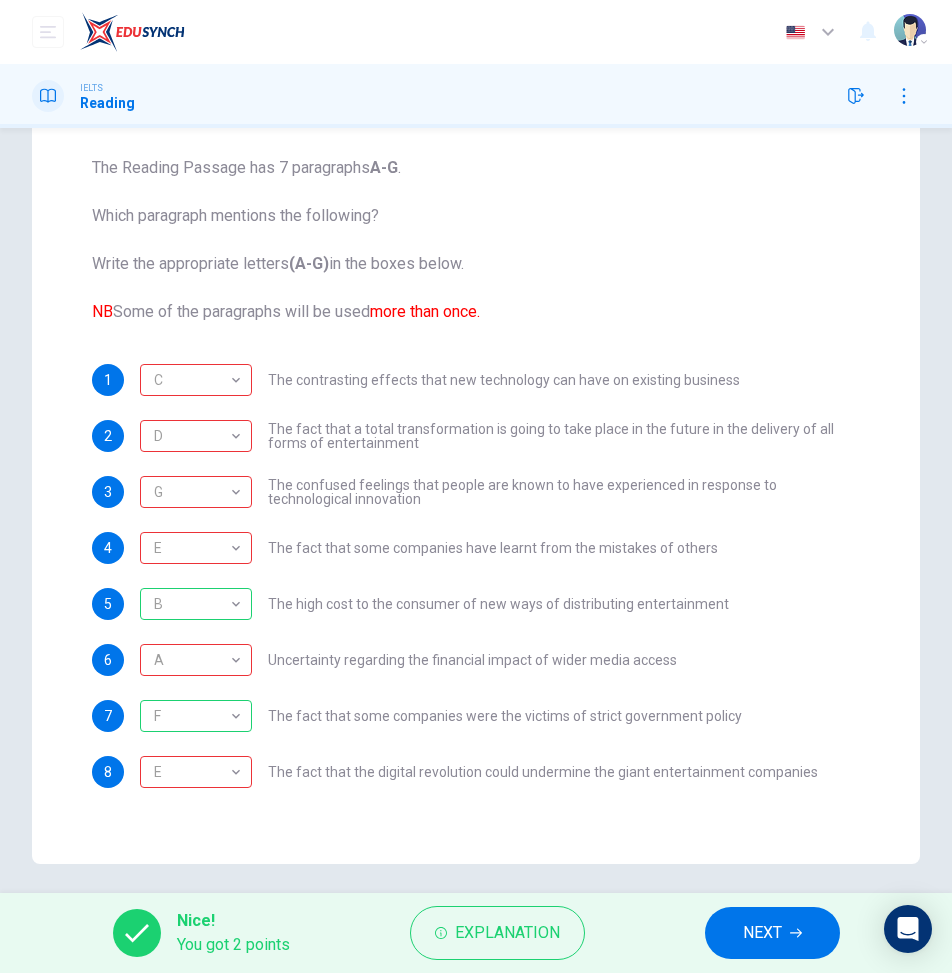 click on "NEXT" at bounding box center [762, 933] 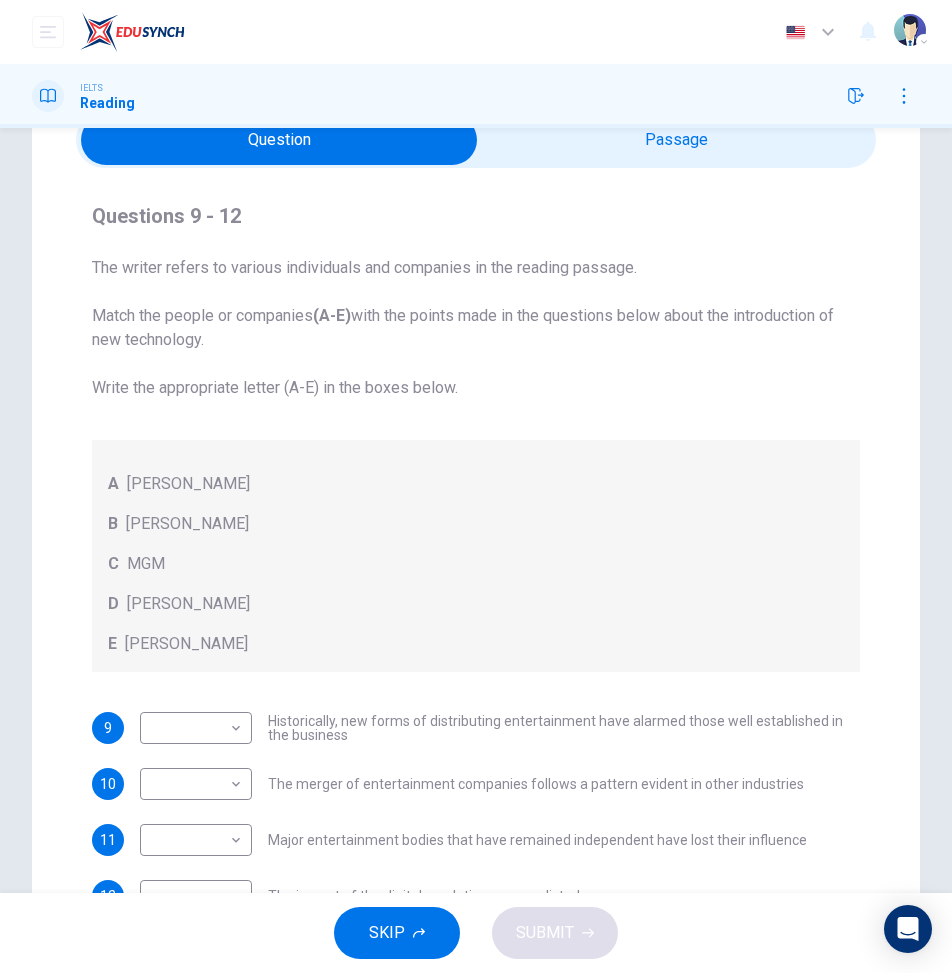 scroll, scrollTop: 0, scrollLeft: 0, axis: both 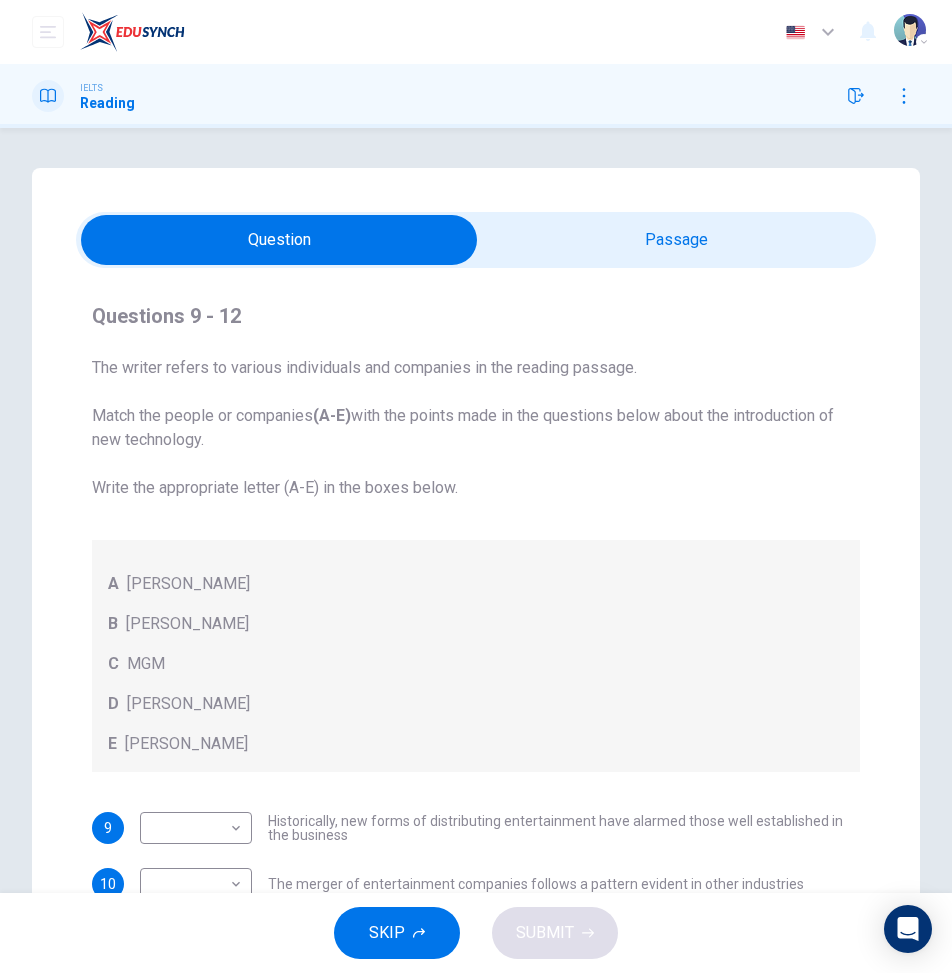 click at bounding box center [279, 240] 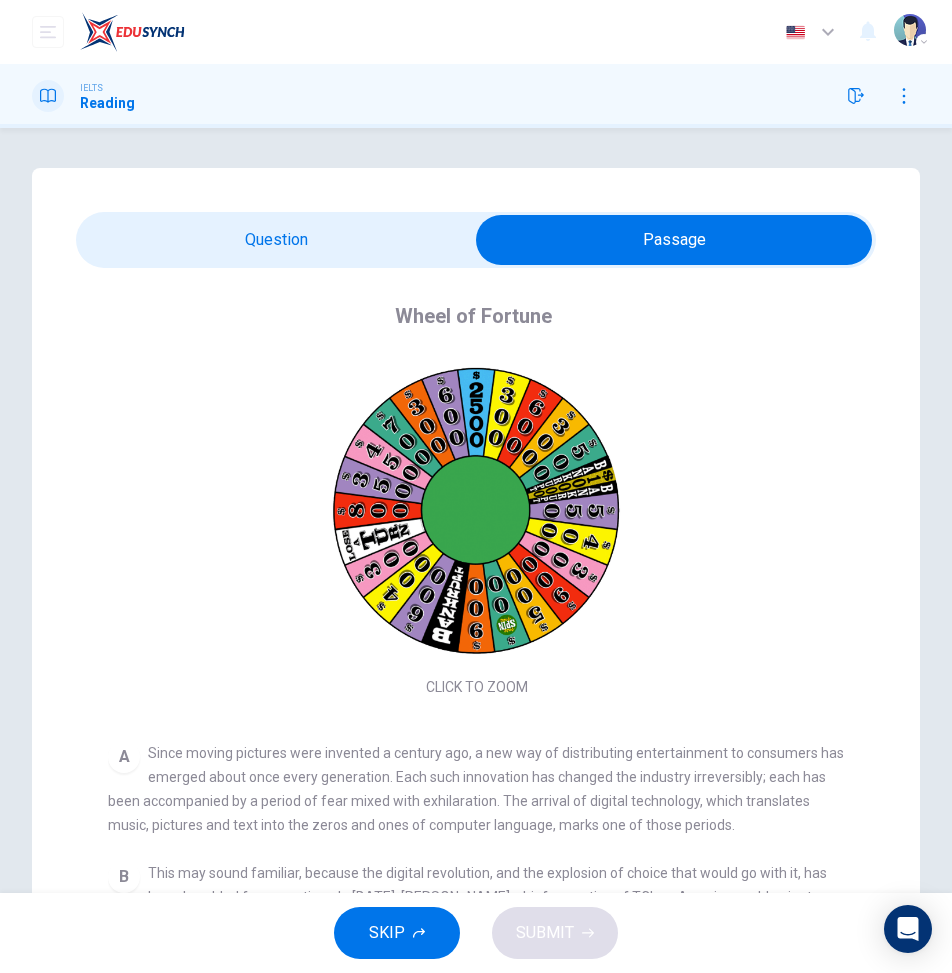 click at bounding box center [674, 240] 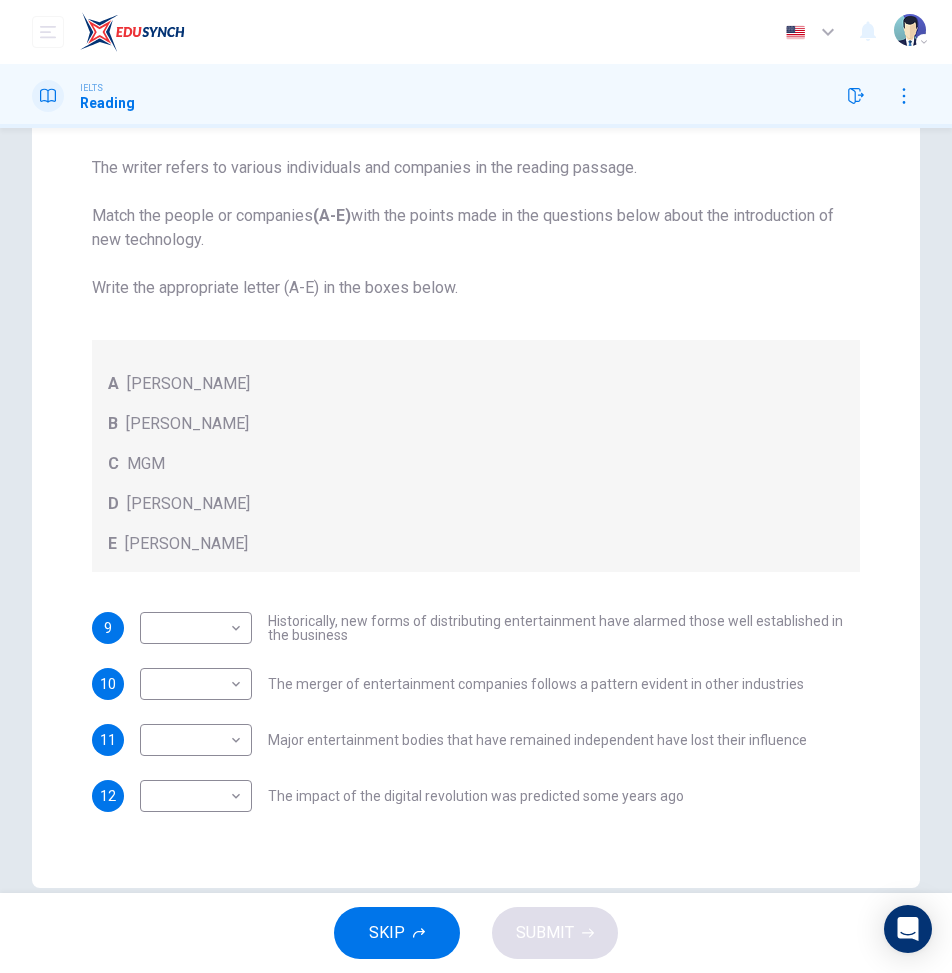 scroll, scrollTop: 100, scrollLeft: 0, axis: vertical 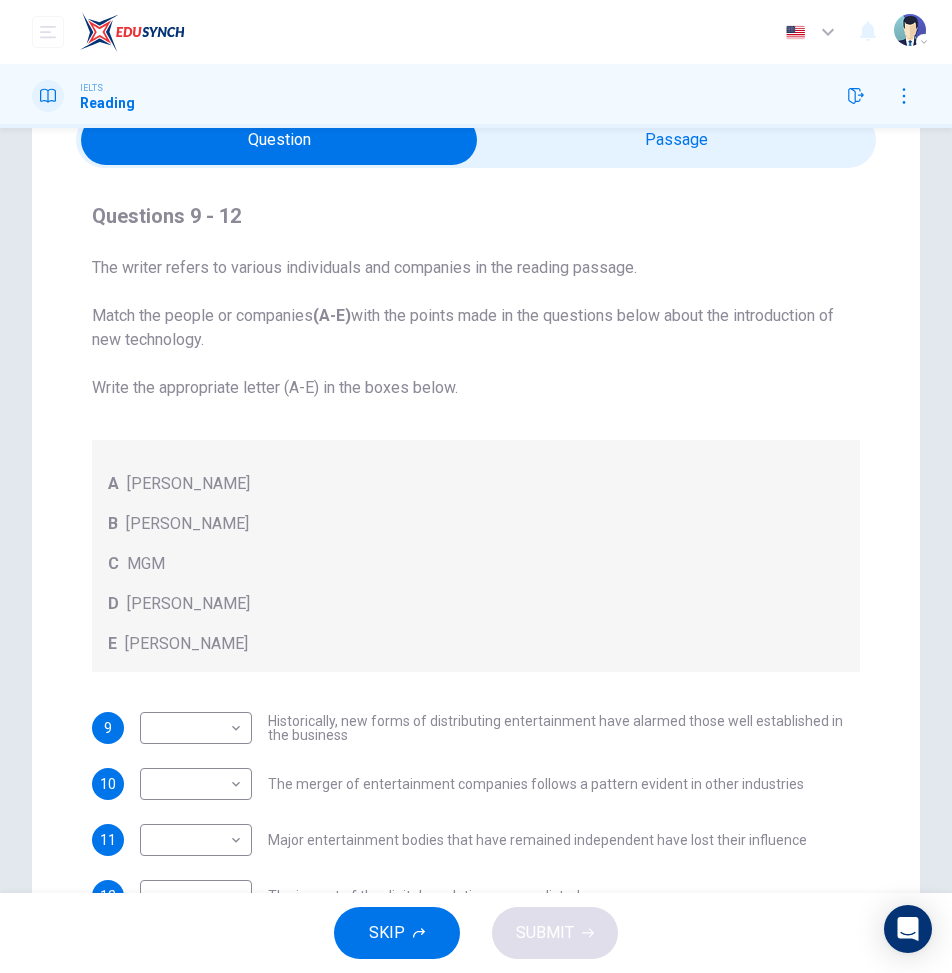 click at bounding box center (279, 140) 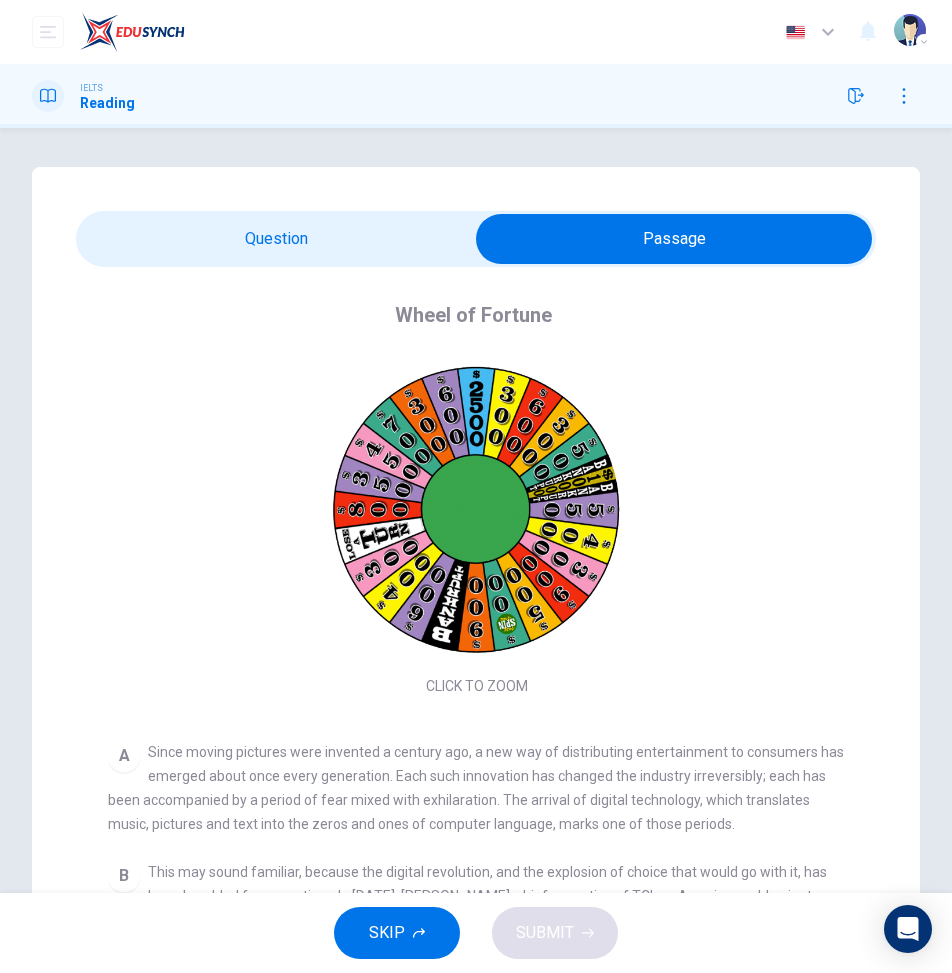 scroll, scrollTop: 0, scrollLeft: 0, axis: both 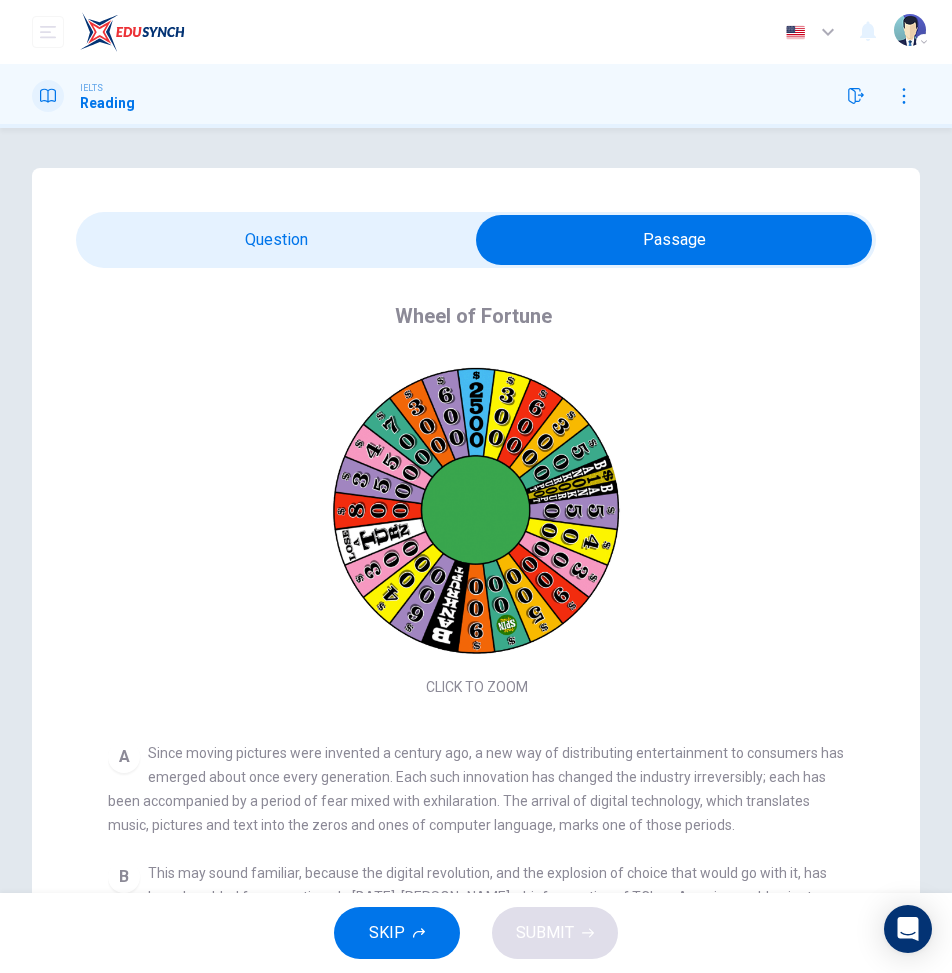 click at bounding box center (674, 240) 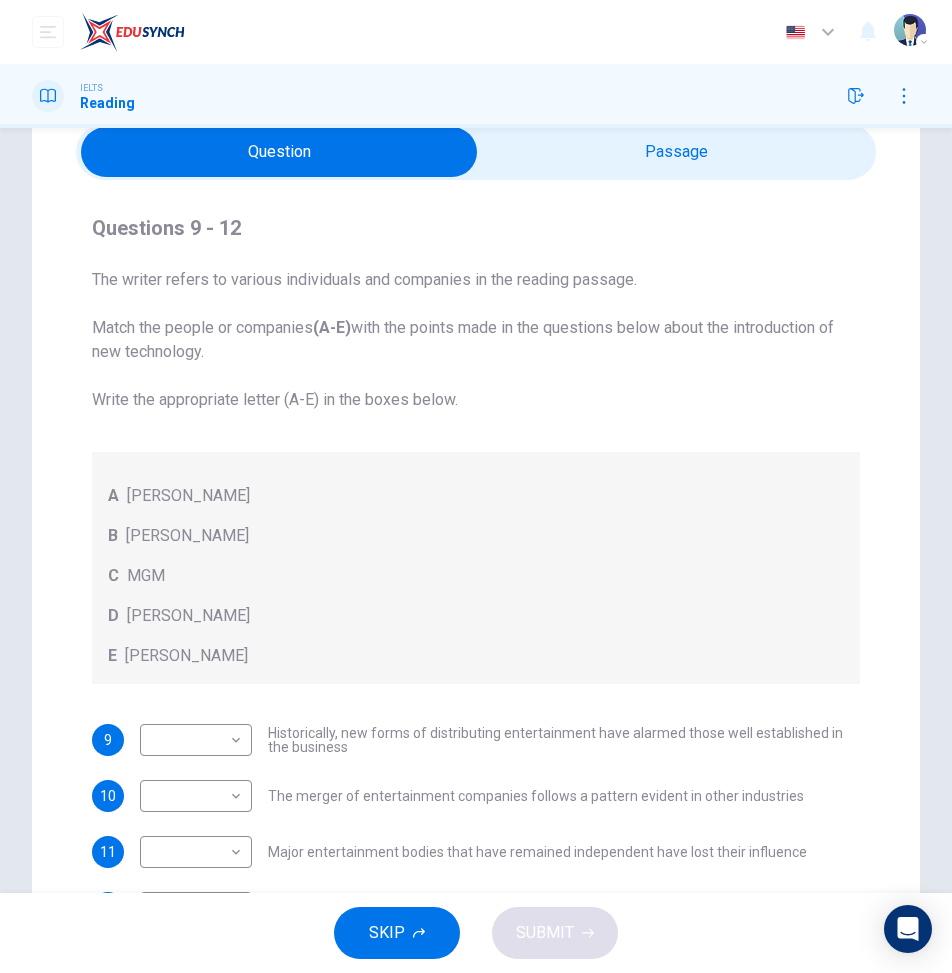 scroll, scrollTop: 0, scrollLeft: 0, axis: both 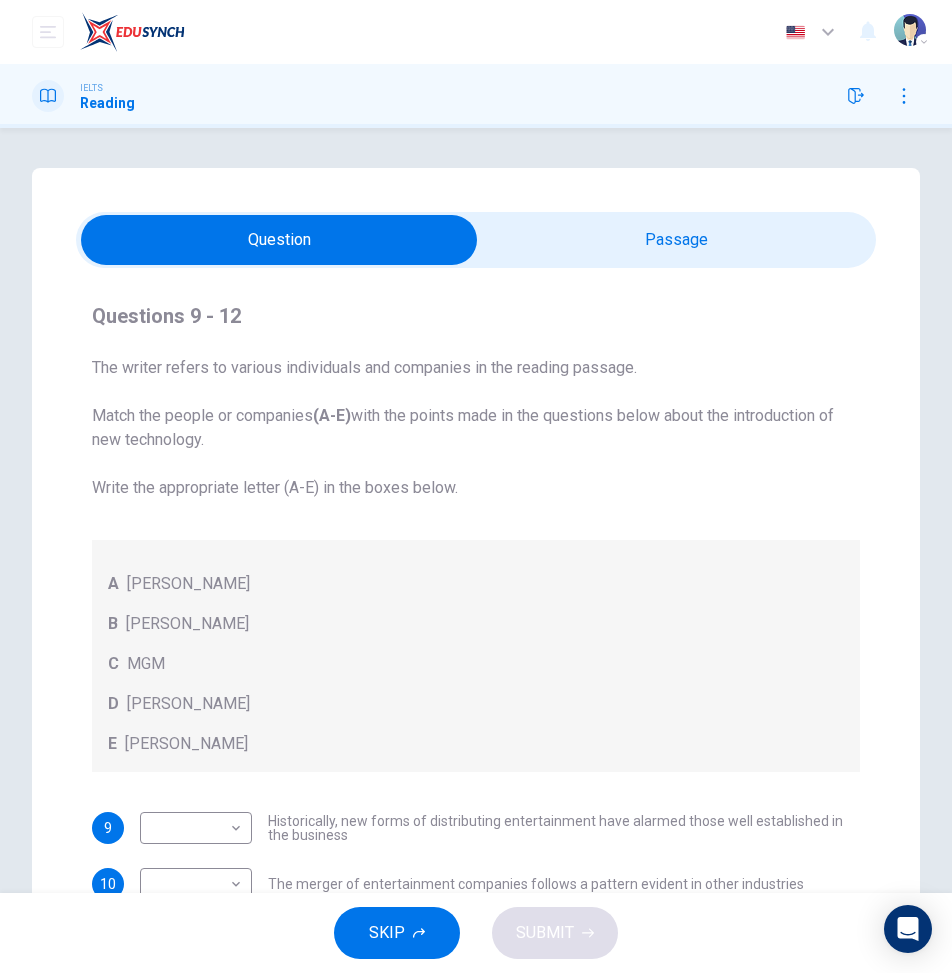 click at bounding box center [279, 240] 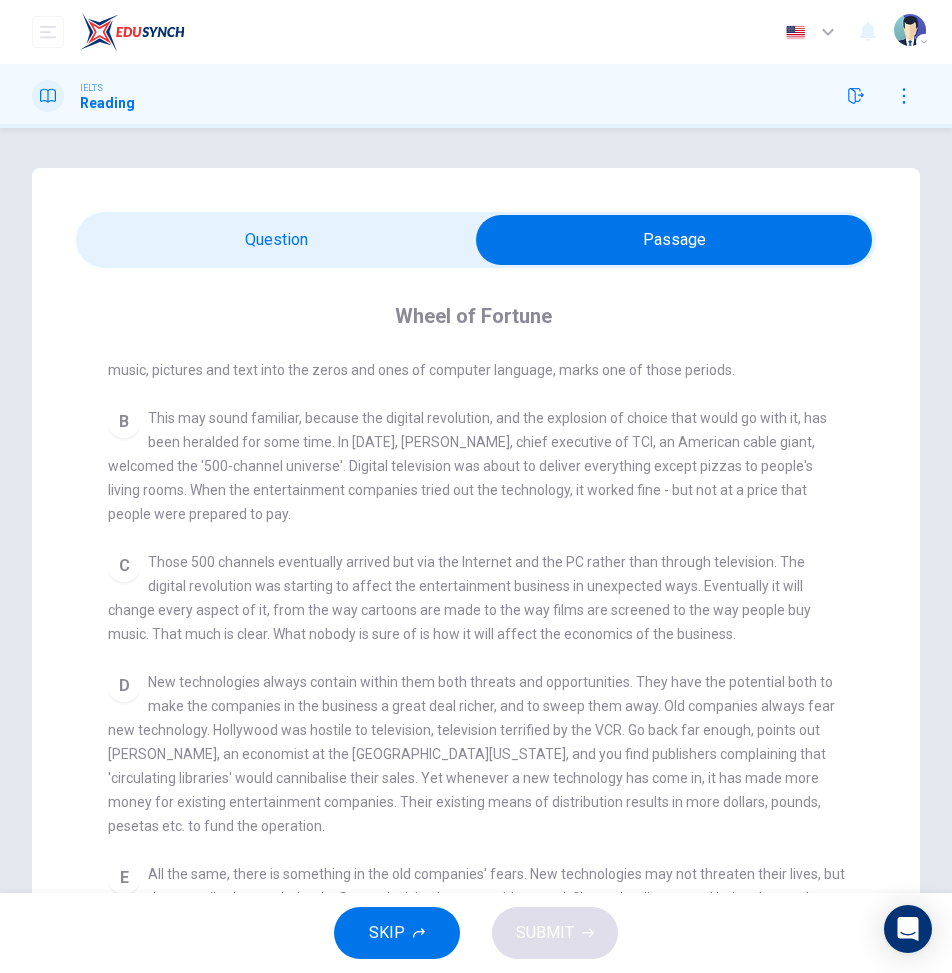 scroll, scrollTop: 500, scrollLeft: 0, axis: vertical 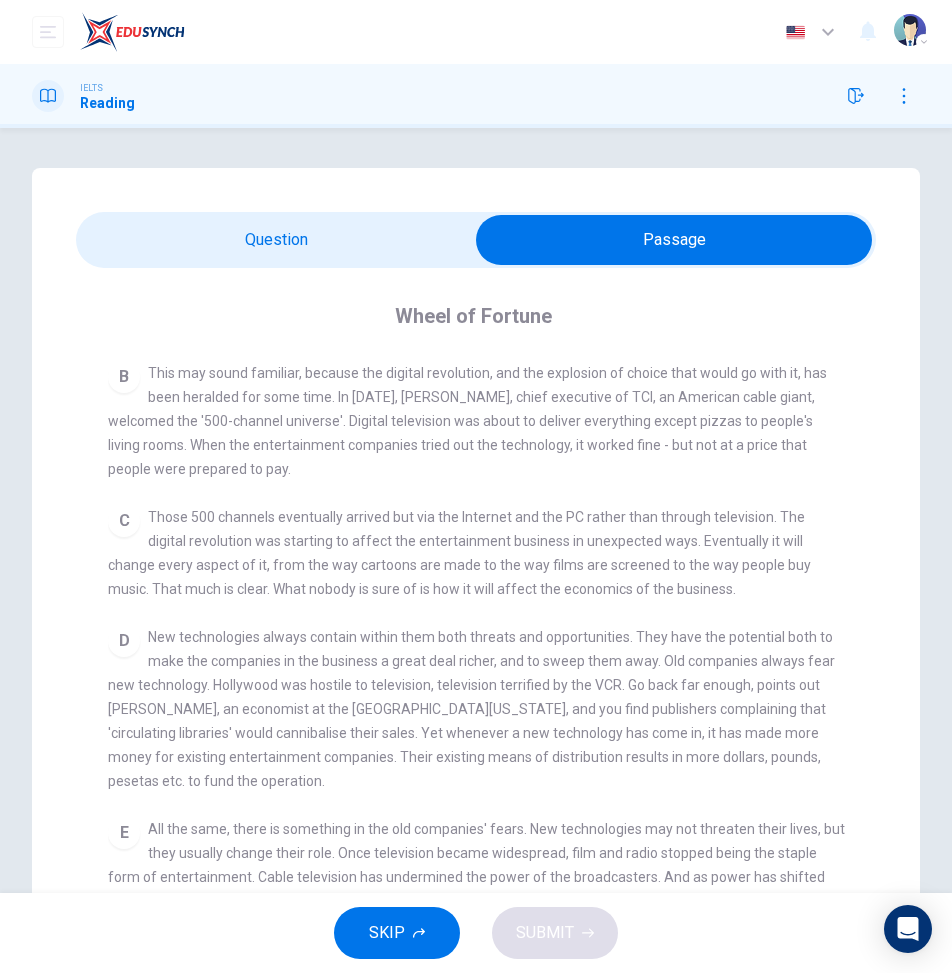 click at bounding box center (674, 240) 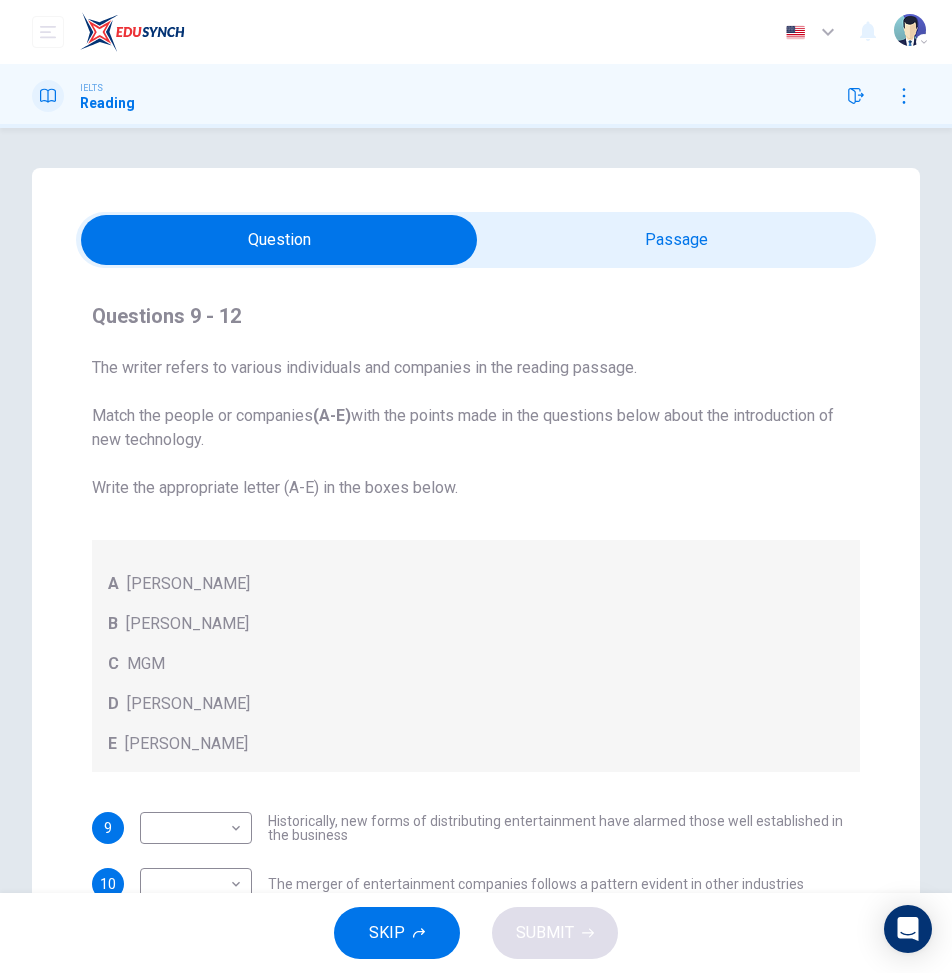 click at bounding box center [279, 240] 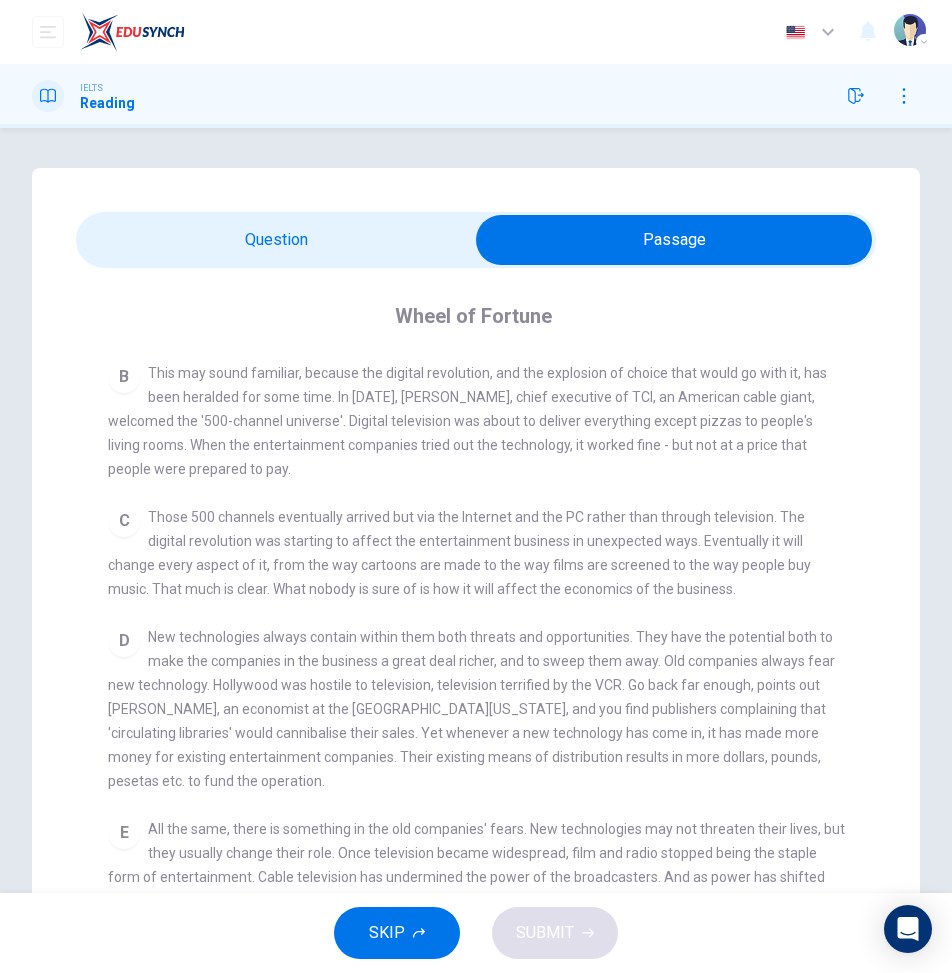 click at bounding box center (674, 240) 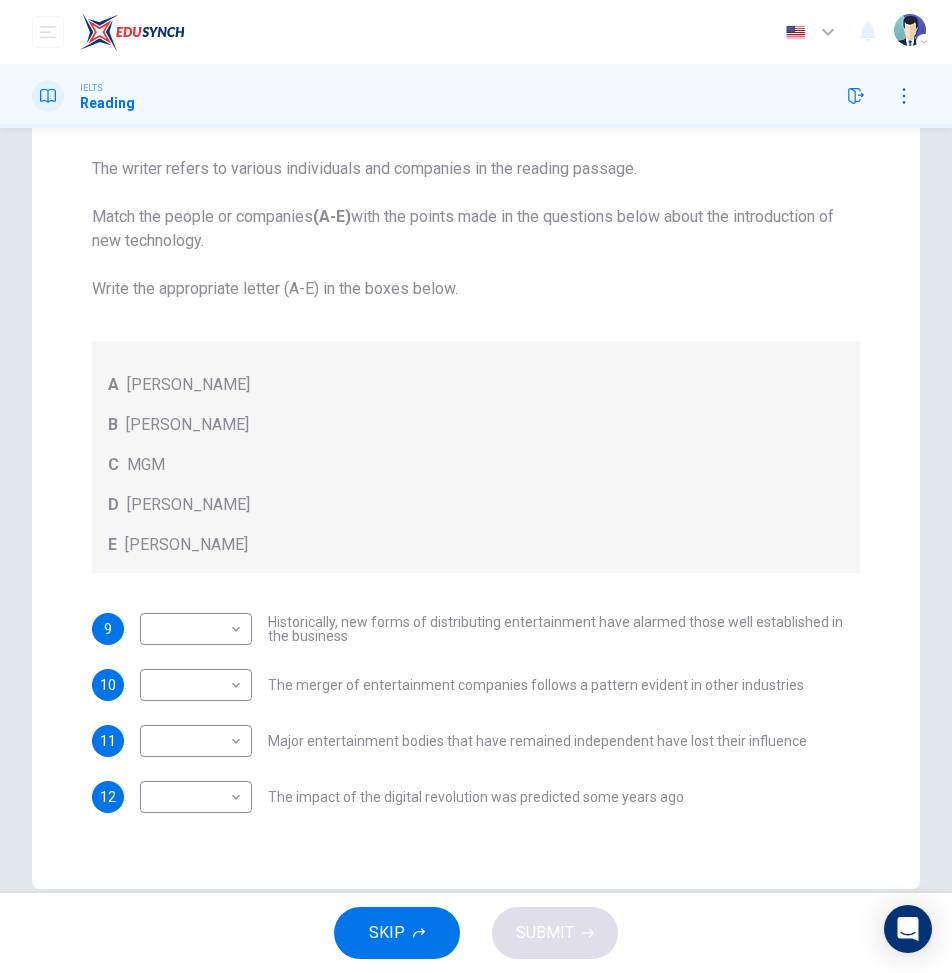 scroll, scrollTop: 200, scrollLeft: 0, axis: vertical 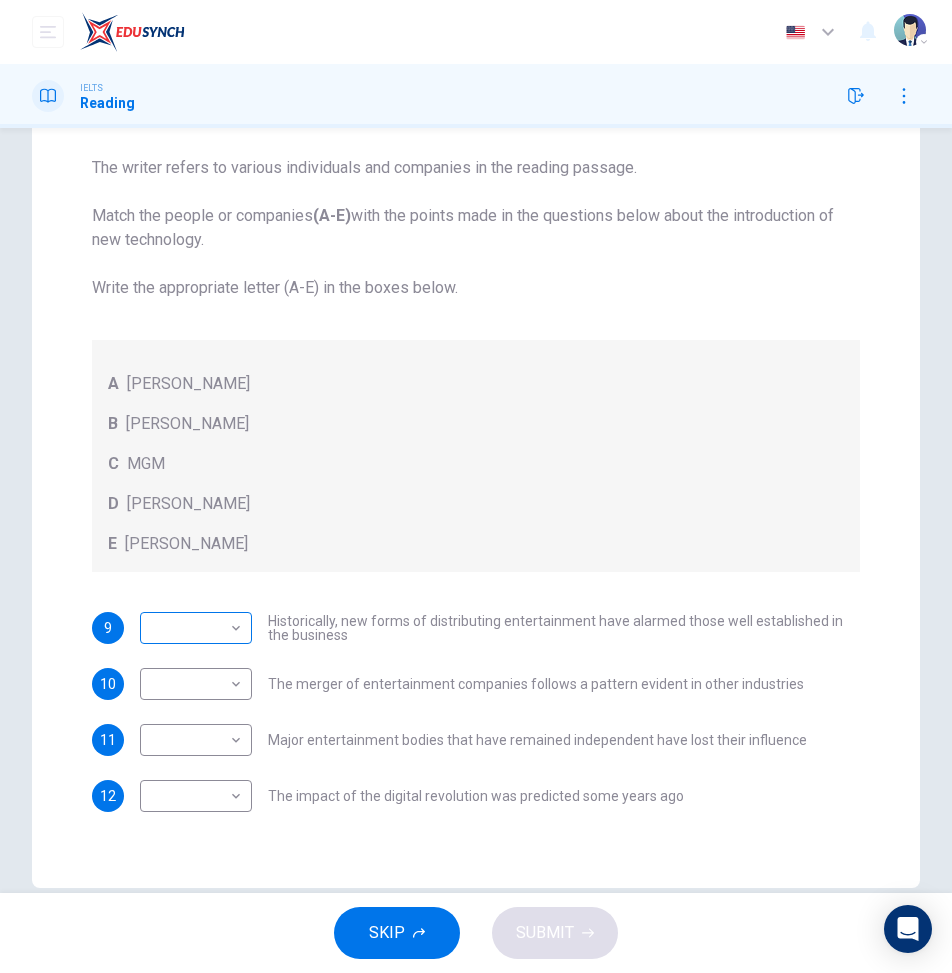 click on "Dashboard Practice Analysis Pricing English en ​ 2025KL00133 [PERSON_NAME] [PERSON_NAME] IELTS Reading Question Passage Questions 9 - 12 The writer refers to various individuals and companies in the reading passage.
Match the people or companies  (A-E)  with the points made in the questions below about the introduction of new technology.
Write the appropriate letter (A-E) in the boxes below. A [PERSON_NAME] B [PERSON_NAME] C MGM D [PERSON_NAME] E [PERSON_NAME] 9 ​ ​ Historically, new forms of distributing entertainment have alarmed those well established in the business 10 ​ ​ The merger of entertainment companies follows a pattern evident in other industries 11 ​ ​ Major entertainment bodies that have remained independent have lost their influence 12 ​ ​ The impact of the digital revolution was predicted some years ago Wheel of Fortune CLICK TO ZOOM Click to Zoom A B C D E F G SKIP SUBMIT EduSynch - Online Language Proficiency Testing
Dashboard Practice Analysis Pricing   Notifications 2025" at bounding box center [476, 486] 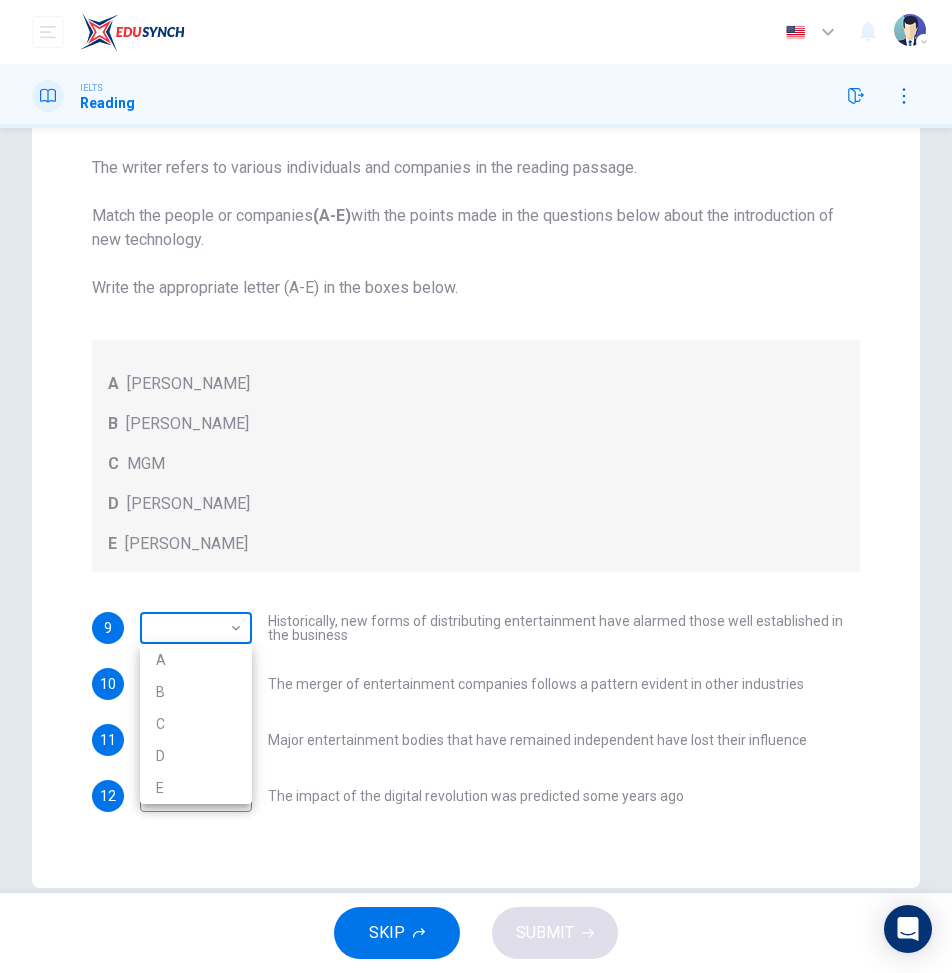 click at bounding box center [476, 486] 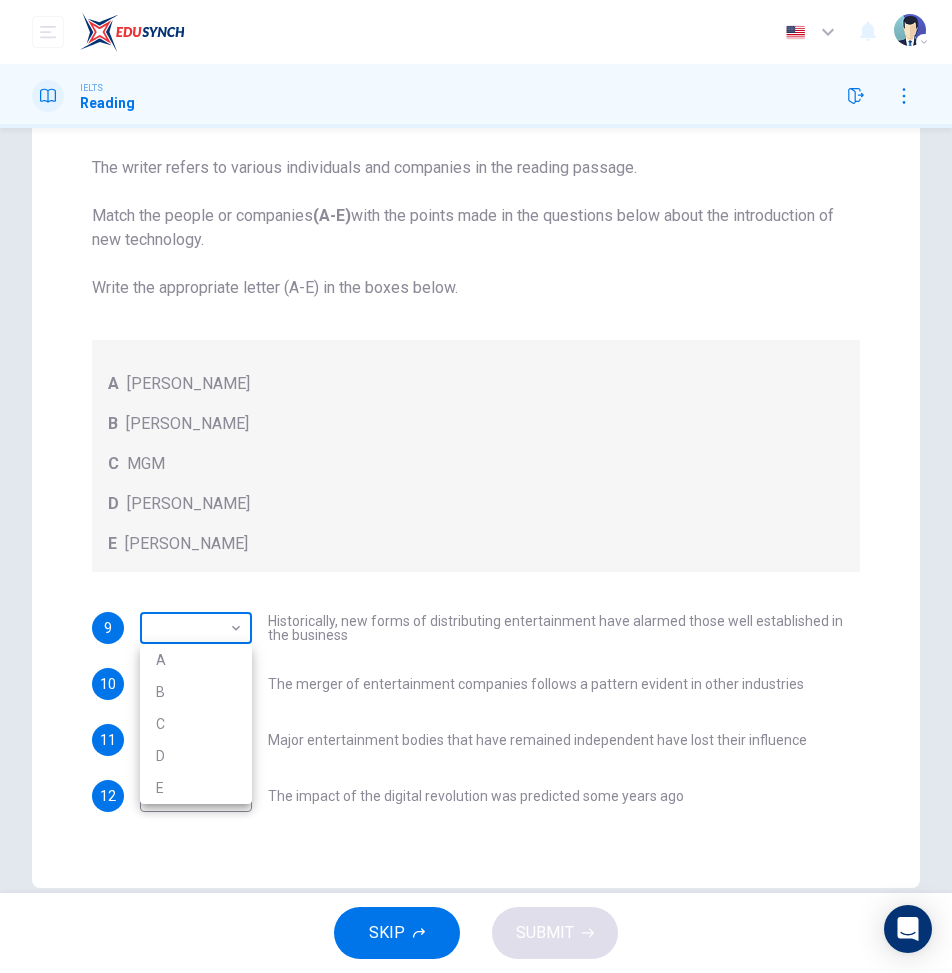 click on "Dashboard Practice Analysis Pricing English en ​ 2025KL00133 [PERSON_NAME] [PERSON_NAME] IELTS Reading Question Passage Questions 9 - 12 The writer refers to various individuals and companies in the reading passage.
Match the people or companies  (A-E)  with the points made in the questions below about the introduction of new technology.
Write the appropriate letter (A-E) in the boxes below. A [PERSON_NAME] B [PERSON_NAME] C MGM D [PERSON_NAME] E [PERSON_NAME] 9 ​ ​ Historically, new forms of distributing entertainment have alarmed those well established in the business 10 ​ ​ The merger of entertainment companies follows a pattern evident in other industries 11 ​ ​ Major entertainment bodies that have remained independent have lost their influence 12 ​ ​ The impact of the digital revolution was predicted some years ago Wheel of Fortune CLICK TO ZOOM Click to Zoom A B C D E F G SKIP SUBMIT EduSynch - Online Language Proficiency Testing
Dashboard Practice Analysis Pricing   Notifications 2025" at bounding box center [476, 486] 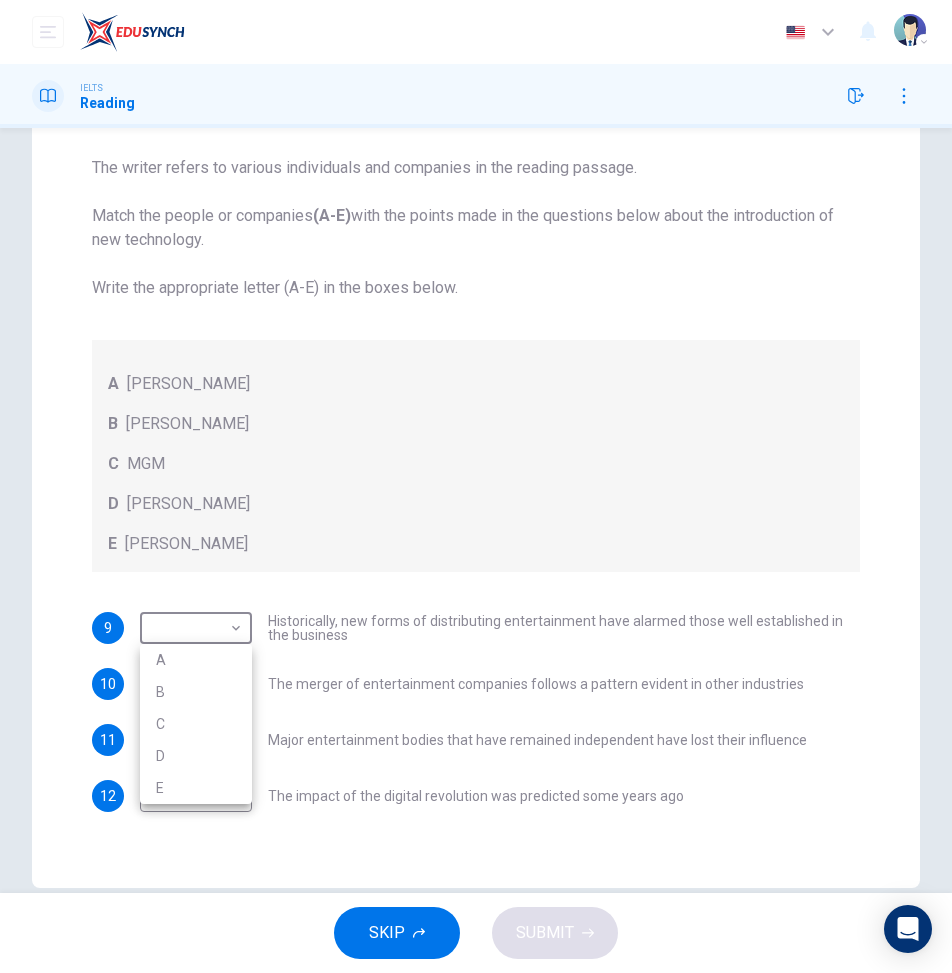 click on "A" at bounding box center [196, 660] 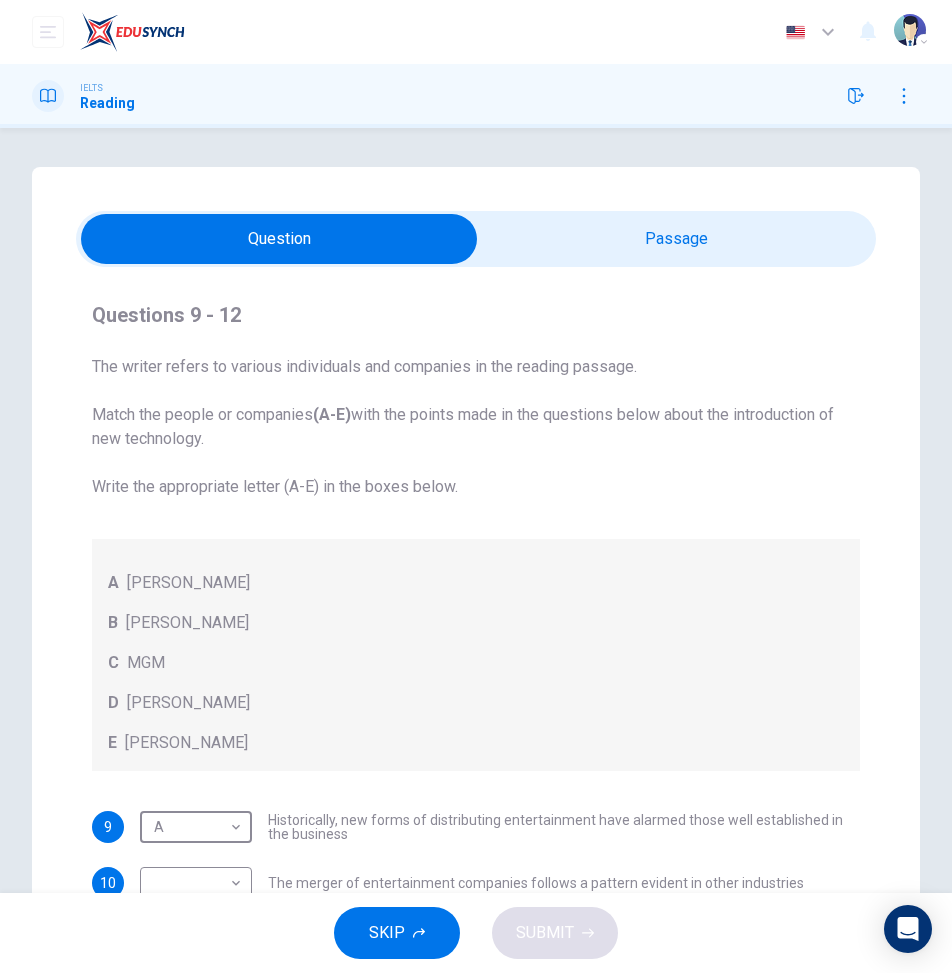scroll, scrollTop: 0, scrollLeft: 0, axis: both 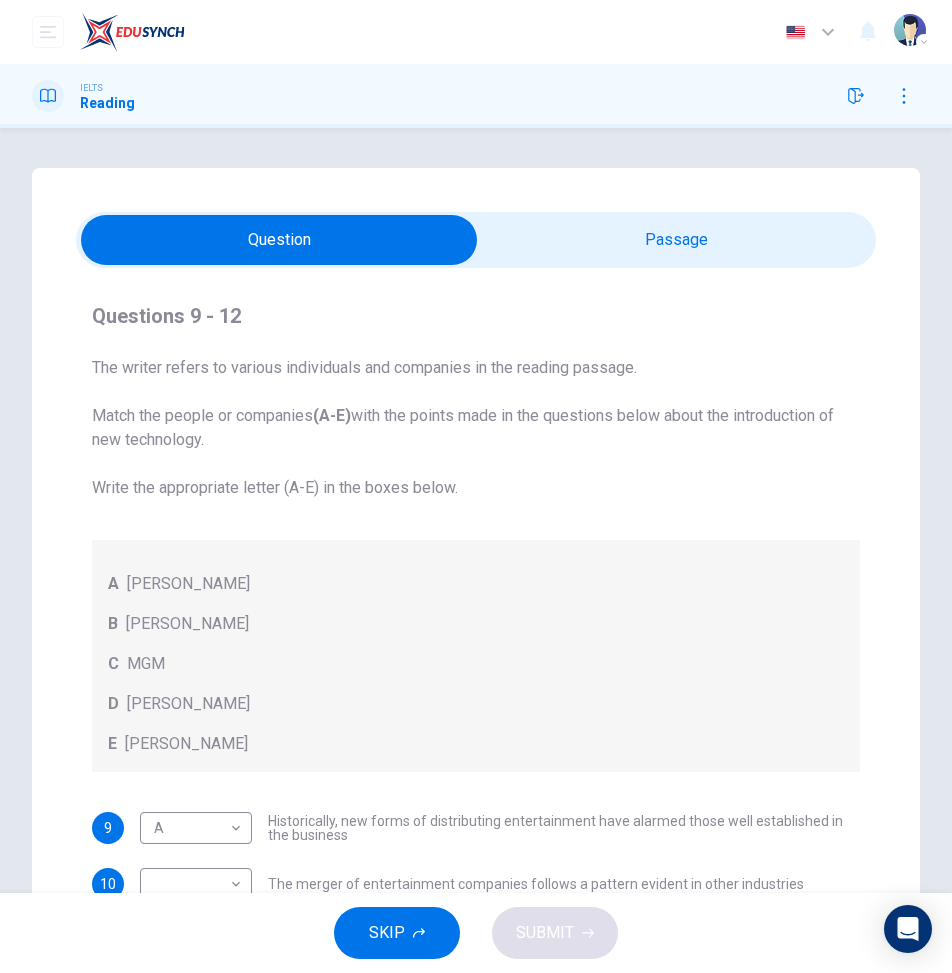 click at bounding box center (279, 240) 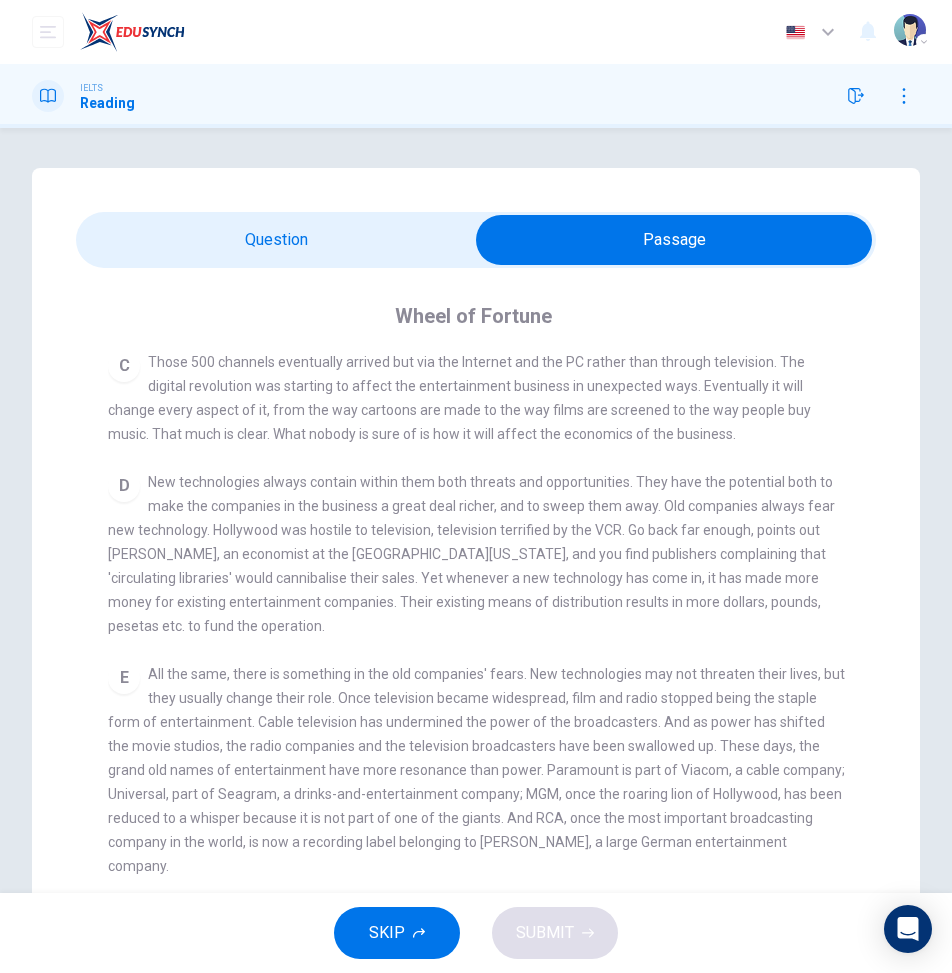 scroll, scrollTop: 700, scrollLeft: 0, axis: vertical 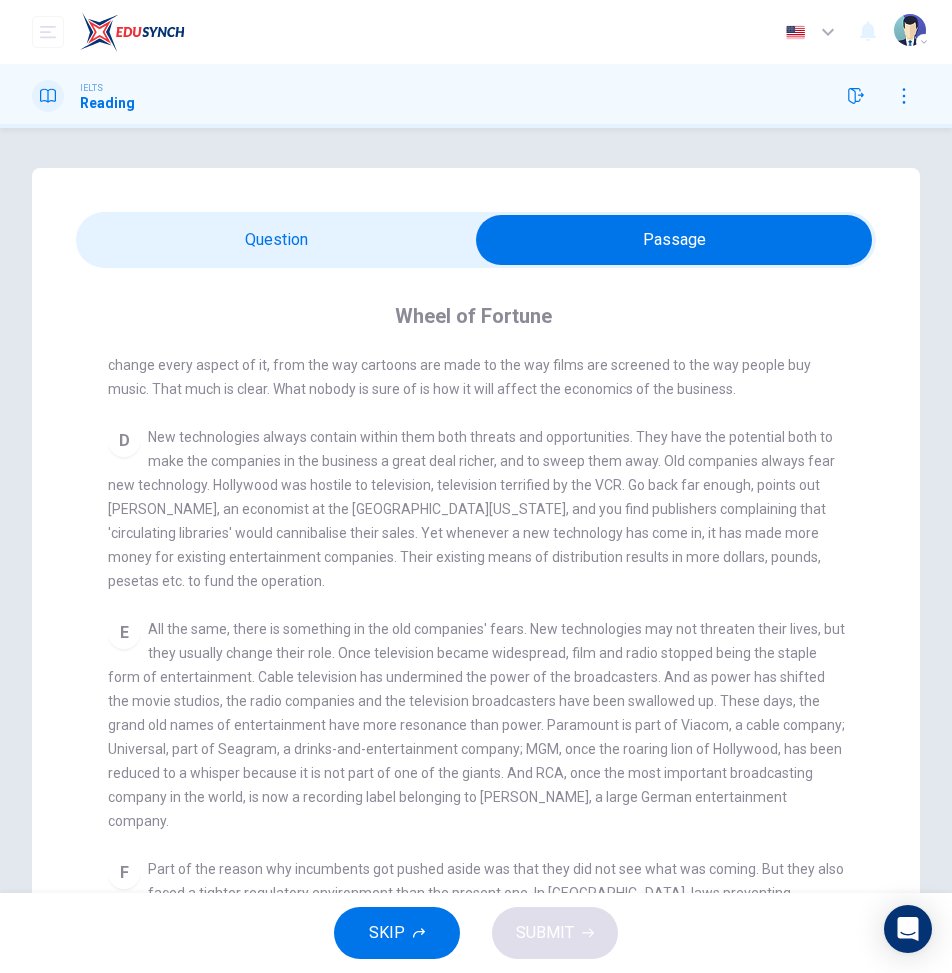 click at bounding box center (674, 240) 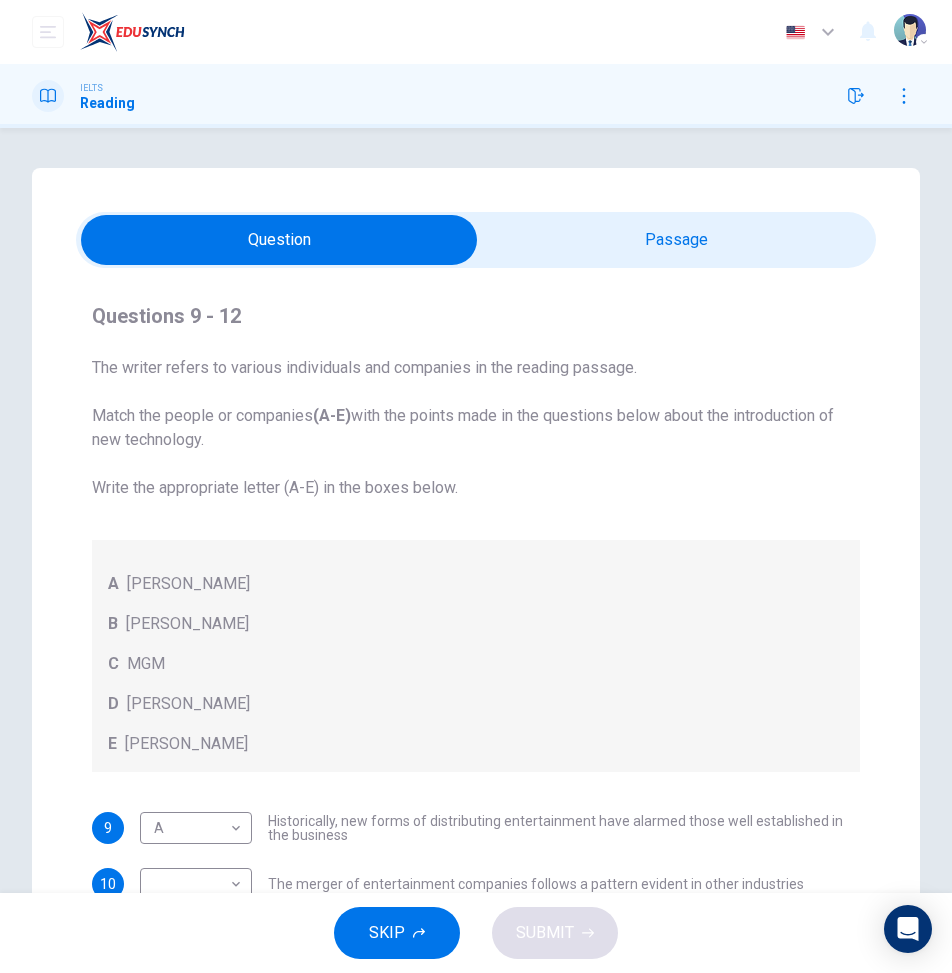 click at bounding box center [476, 240] 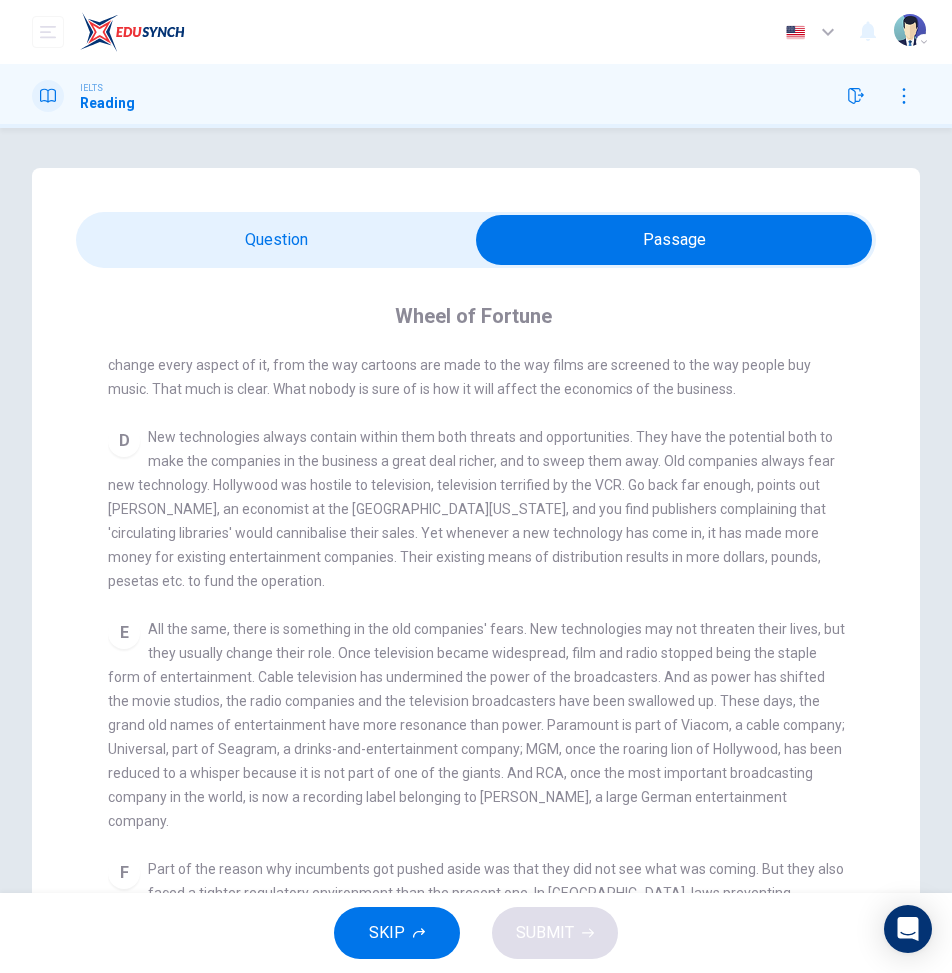 scroll, scrollTop: 800, scrollLeft: 0, axis: vertical 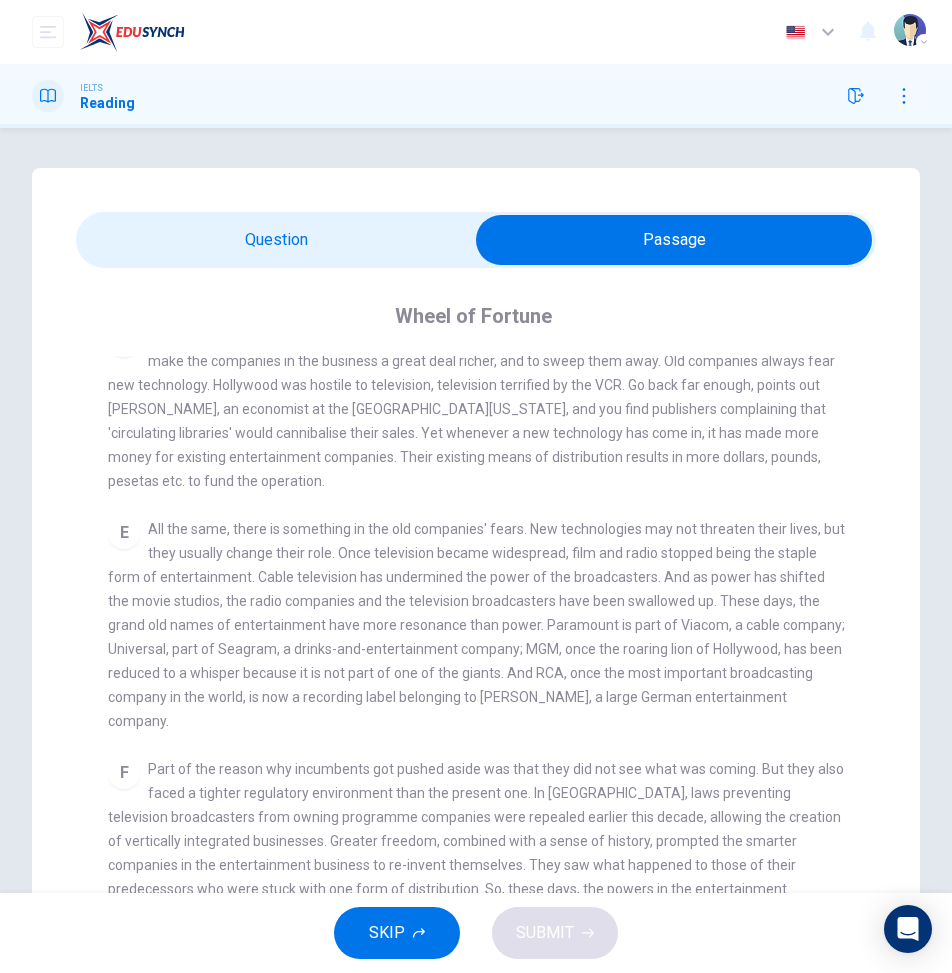 click at bounding box center [674, 240] 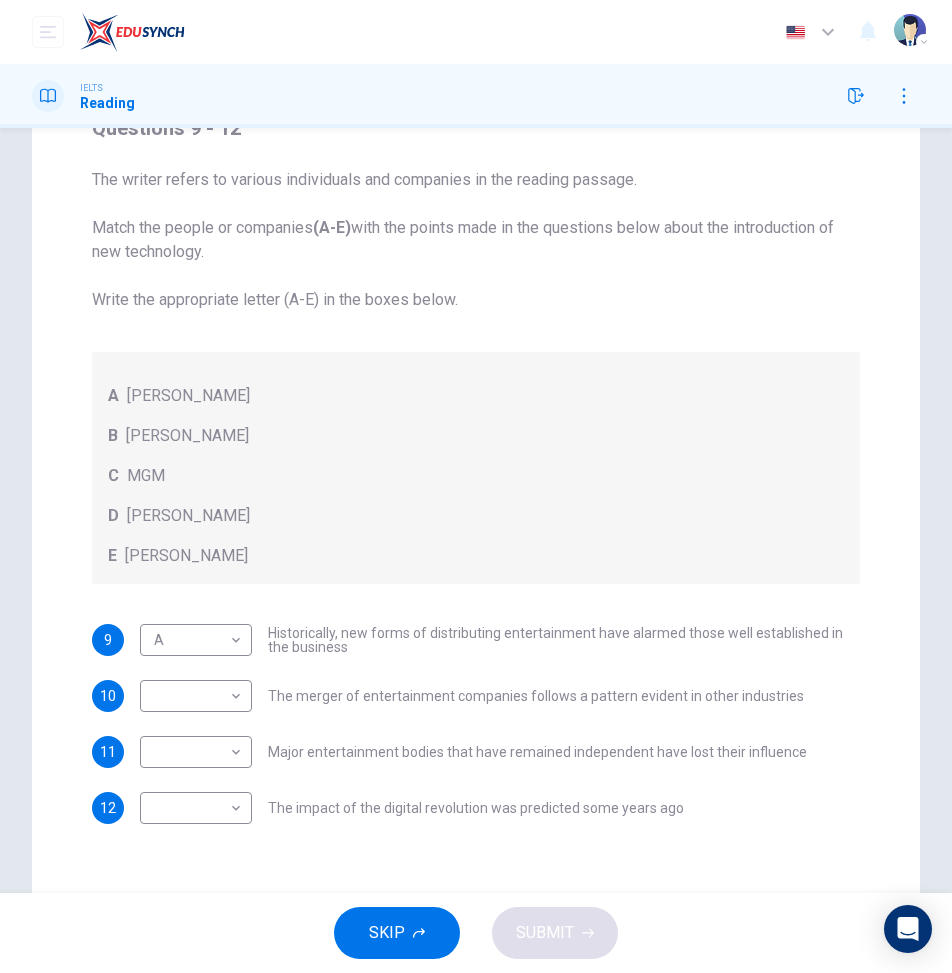 scroll, scrollTop: 235, scrollLeft: 0, axis: vertical 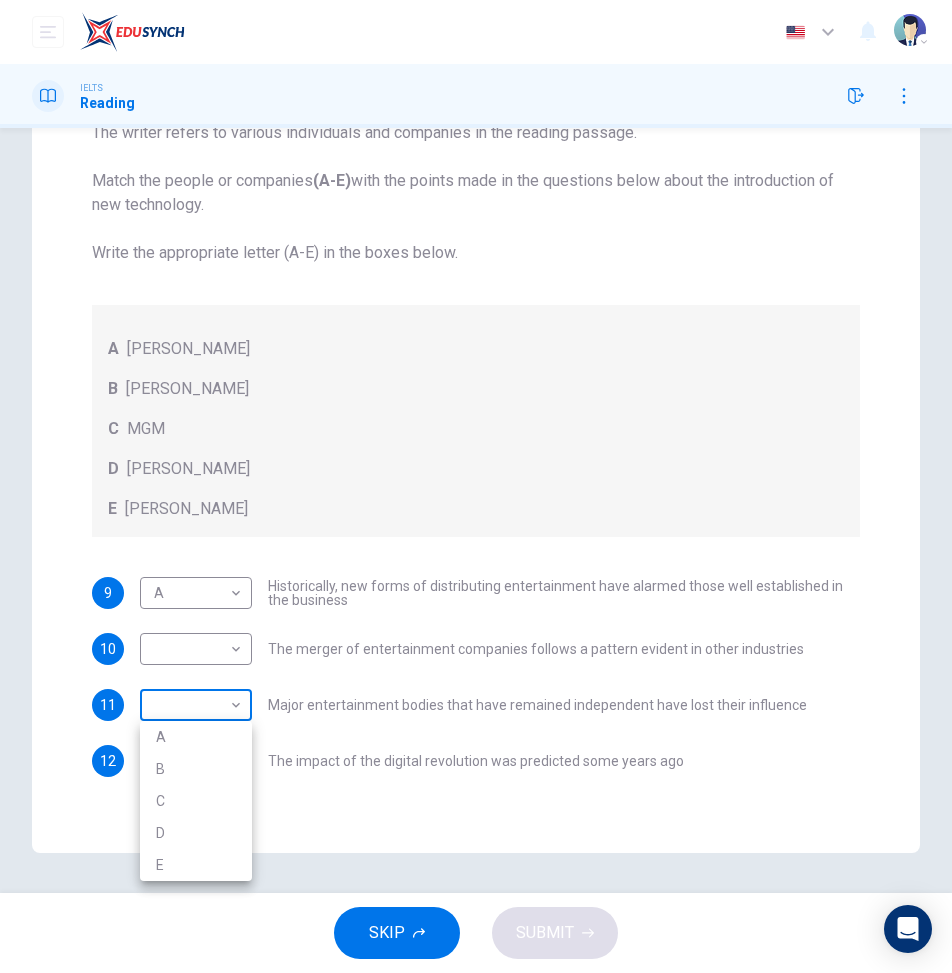 click on "Dashboard Practice Analysis Pricing English en ​ 2025KL00133 [PERSON_NAME] [PERSON_NAME] IELTS Reading Question Passage Questions 9 - 12 The writer refers to various individuals and companies in the reading passage.
Match the people or companies  (A-E)  with the points made in the questions below about the introduction of new technology.
Write the appropriate letter (A-E) in the boxes below. A [PERSON_NAME] B [PERSON_NAME] C MGM D [PERSON_NAME] E [PERSON_NAME] 9 A A ​ Historically, new forms of distributing entertainment have alarmed those well established in the business 10 ​ ​ The merger of entertainment companies follows a pattern evident in other industries 11 ​ ​ Major entertainment bodies that have remained independent have lost their influence 12 ​ ​ The impact of the digital revolution was predicted some years ago Wheel of Fortune CLICK TO ZOOM Click to Zoom A B C D E F G SKIP SUBMIT EduSynch - Online Language Proficiency Testing
Dashboard Practice Analysis Pricing   Notifications 2025" at bounding box center [476, 486] 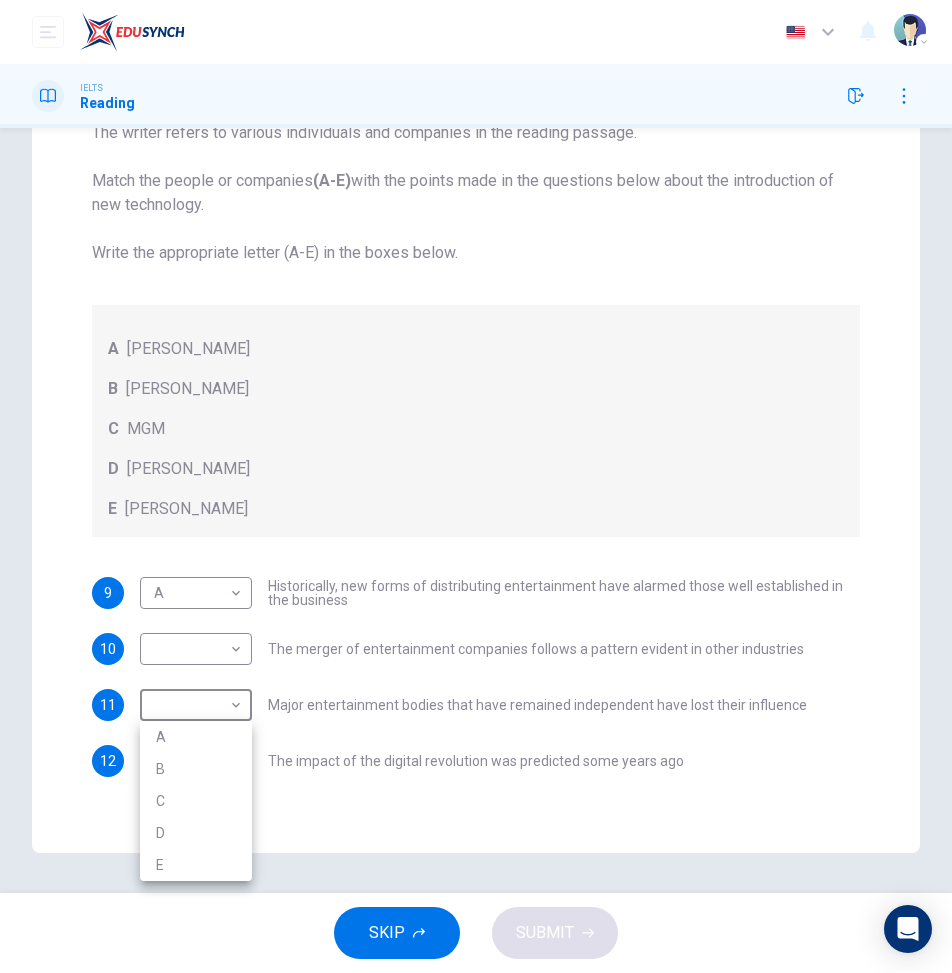 click on "C" at bounding box center [196, 801] 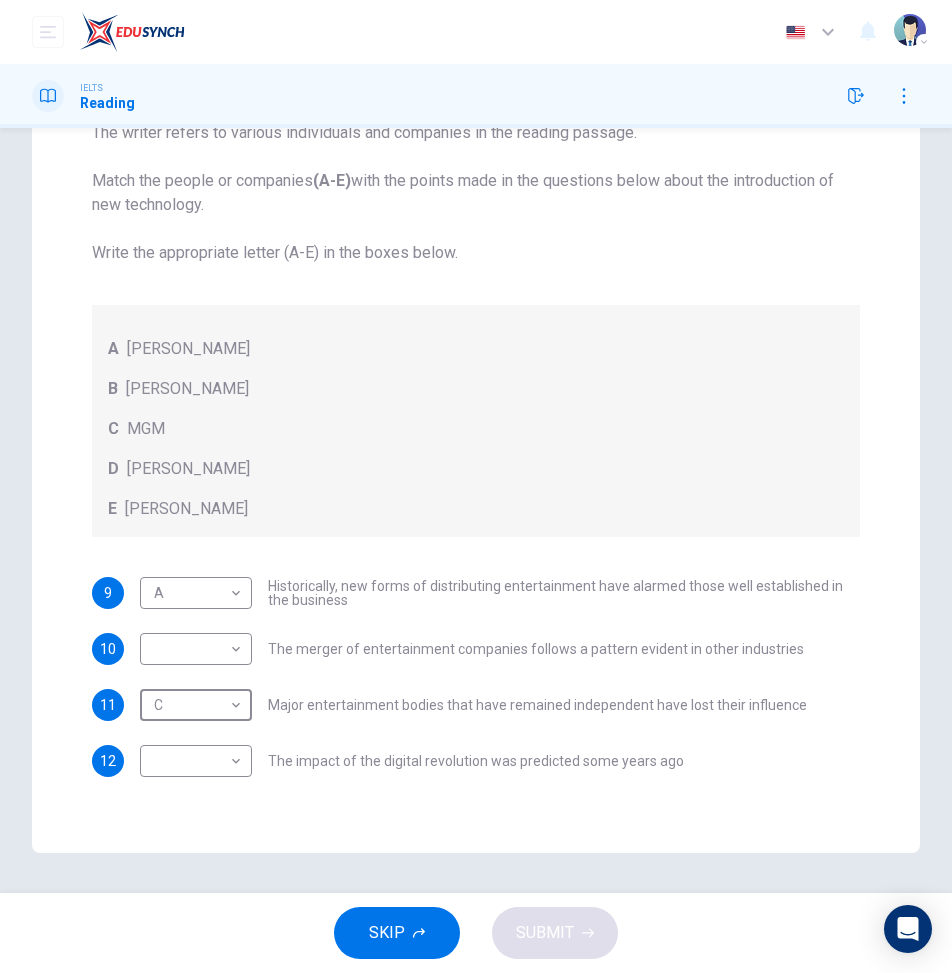 scroll, scrollTop: 0, scrollLeft: 0, axis: both 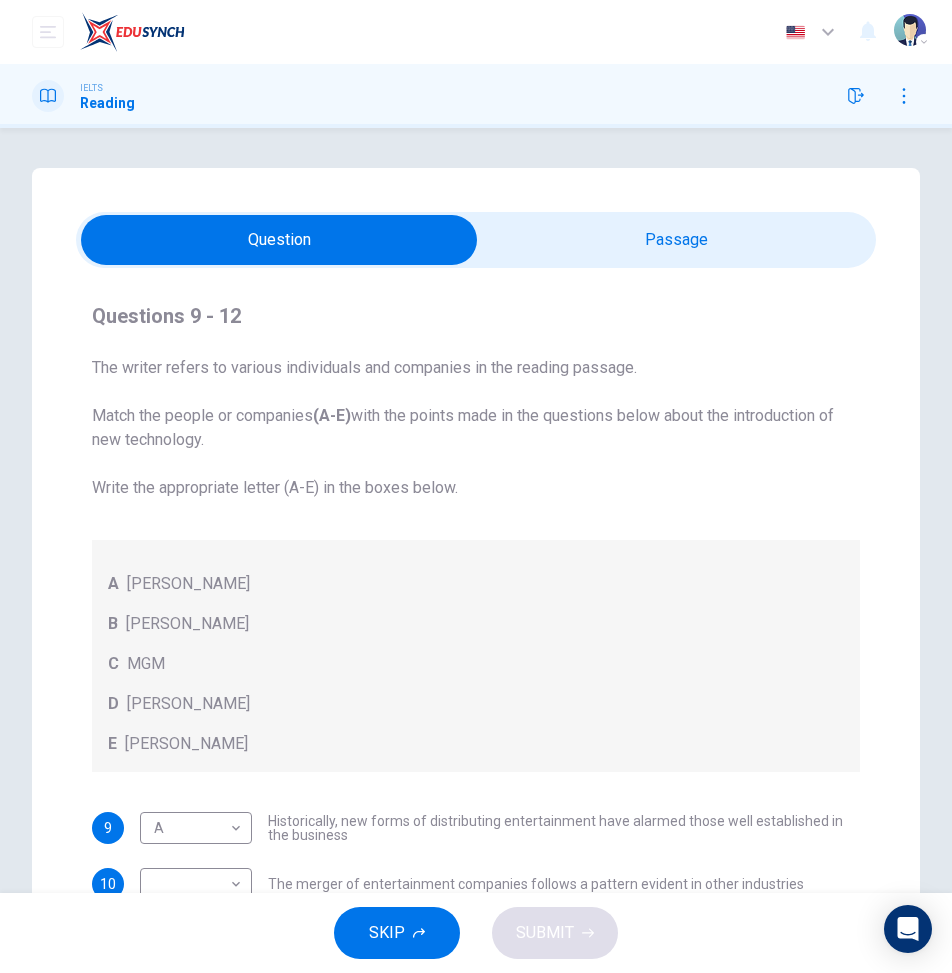 click at bounding box center (279, 240) 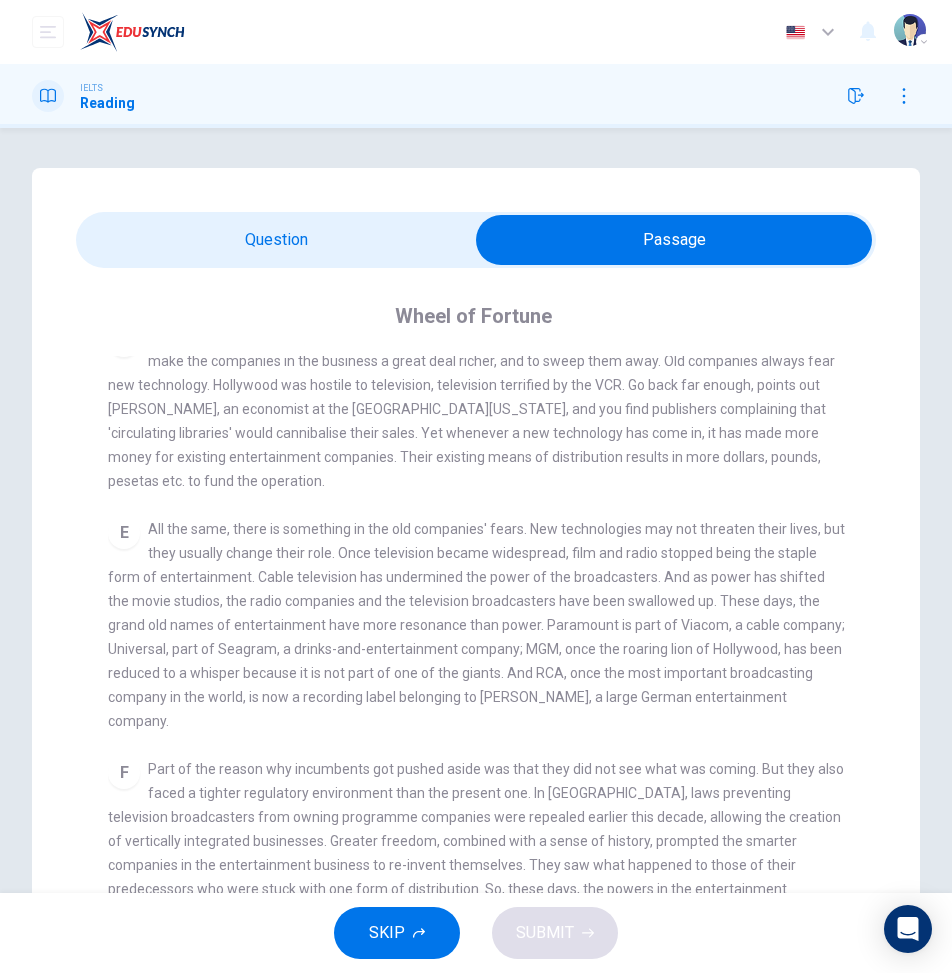 click at bounding box center (674, 240) 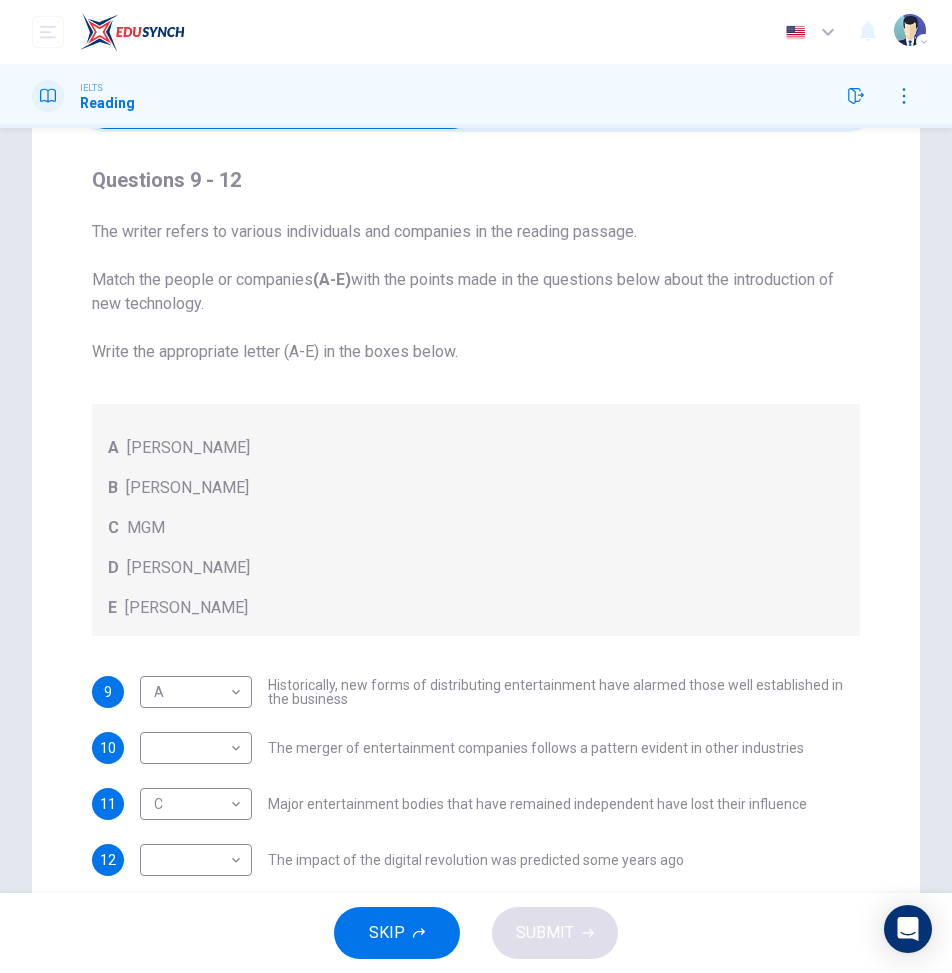 scroll, scrollTop: 100, scrollLeft: 0, axis: vertical 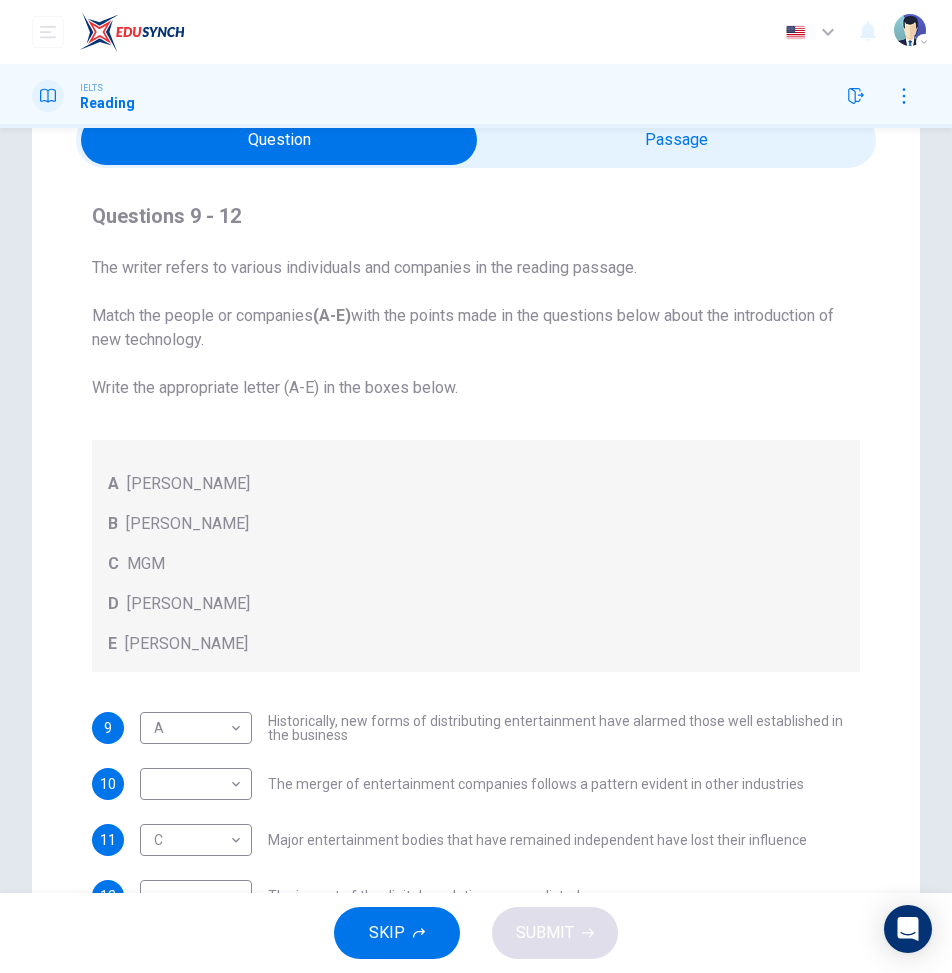 click at bounding box center [279, 140] 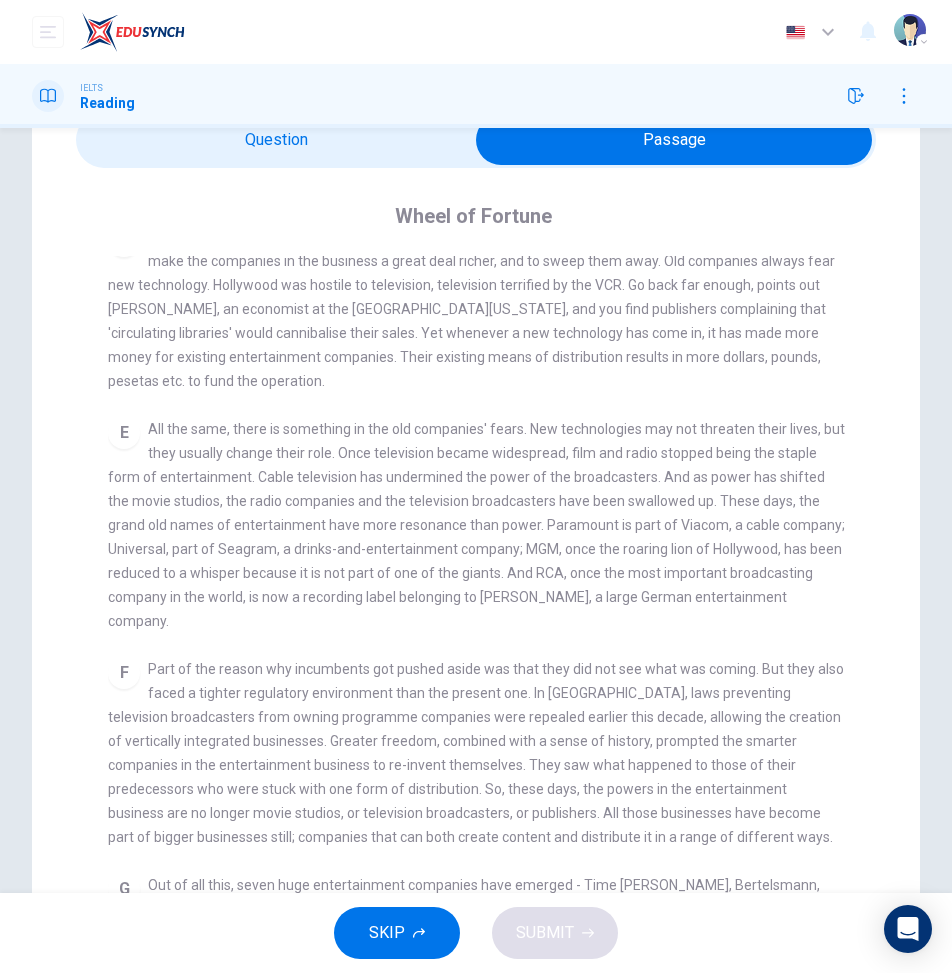 scroll, scrollTop: 893, scrollLeft: 0, axis: vertical 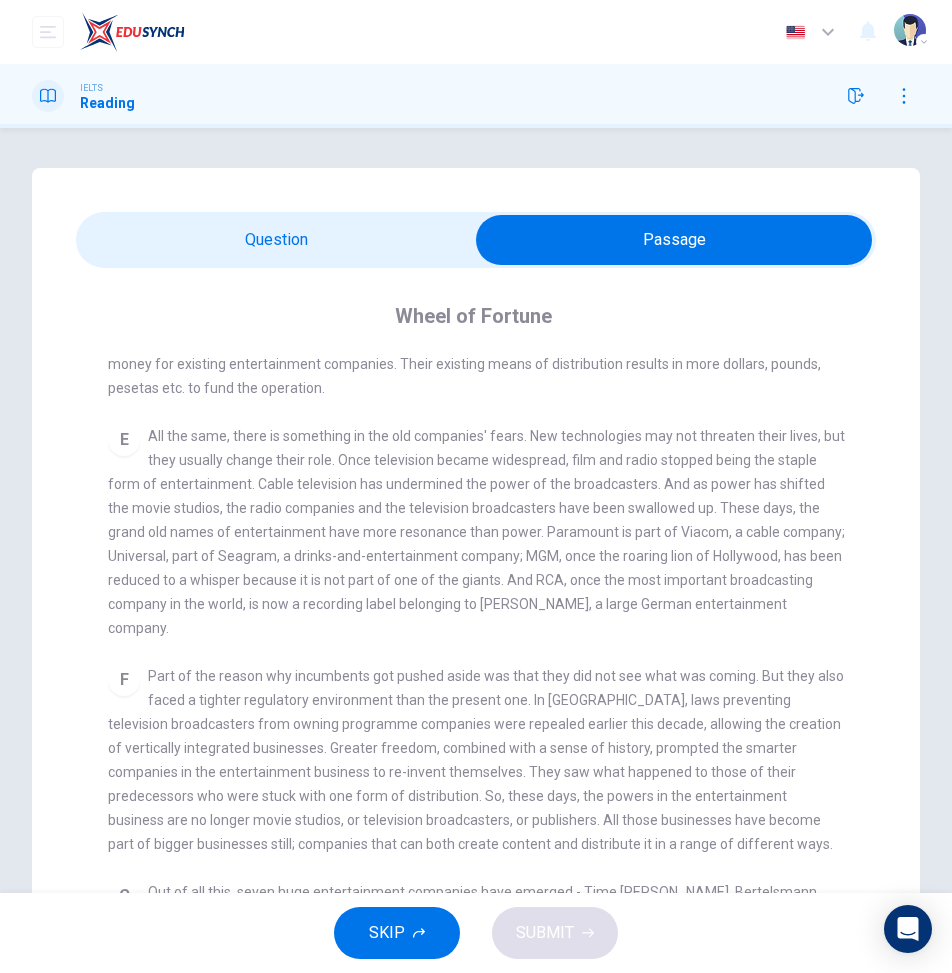 click at bounding box center [674, 240] 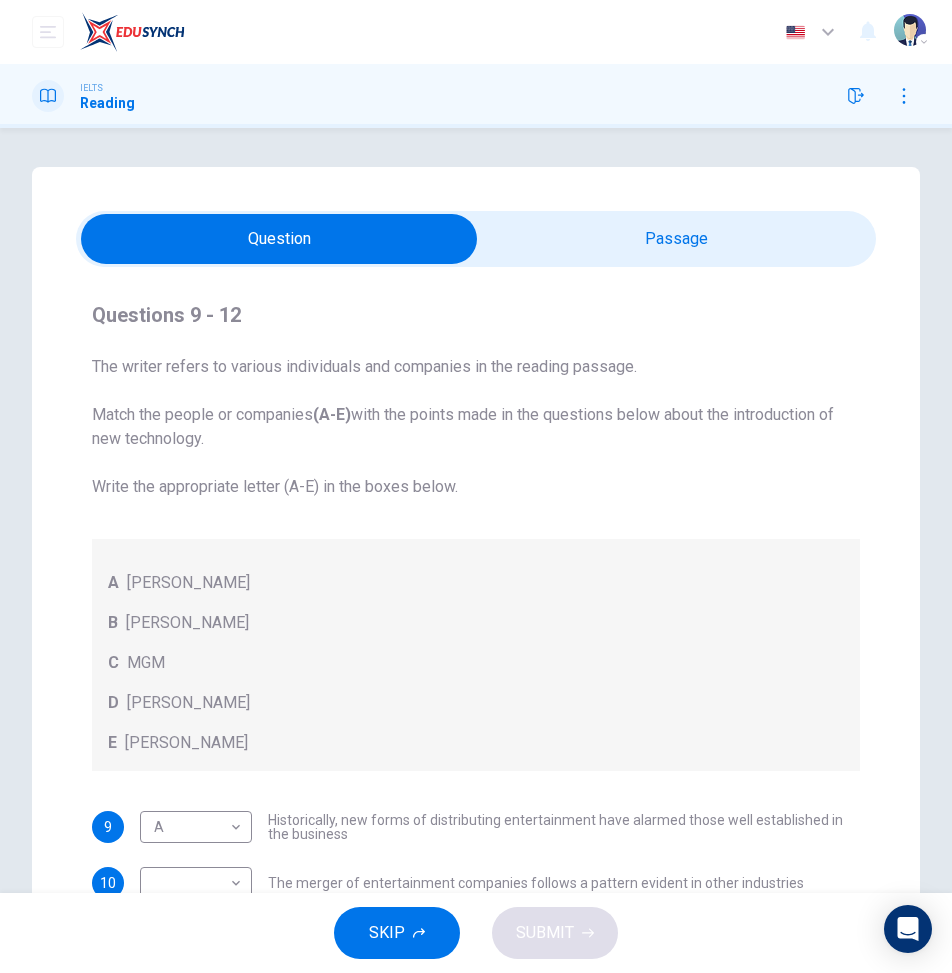scroll, scrollTop: 0, scrollLeft: 0, axis: both 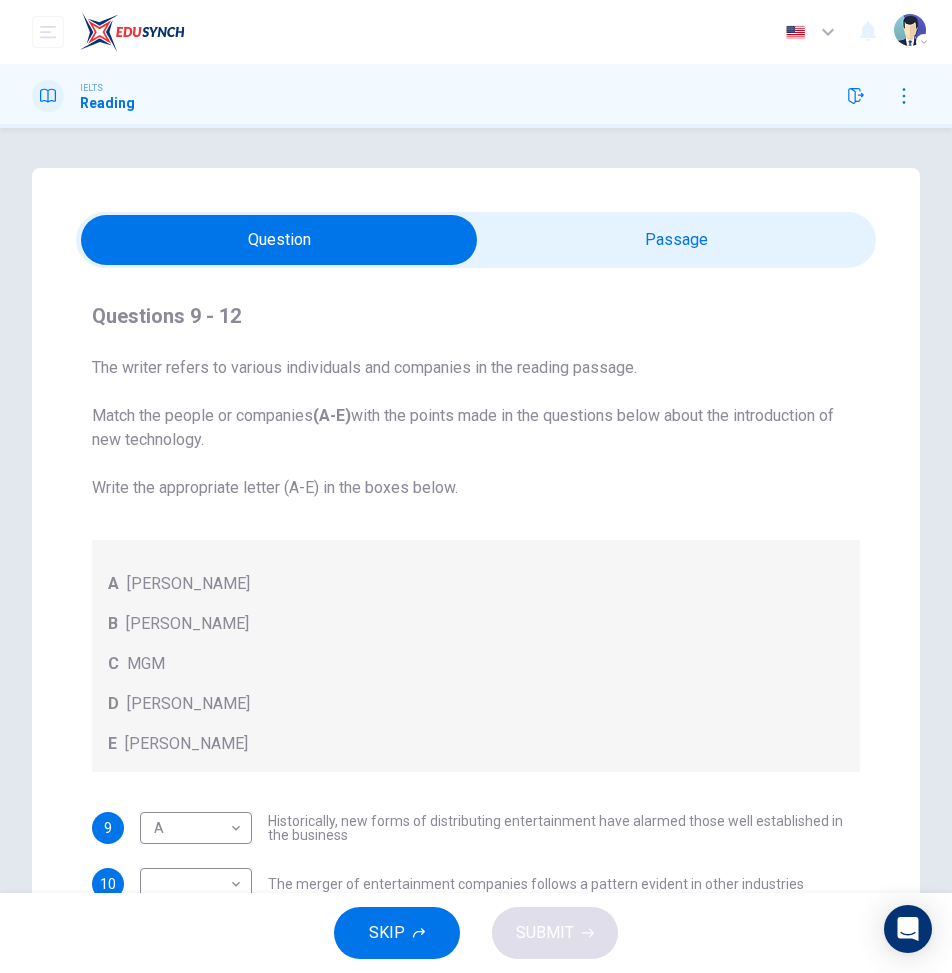 click at bounding box center [279, 240] 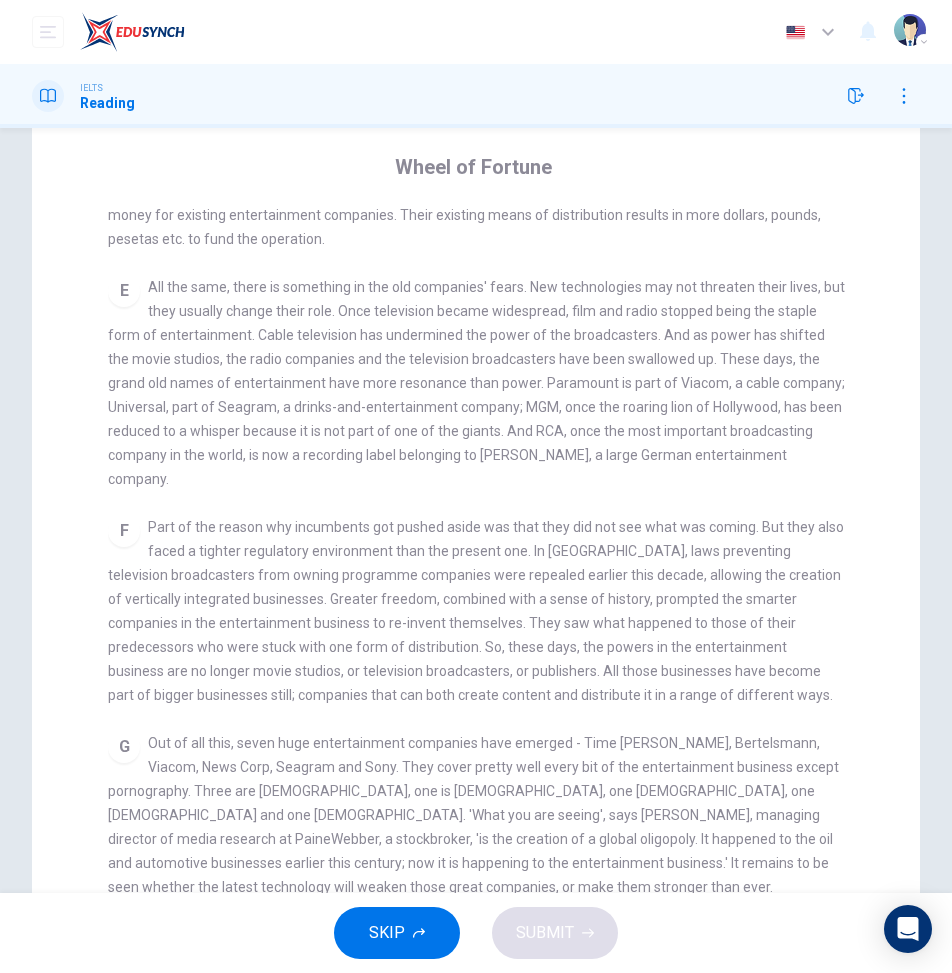 scroll, scrollTop: 0, scrollLeft: 0, axis: both 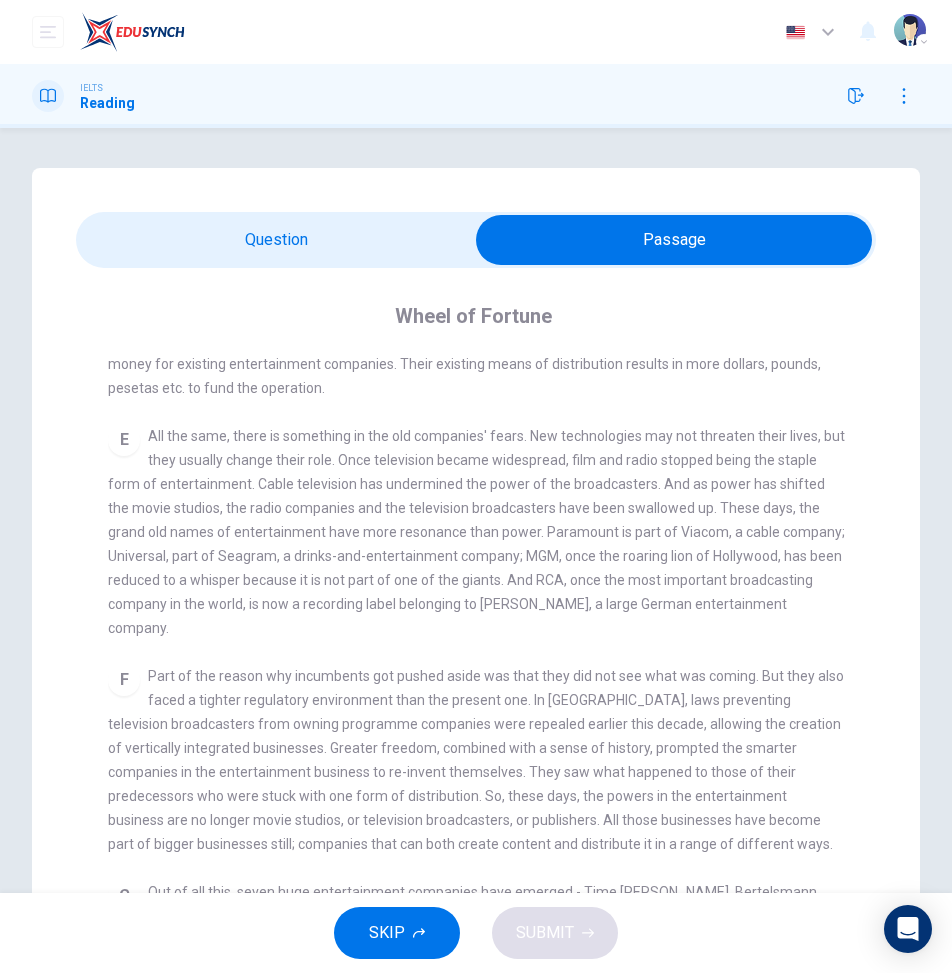 click at bounding box center [674, 240] 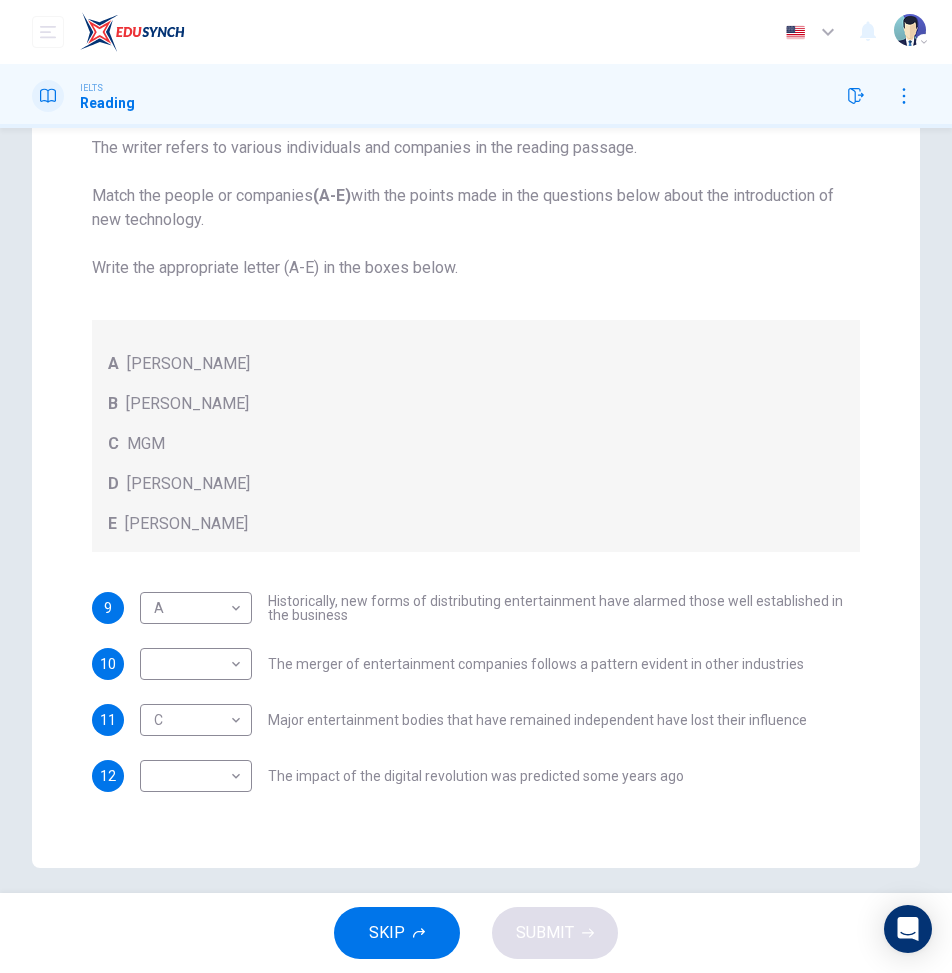 scroll, scrollTop: 235, scrollLeft: 0, axis: vertical 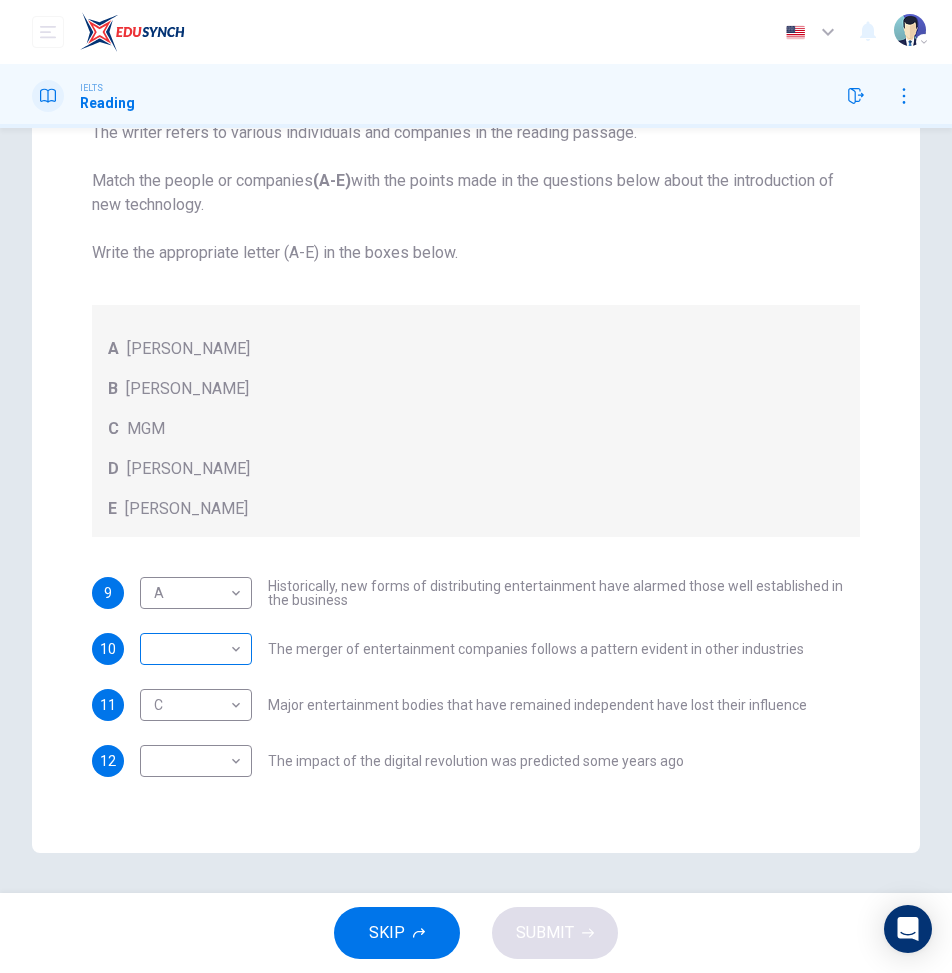 click on "Dashboard Practice Analysis Pricing English en ​ 2025KL00133 [PERSON_NAME] [PERSON_NAME] IELTS Reading Question Passage Questions 9 - 12 The writer refers to various individuals and companies in the reading passage.
Match the people or companies  (A-E)  with the points made in the questions below about the introduction of new technology.
Write the appropriate letter (A-E) in the boxes below. A [PERSON_NAME] B [PERSON_NAME] C MGM D [PERSON_NAME] E [PERSON_NAME] 9 A A ​ Historically, new forms of distributing entertainment have alarmed those well established in the business 10 ​ ​ The merger of entertainment companies follows a pattern evident in other industries 11 C C ​ Major entertainment bodies that have remained independent have lost their influence 12 ​ ​ The impact of the digital revolution was predicted some years ago Wheel of Fortune CLICK TO ZOOM Click to Zoom A B C D E F G SKIP SUBMIT EduSynch - Online Language Proficiency Testing
Dashboard Practice Analysis Pricing   Notifications 2025" at bounding box center [476, 486] 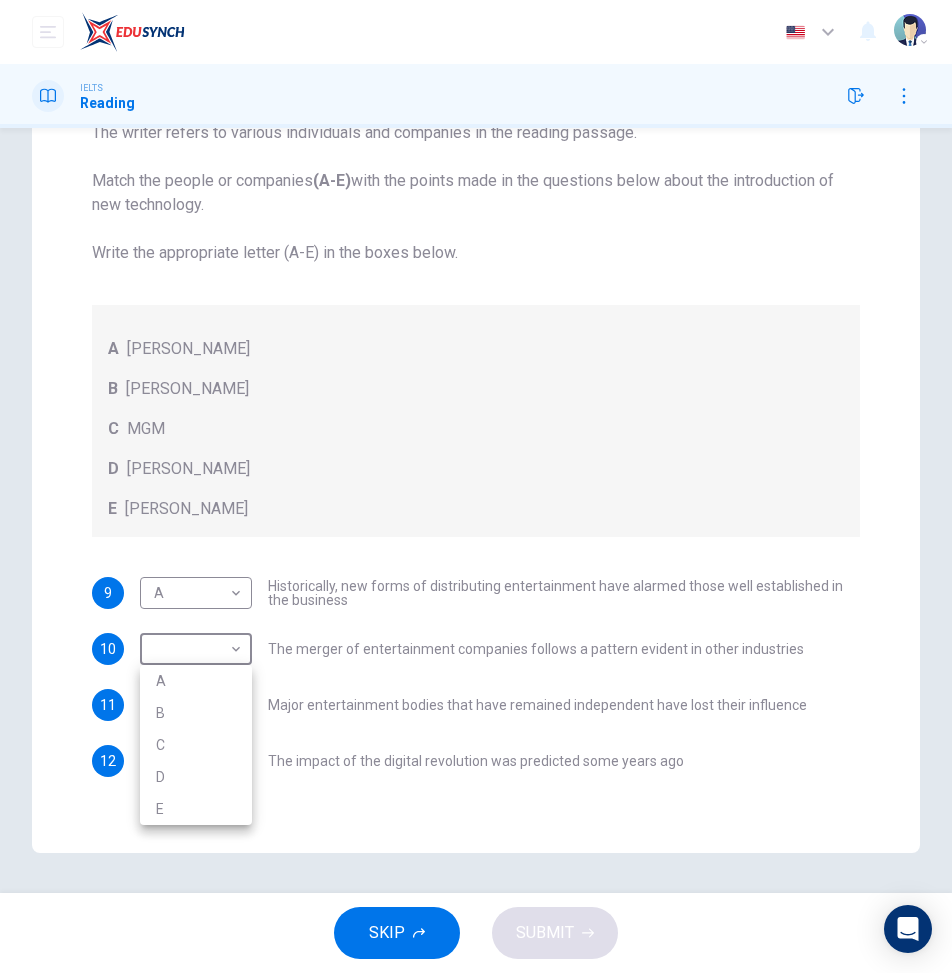 click on "D" at bounding box center [196, 777] 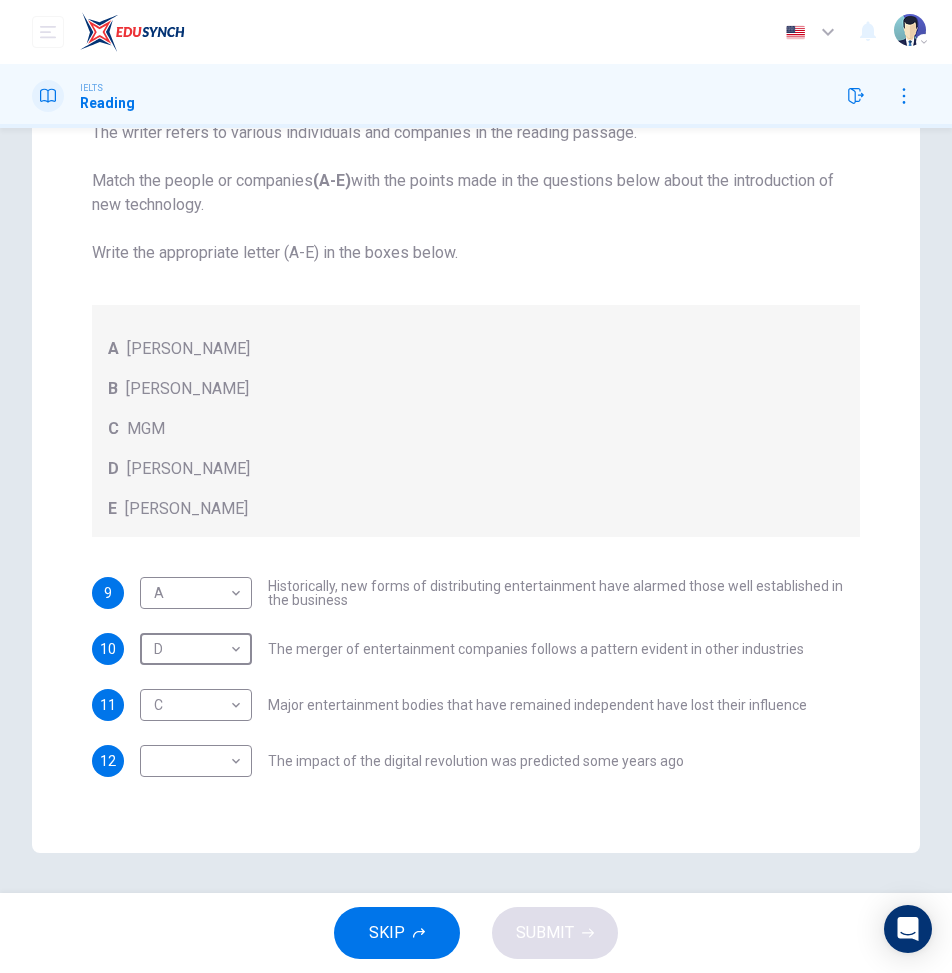 click on "Dashboard Practice Analysis Pricing English en ​ 2025KL00133 [PERSON_NAME] [PERSON_NAME] IELTS Reading Question Passage Questions 9 - 12 The writer refers to various individuals and companies in the reading passage.
Match the people or companies  (A-E)  with the points made in the questions below about the introduction of new technology.
Write the appropriate letter (A-E) in the boxes below. A [PERSON_NAME] B [PERSON_NAME] C MGM D [PERSON_NAME] E [PERSON_NAME] 9 A A ​ Historically, new forms of distributing entertainment have alarmed those well established in the business 10 D D ​ The merger of entertainment companies follows a pattern evident in other industries 11 C C ​ Major entertainment bodies that have remained independent have lost their influence 12 ​ ​ The impact of the digital revolution was predicted some years ago Wheel of Fortune CLICK TO ZOOM Click to Zoom A B C D E F G SKIP SUBMIT EduSynch - Online Language Proficiency Testing
Dashboard Practice Analysis Pricing   Notifications 2025" at bounding box center [476, 486] 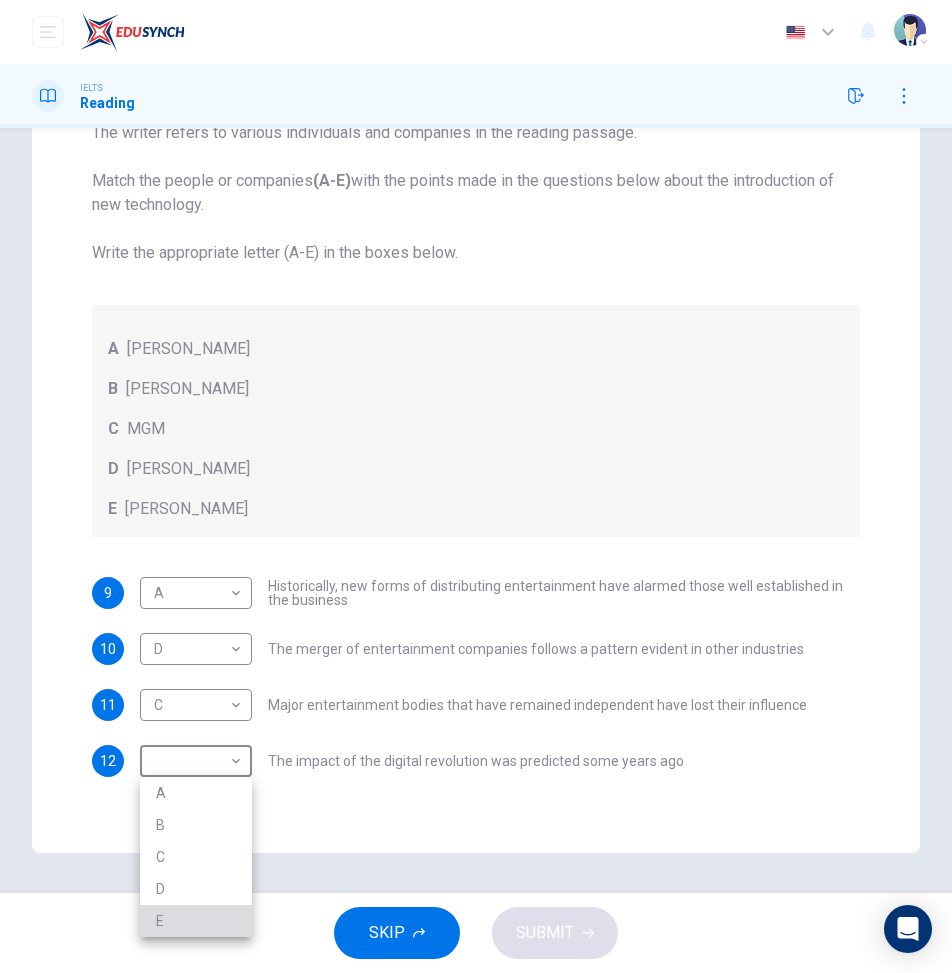 click on "E" at bounding box center [196, 921] 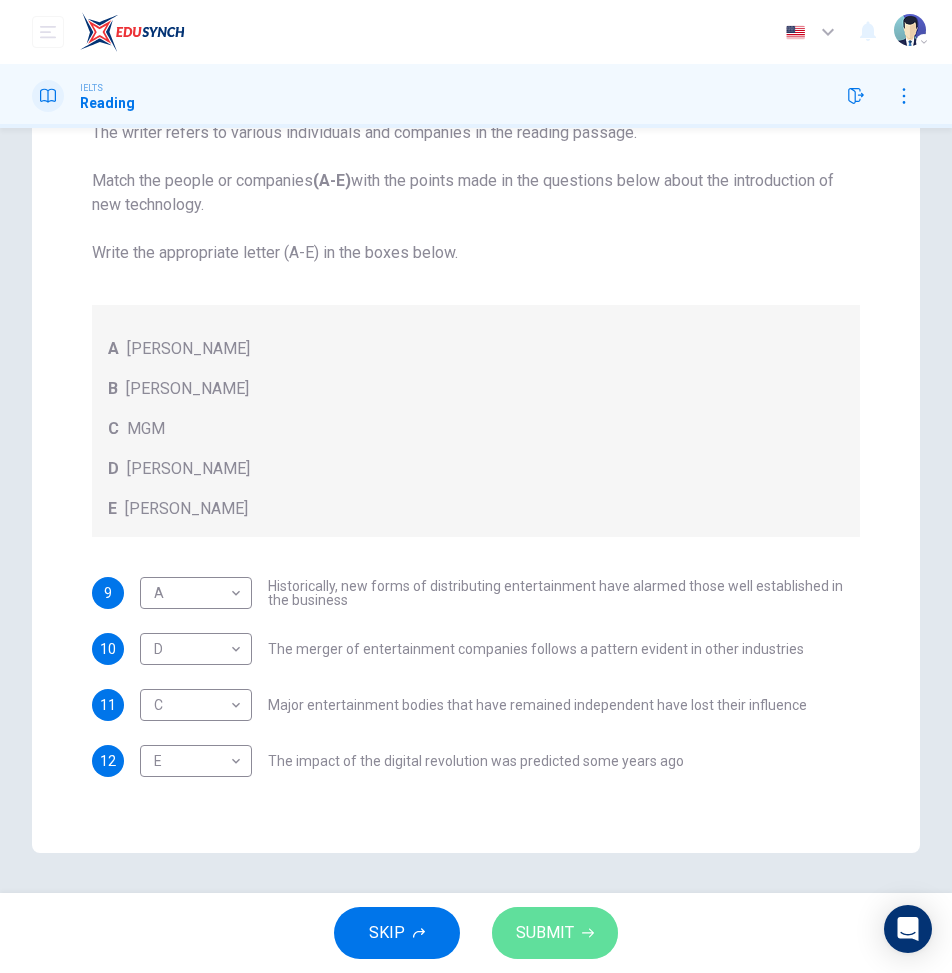 click on "SUBMIT" at bounding box center (555, 933) 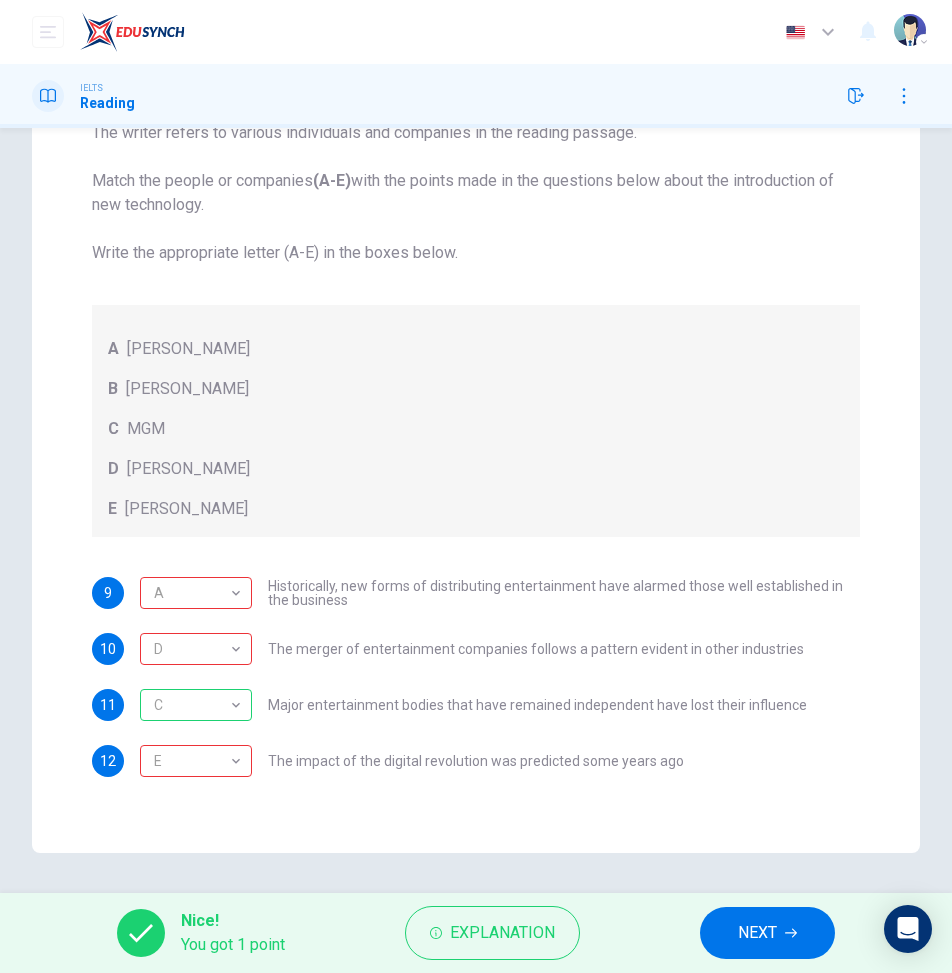 click on "NEXT" at bounding box center [767, 933] 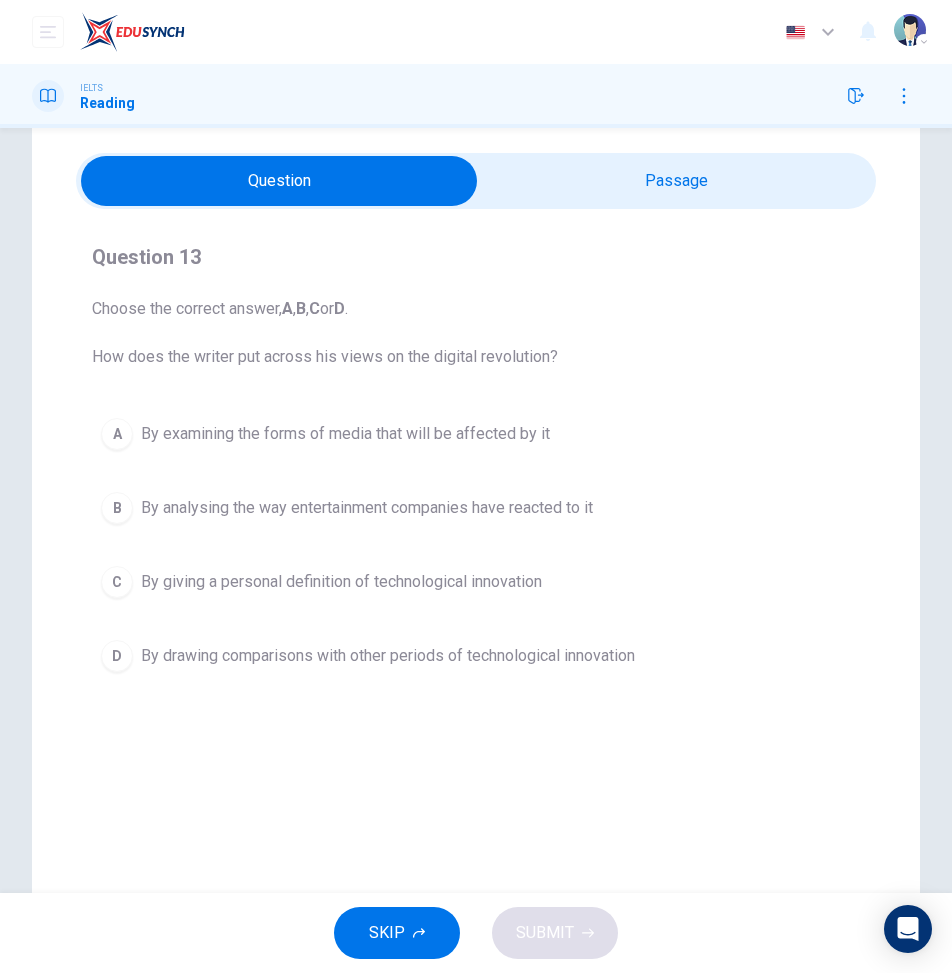 scroll, scrollTop: 0, scrollLeft: 0, axis: both 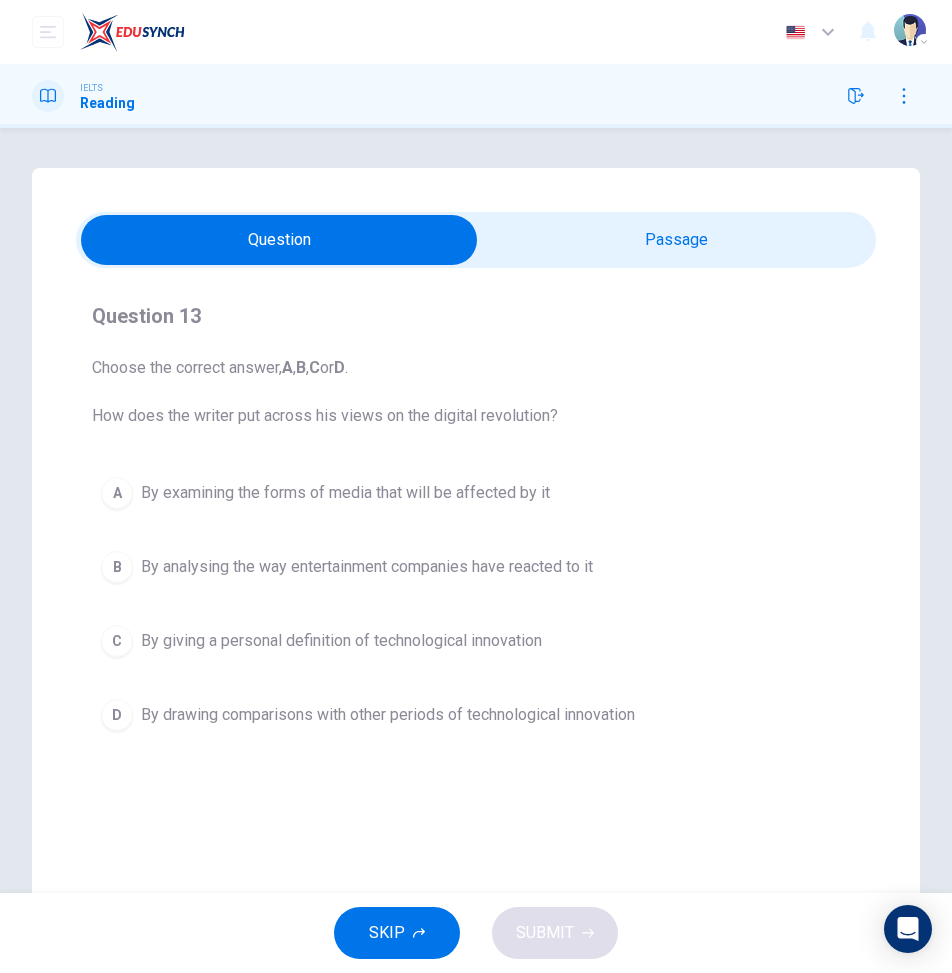 click at bounding box center [279, 240] 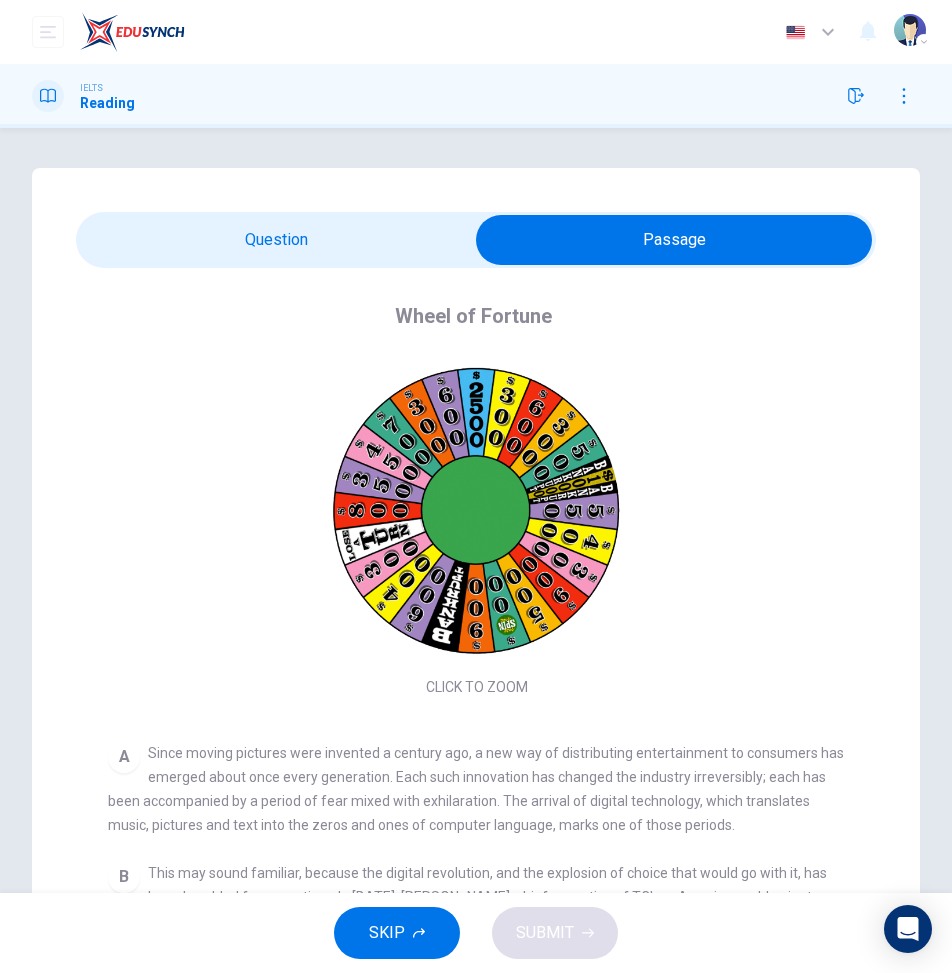 click at bounding box center [674, 240] 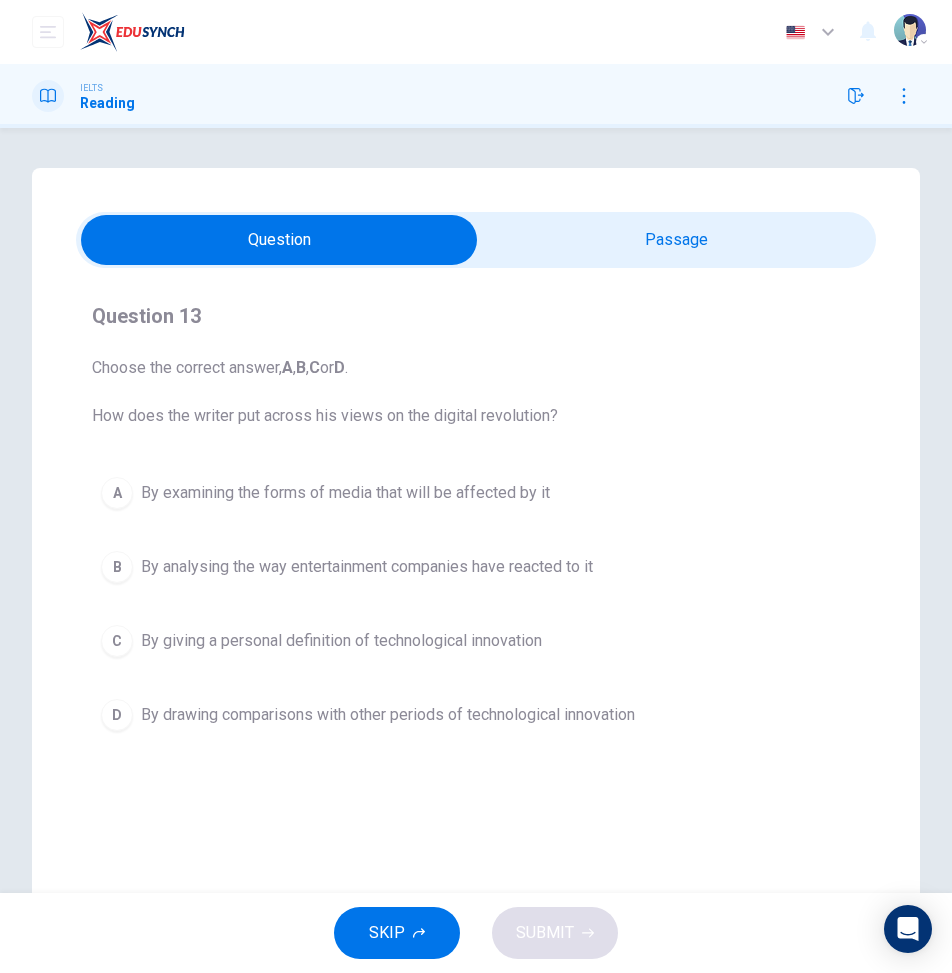 click at bounding box center (279, 240) 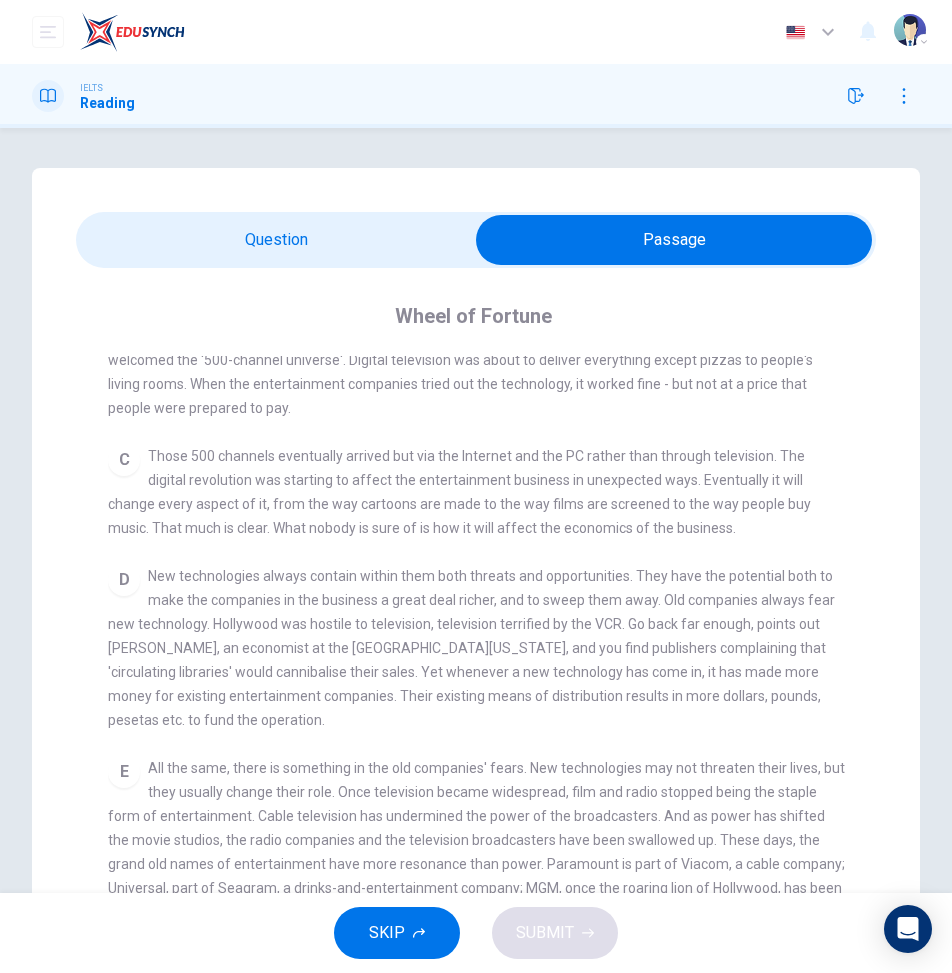 scroll, scrollTop: 893, scrollLeft: 0, axis: vertical 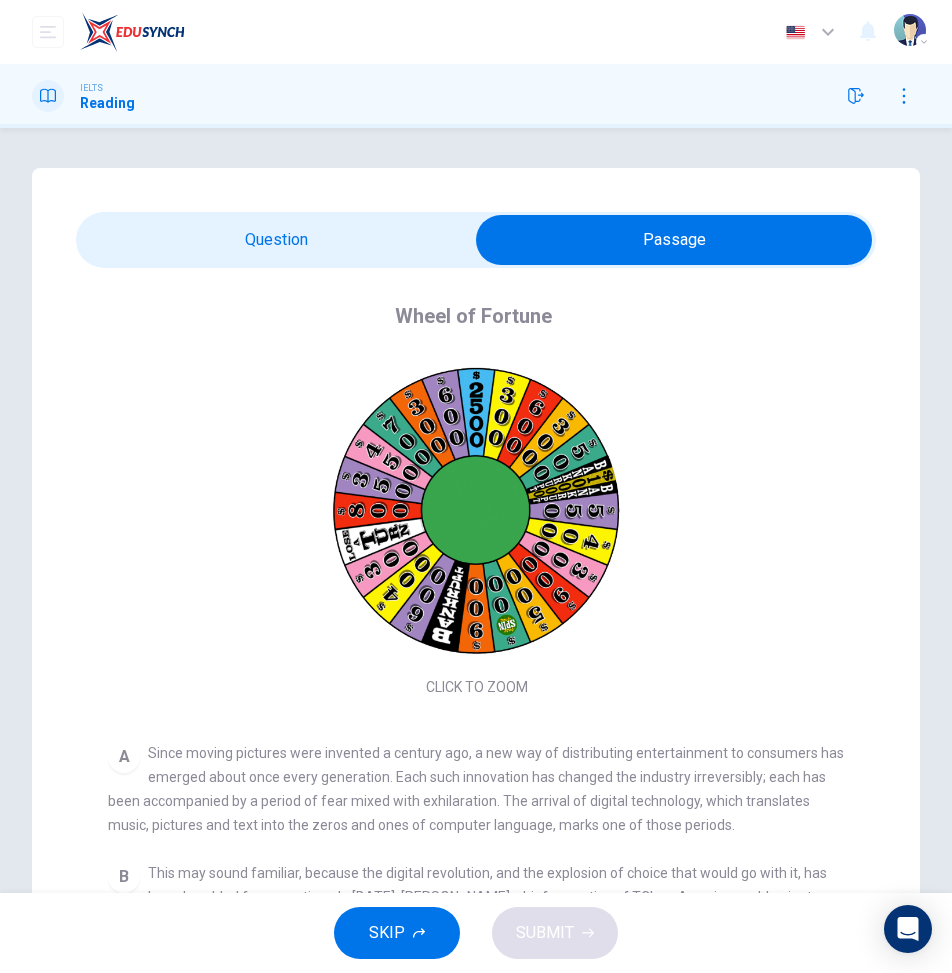 click at bounding box center [674, 240] 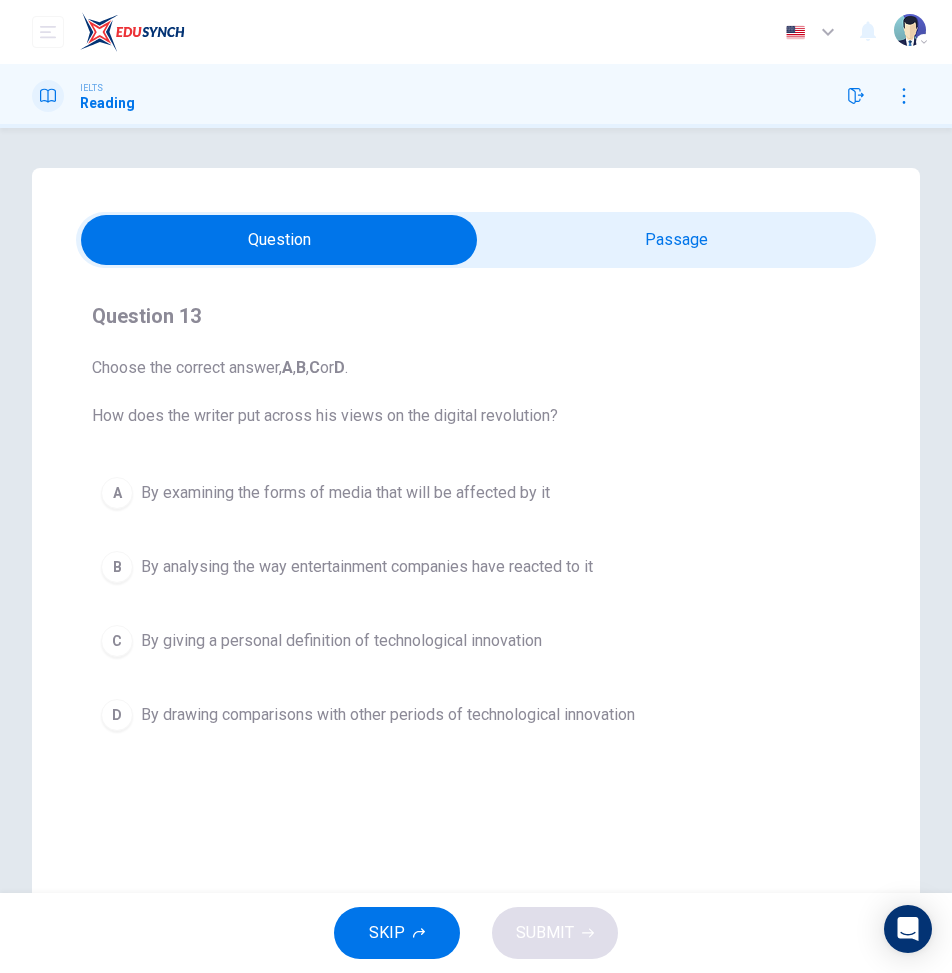 click on "By analysing the way entertainment companies have reacted to it" at bounding box center (367, 567) 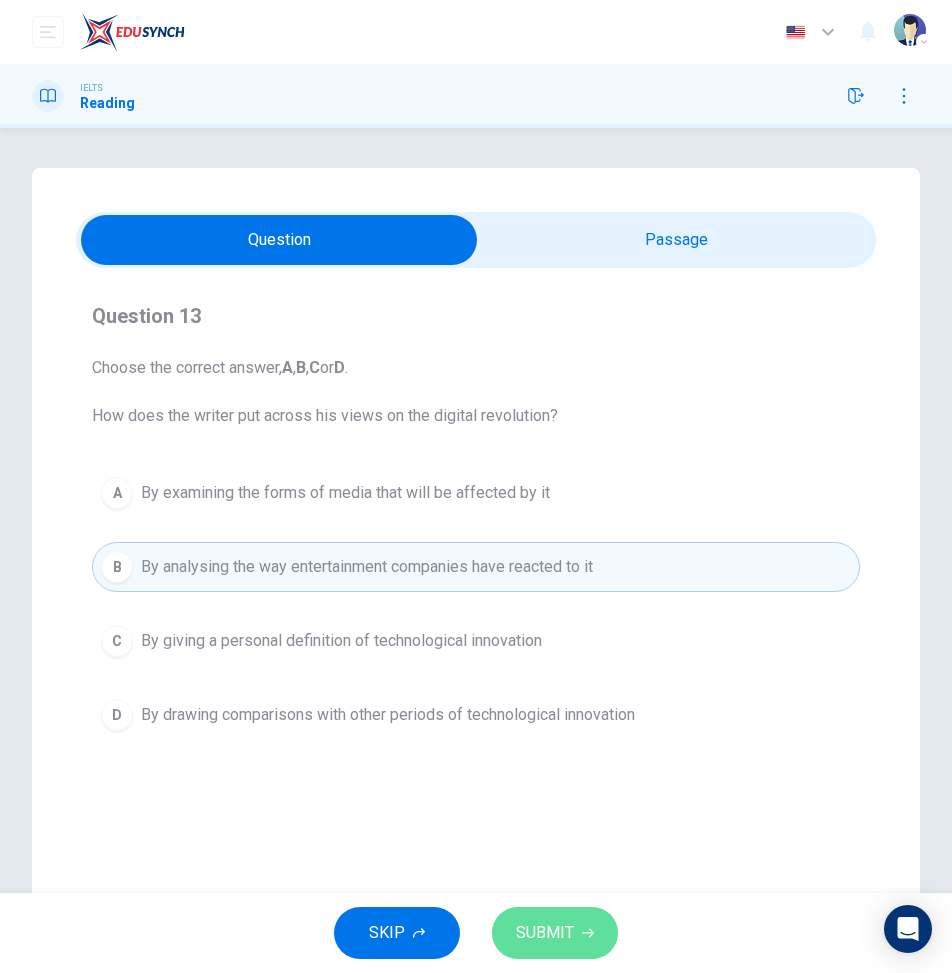 click on "SUBMIT" at bounding box center [545, 933] 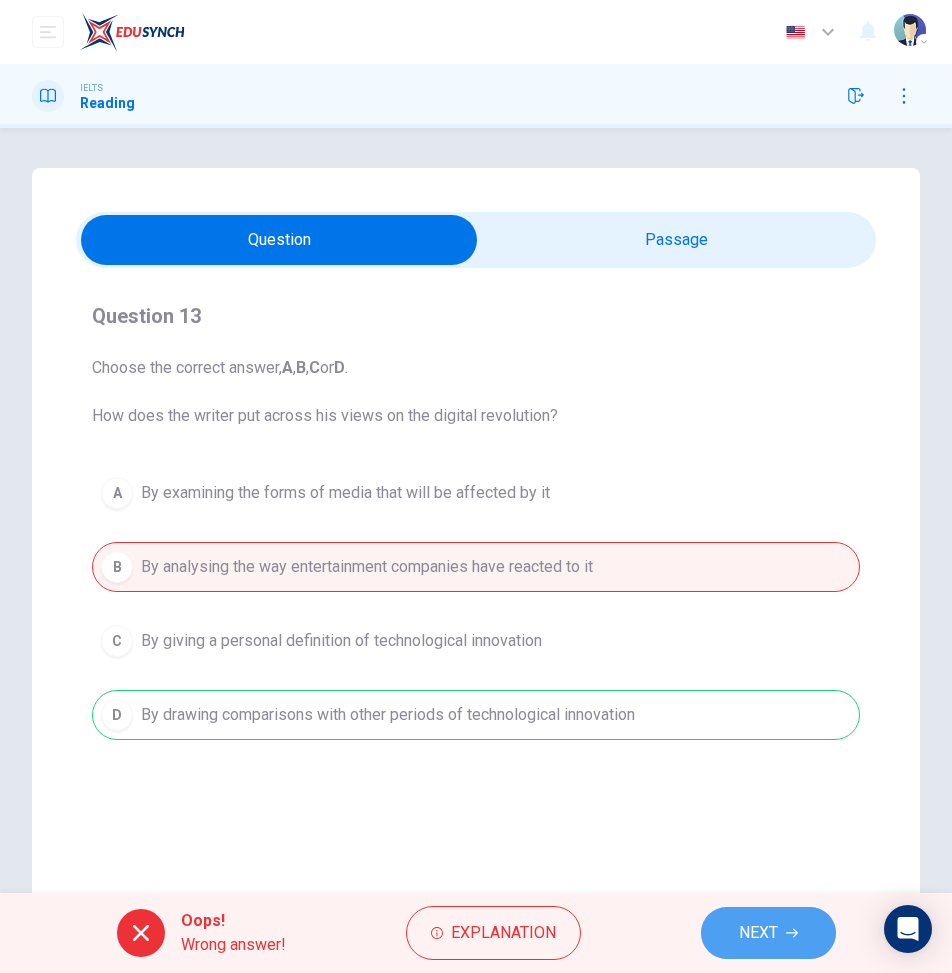 click on "NEXT" at bounding box center [768, 933] 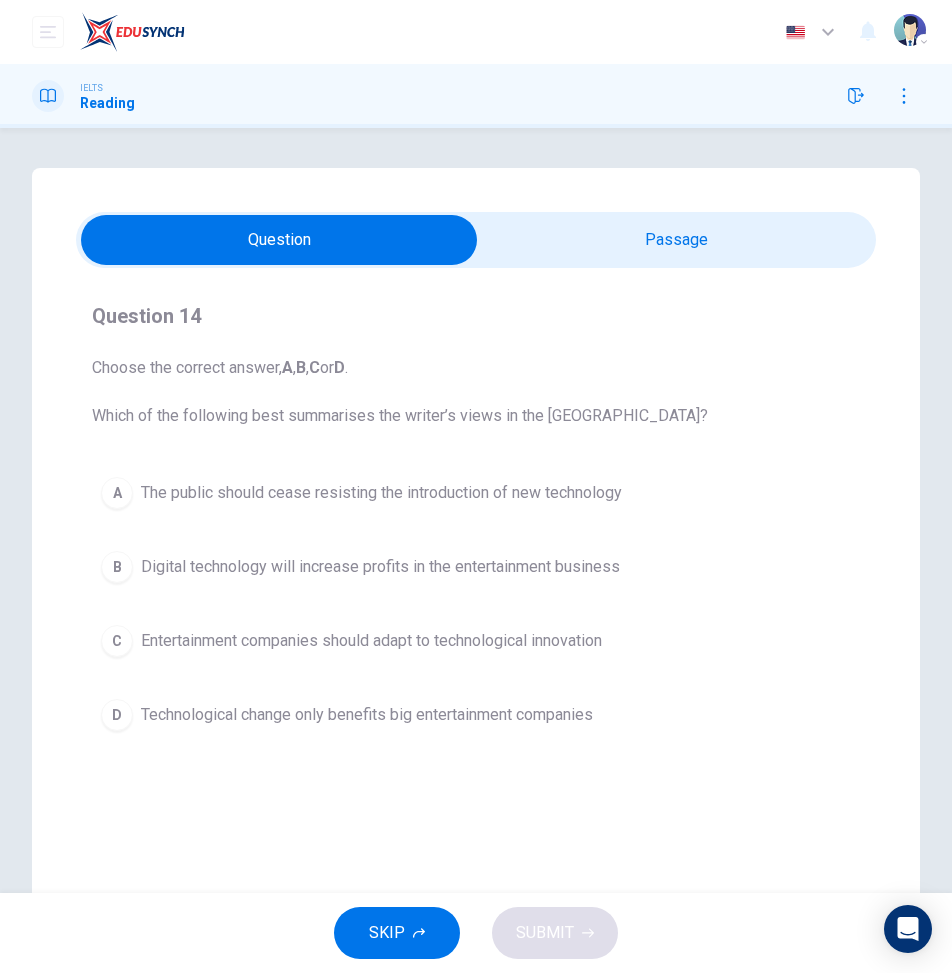 click on "Entertainment companies should adapt to technological innovation" at bounding box center [371, 641] 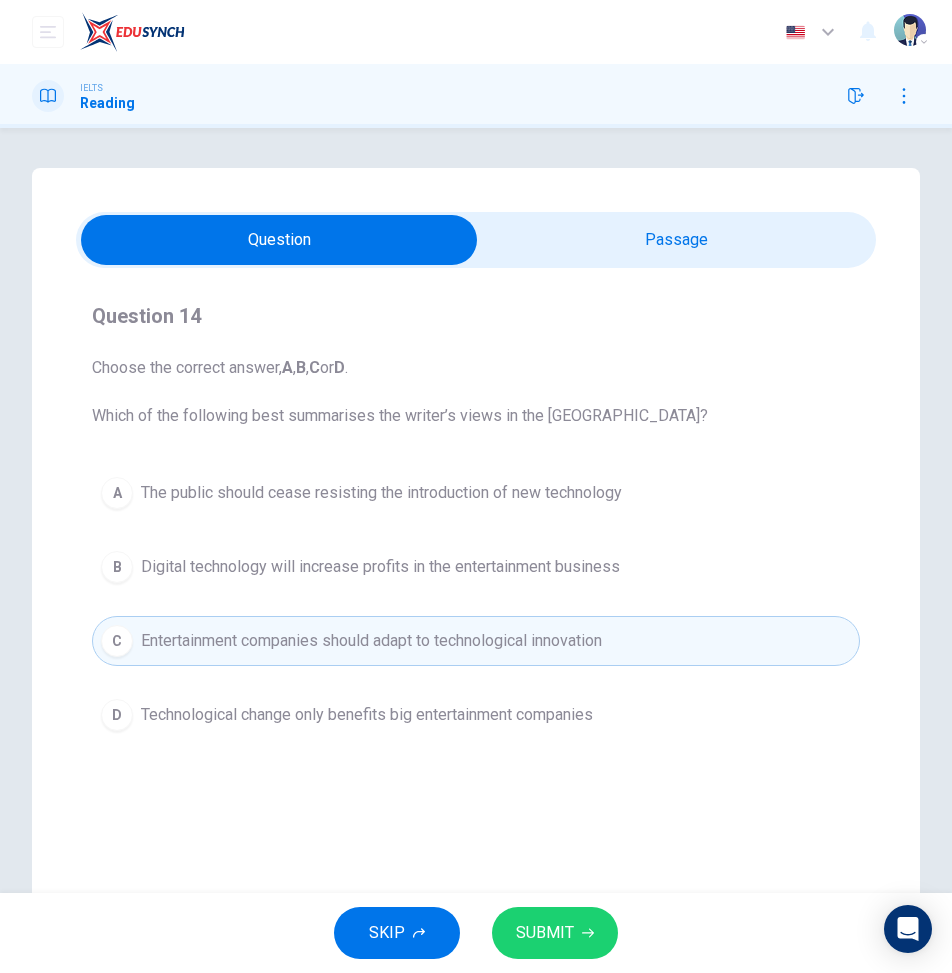 click on "SUBMIT" at bounding box center (545, 933) 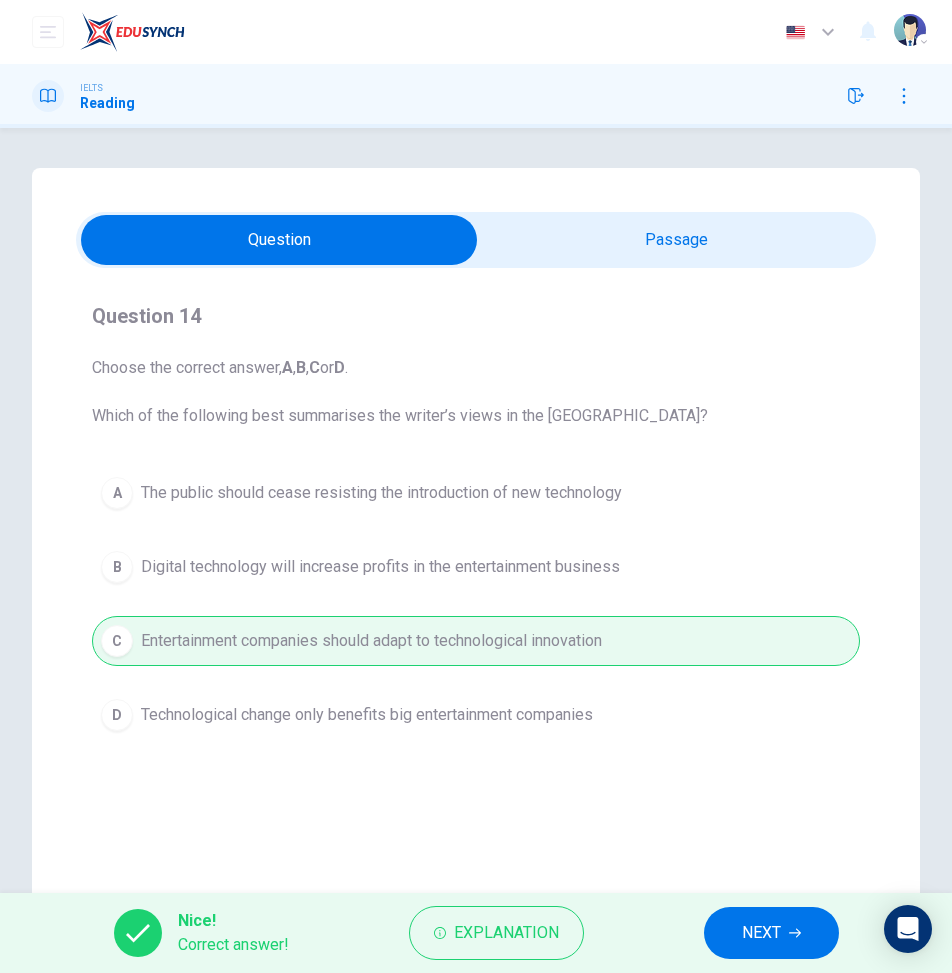 click on "NEXT" at bounding box center (761, 933) 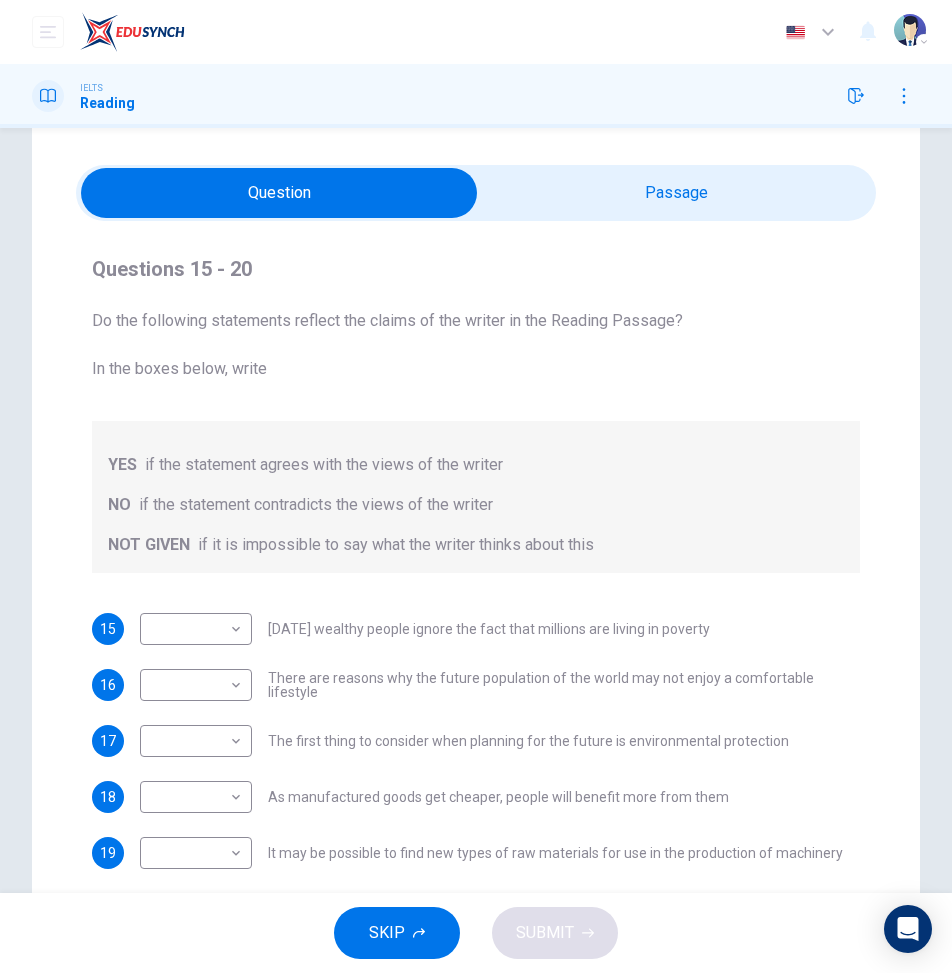 scroll, scrollTop: 0, scrollLeft: 0, axis: both 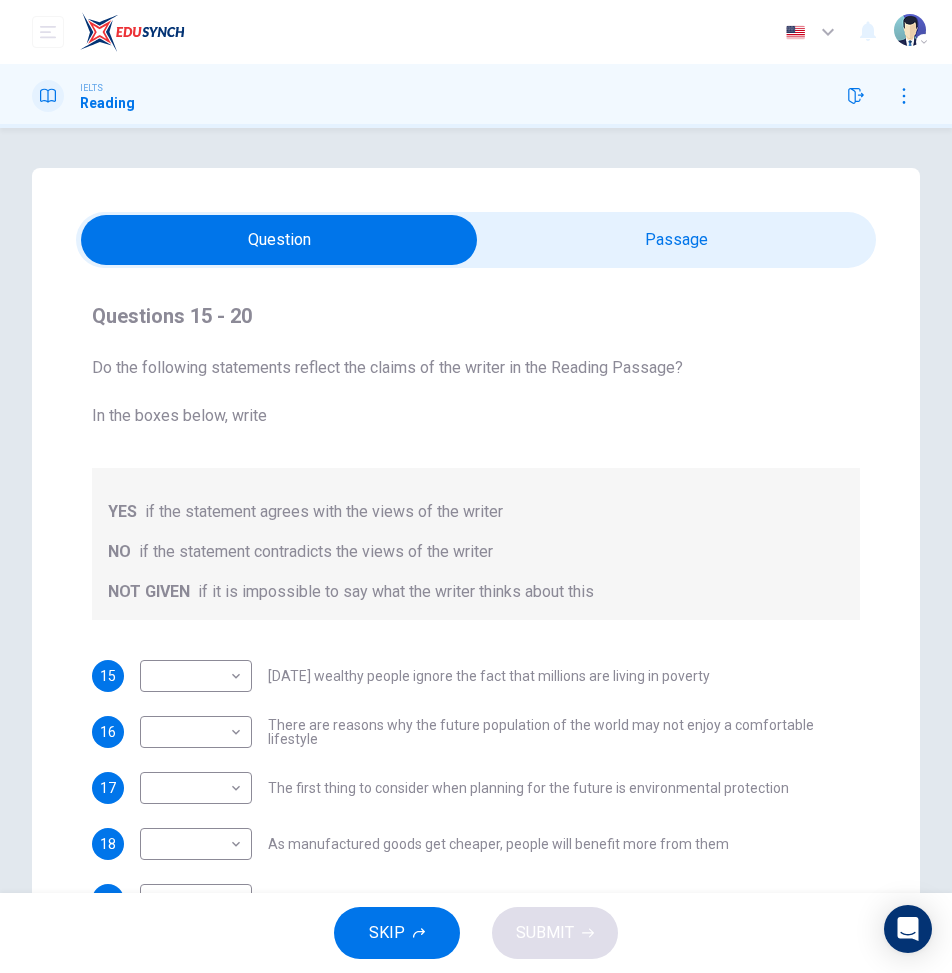 click at bounding box center (279, 240) 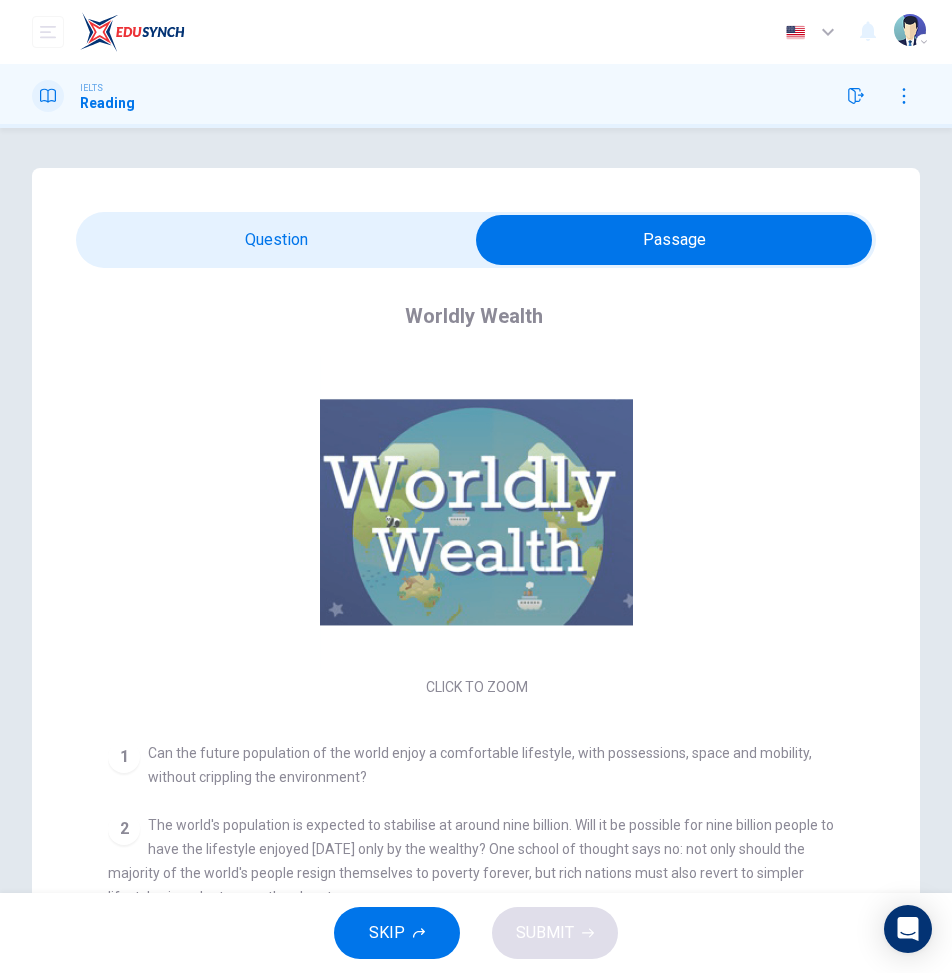 click at bounding box center [674, 240] 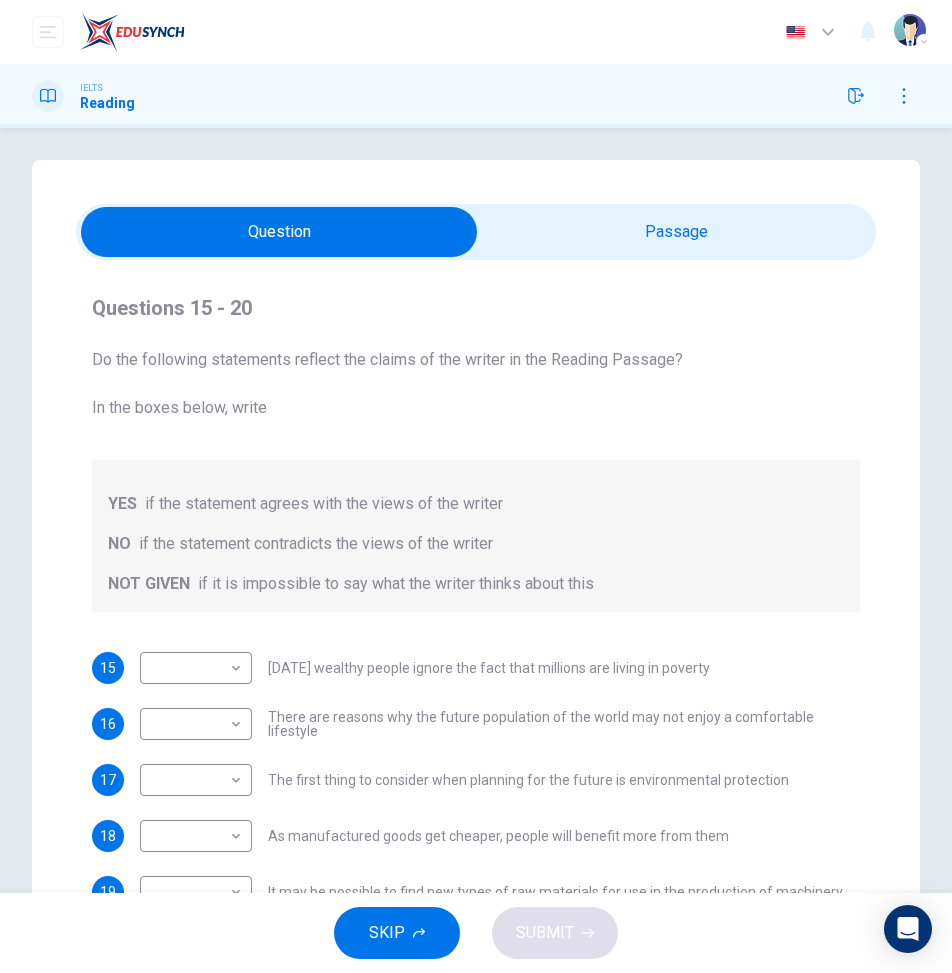 scroll, scrollTop: 0, scrollLeft: 0, axis: both 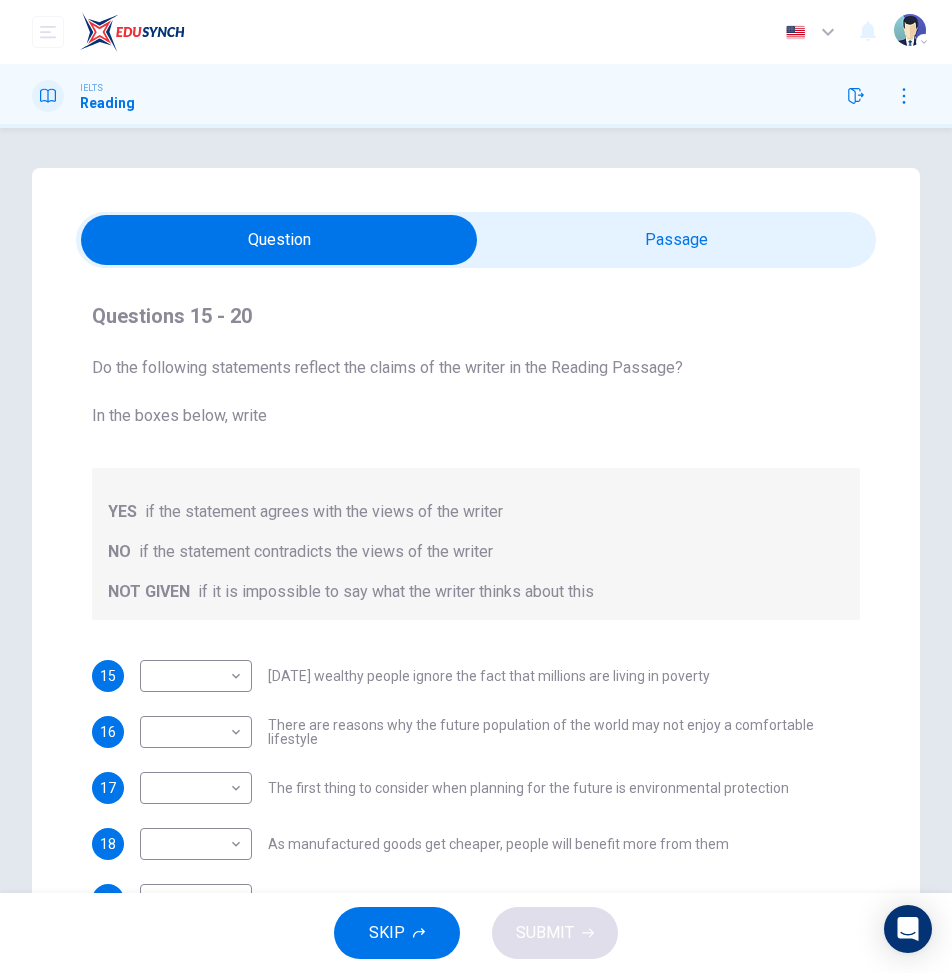 click at bounding box center (279, 240) 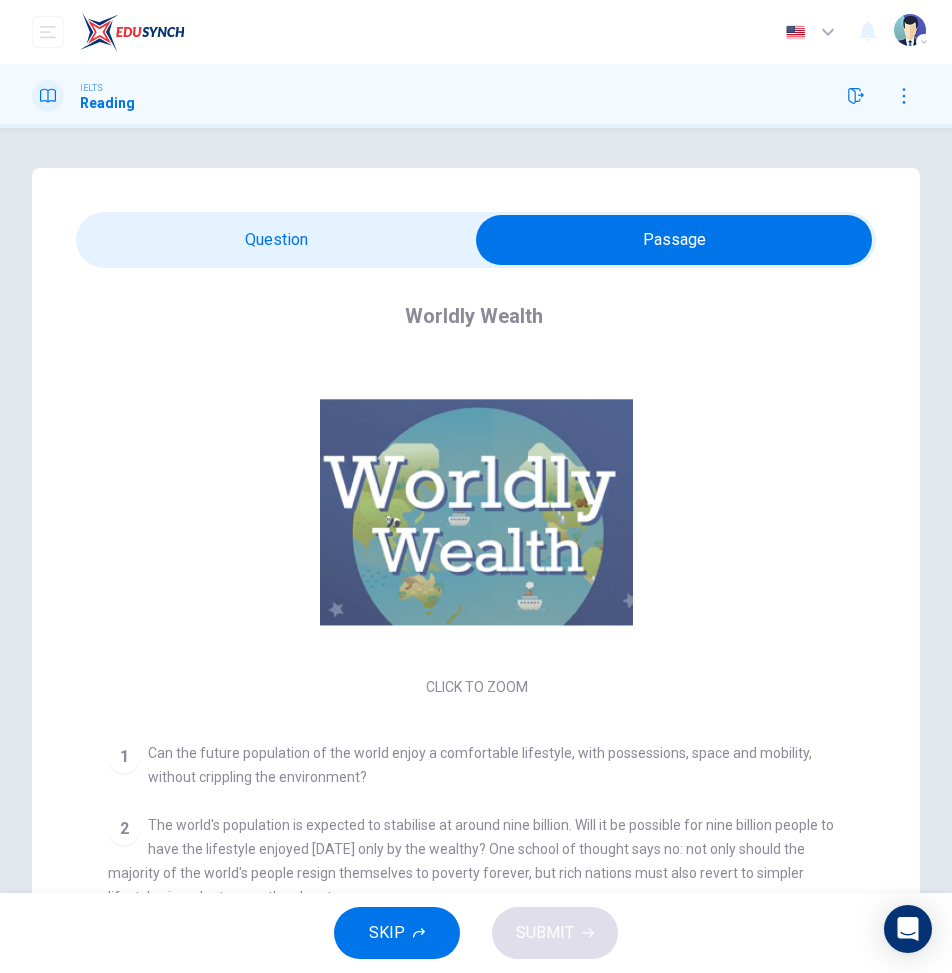 scroll, scrollTop: 100, scrollLeft: 0, axis: vertical 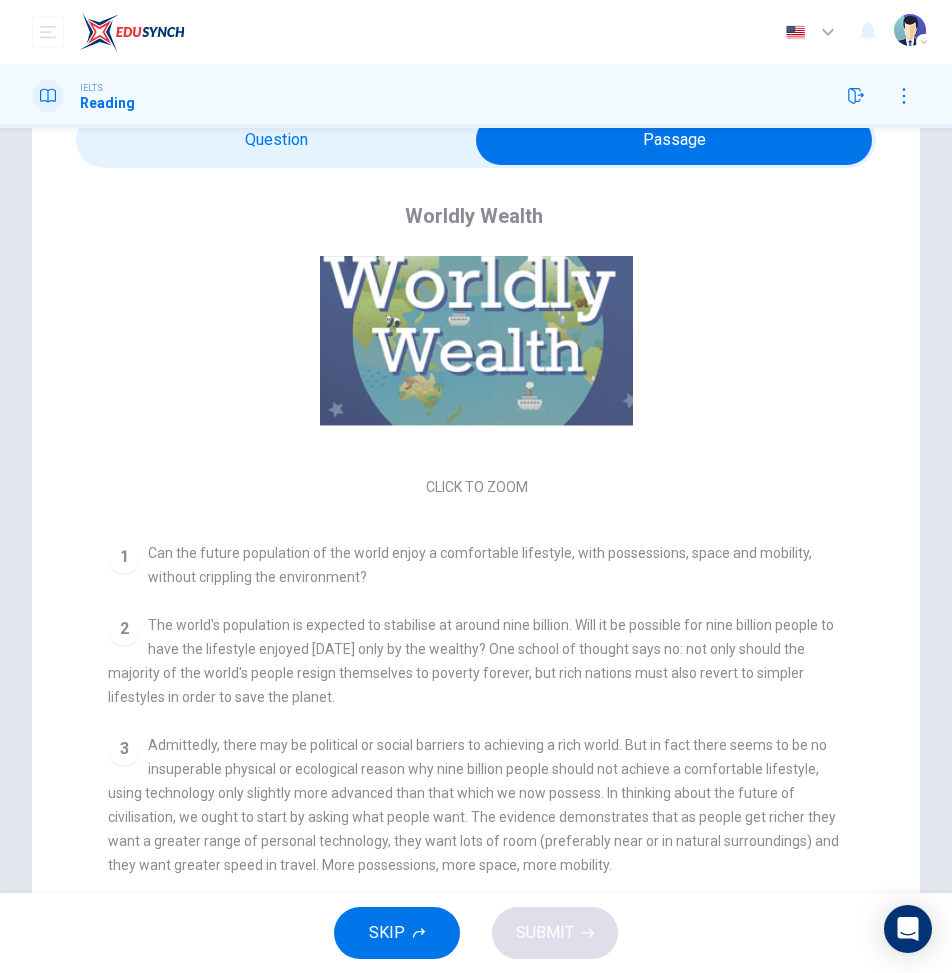 click at bounding box center [674, 140] 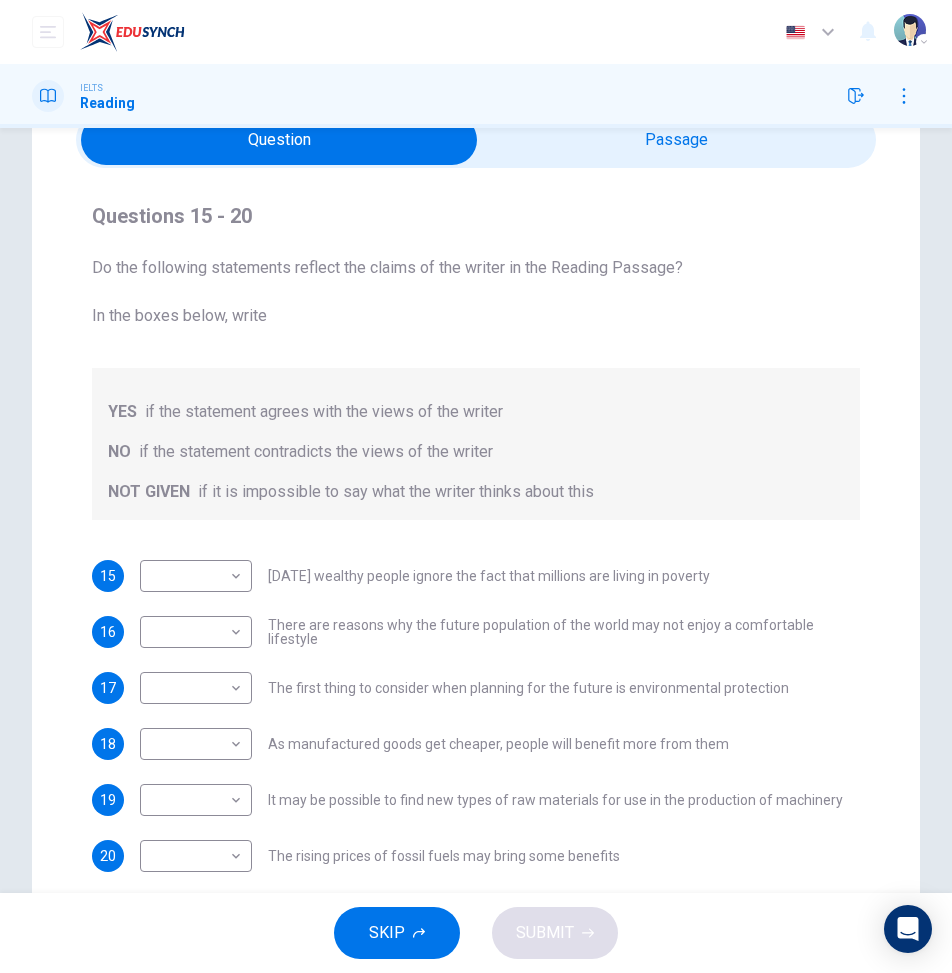 click at bounding box center [279, 140] 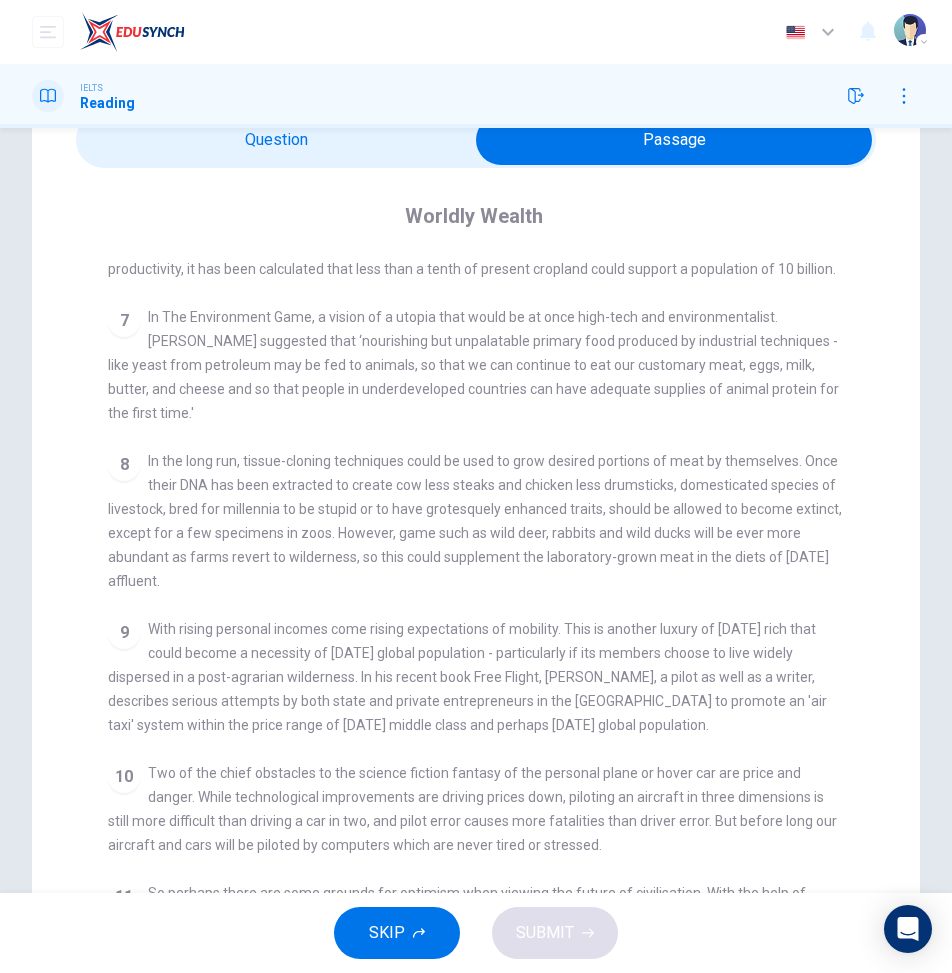 scroll, scrollTop: 1205, scrollLeft: 0, axis: vertical 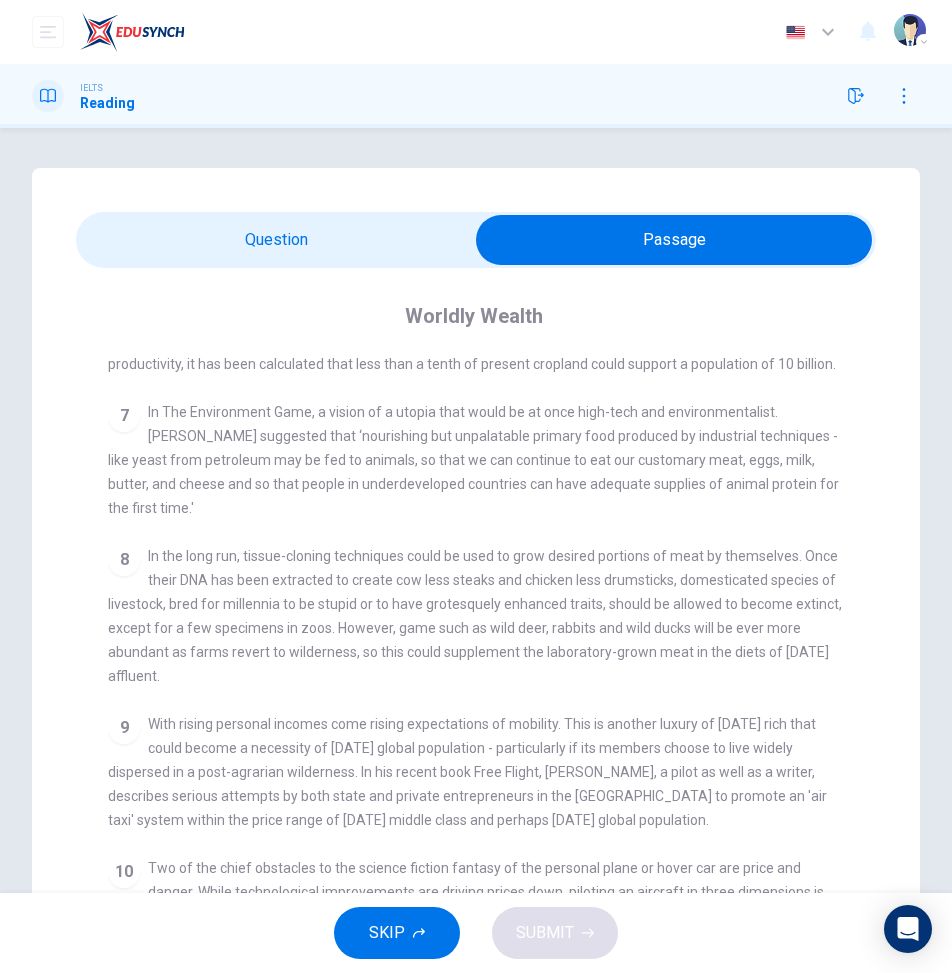 click at bounding box center [674, 240] 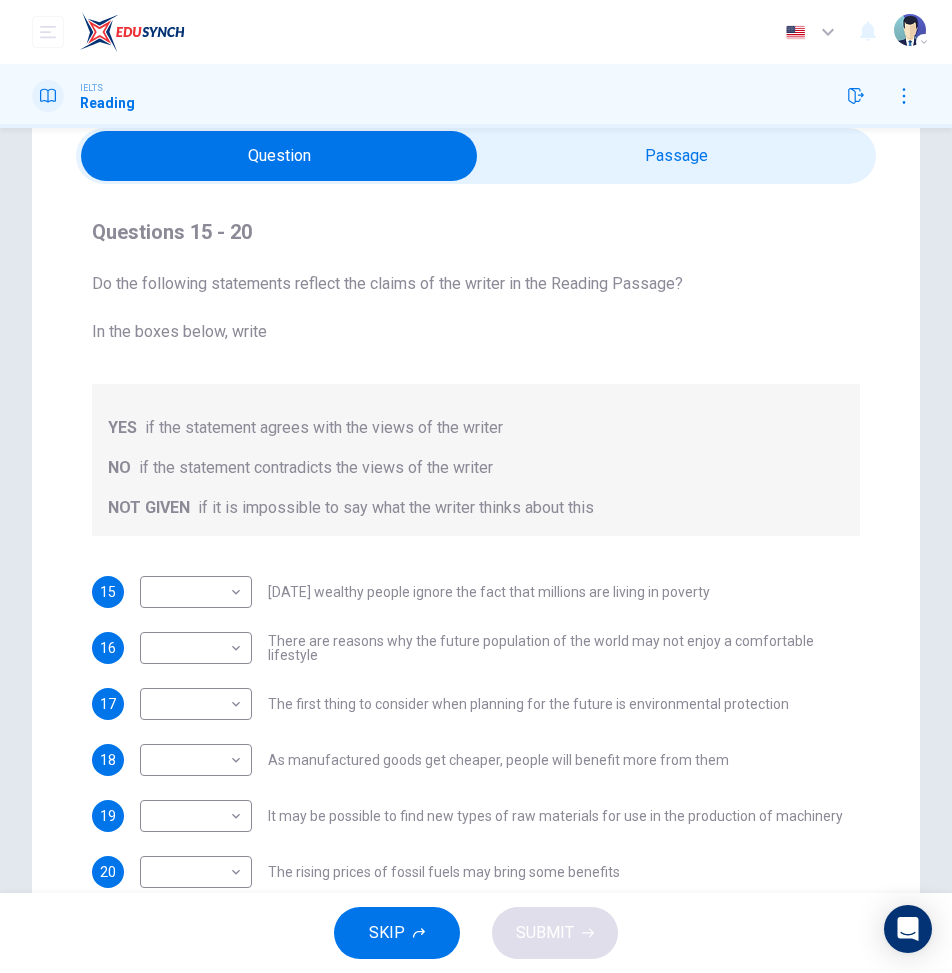 scroll, scrollTop: 0, scrollLeft: 0, axis: both 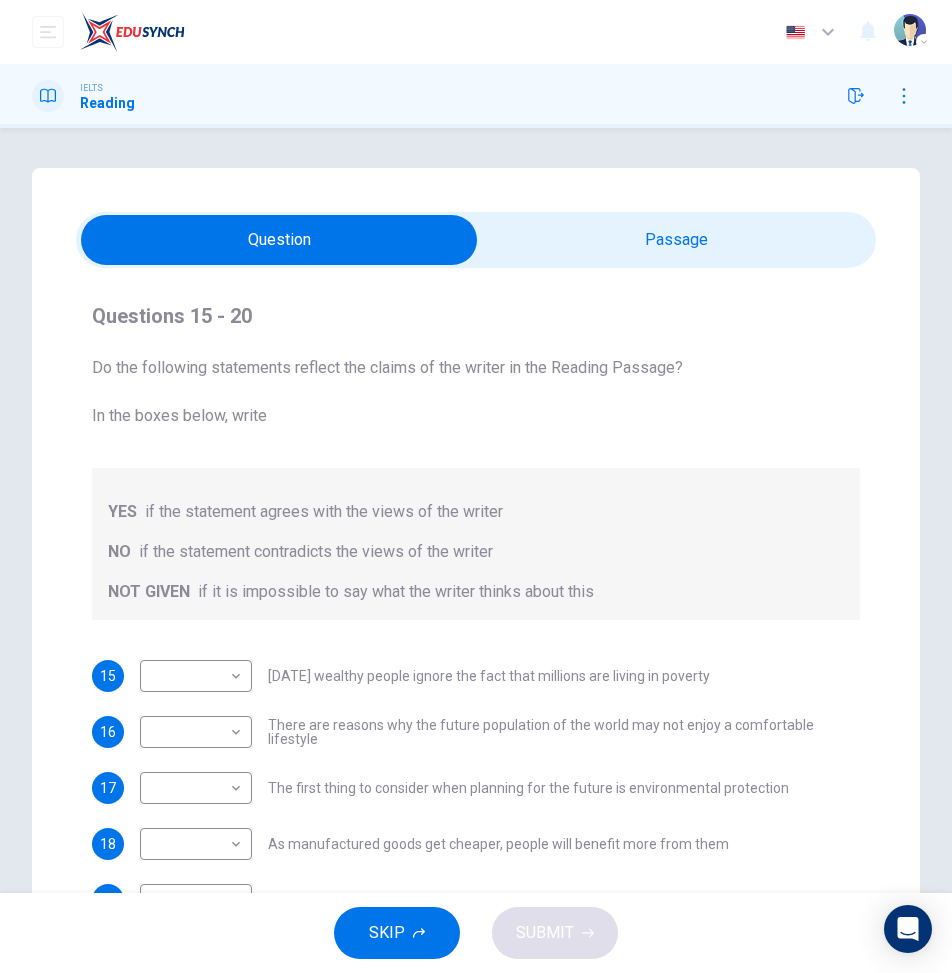 click at bounding box center (279, 240) 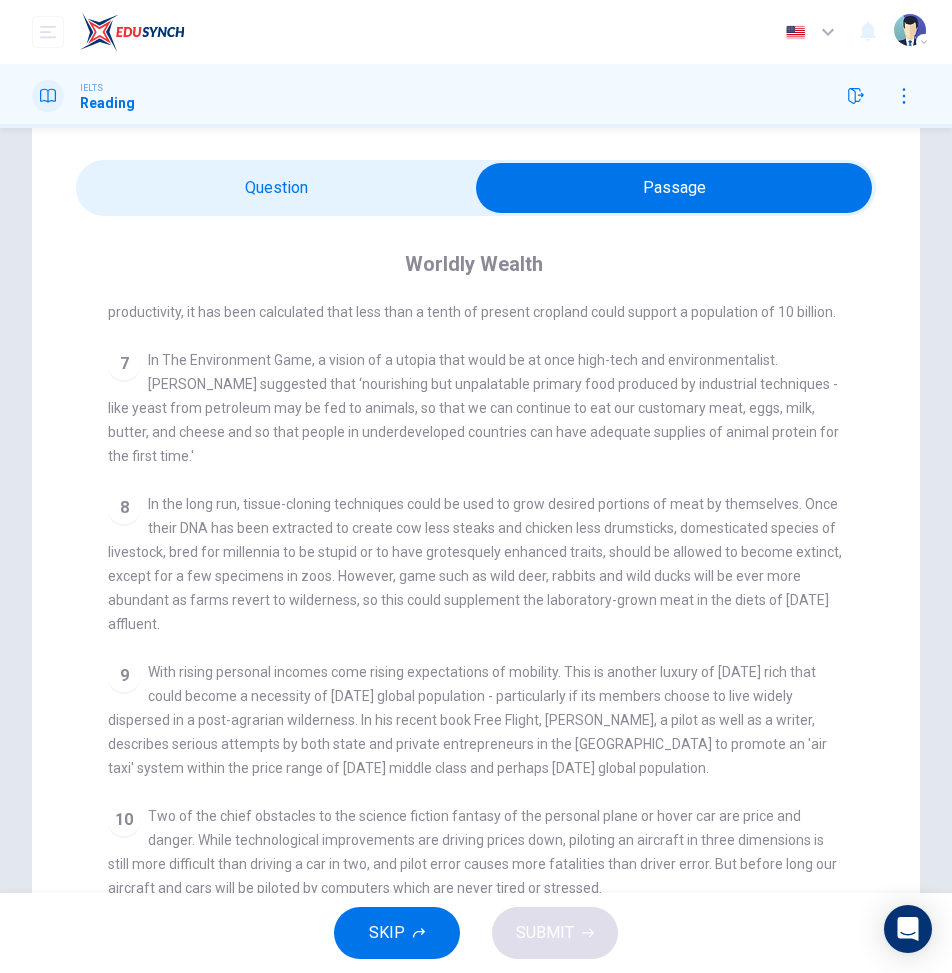 scroll, scrollTop: 100, scrollLeft: 0, axis: vertical 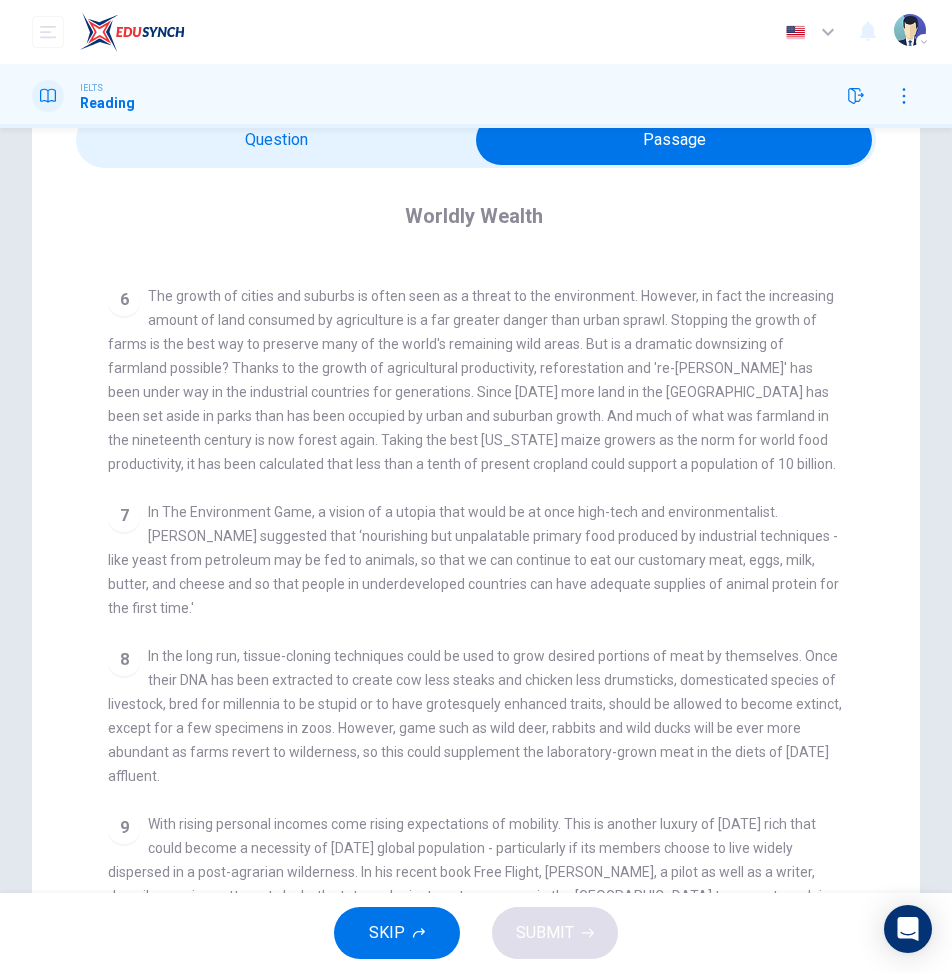 click at bounding box center (674, 140) 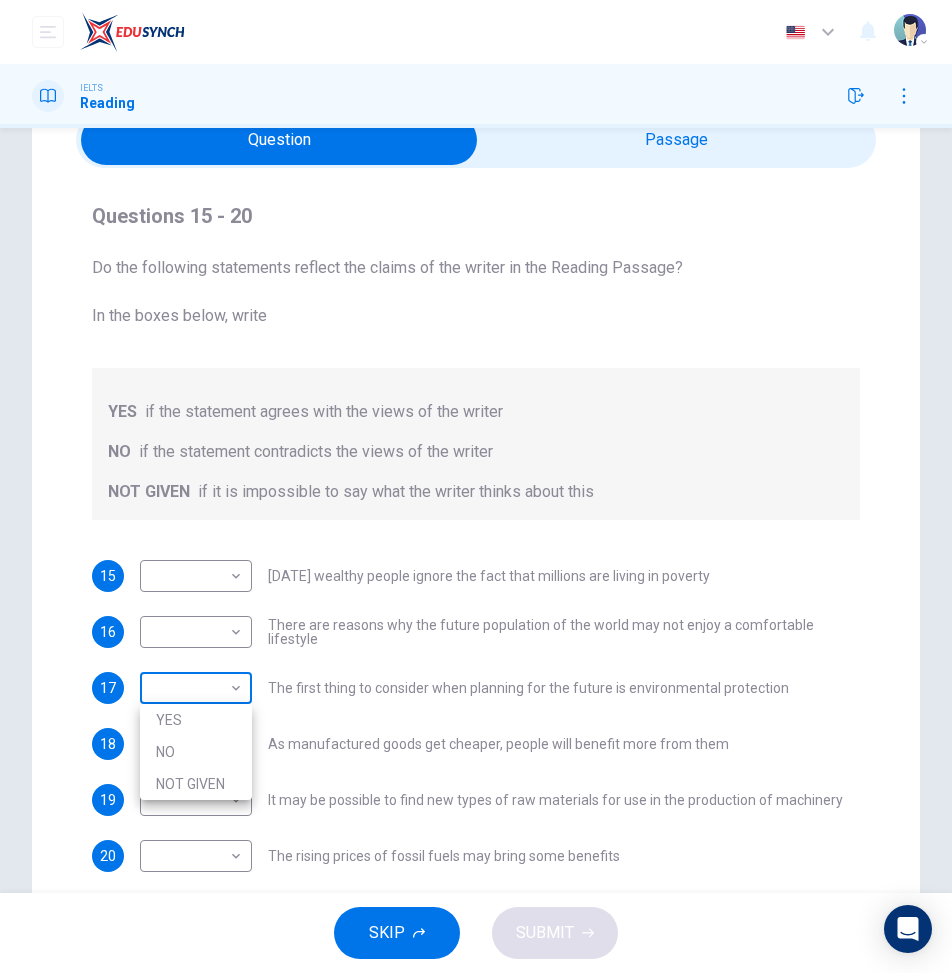 click on "Dashboard Practice Analysis Pricing English en ​ 2025KL00133 [PERSON_NAME] [PERSON_NAME] IELTS Reading Question Passage Questions 15 - 20 Do the following statements reflect the claims of the writer in the Reading Passage?
In the boxes below, write YES if the statement agrees with the views of the writer NO if the statement contradicts the views of the writer NOT GIVEN if it is impossible to say what the writer thinks about this 15 ​ ​ [DATE] wealthy people ignore the fact that millions are living in poverty 16 ​ ​ There are reasons why the future population of the world may not enjoy a comfortable lifestyle 17 ​ ​ The first thing to consider when planning for the future is environmental protection 18 ​ ​ As manufactured goods get cheaper, people will benefit more from them 19 ​ ​ It may be possible to find new types of raw materials for use in the production of machinery 20 ​ ​ The rising prices of fossil fuels may bring some benefits Worldly Wealth CLICK TO ZOOM Click to Zoom 1 2 3 4 5 6 7" at bounding box center [476, 486] 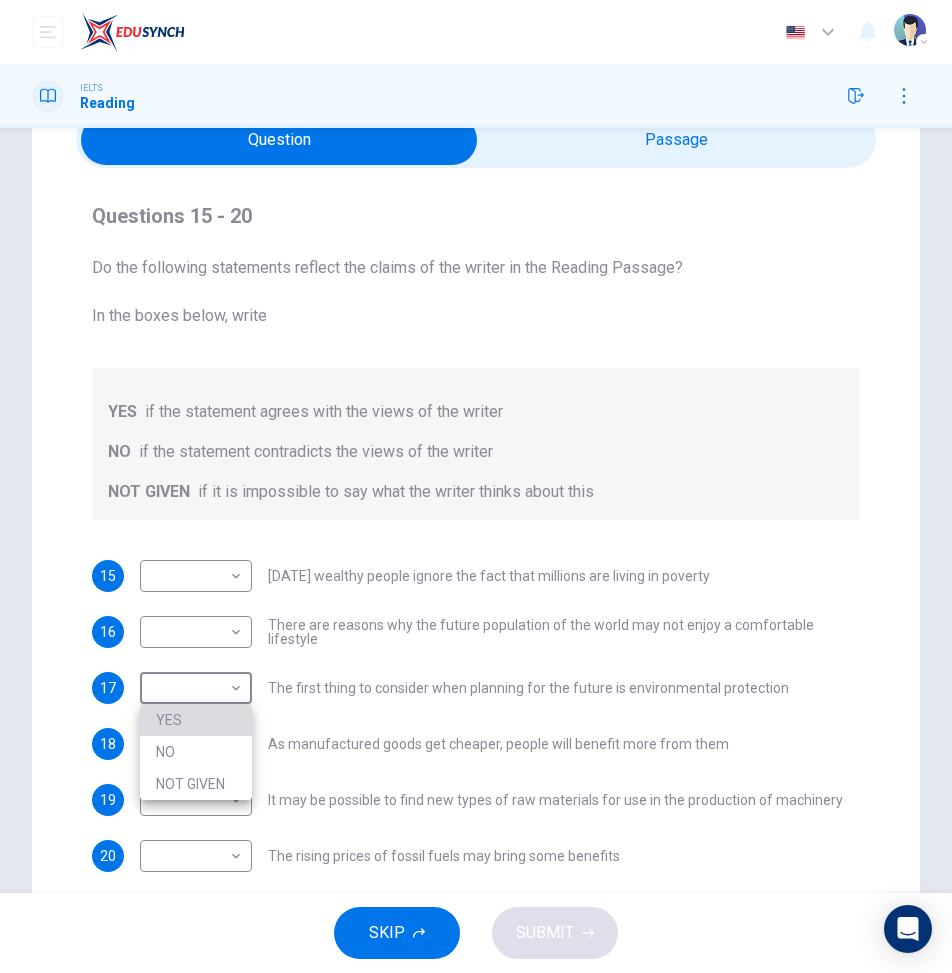 click on "YES" at bounding box center [196, 720] 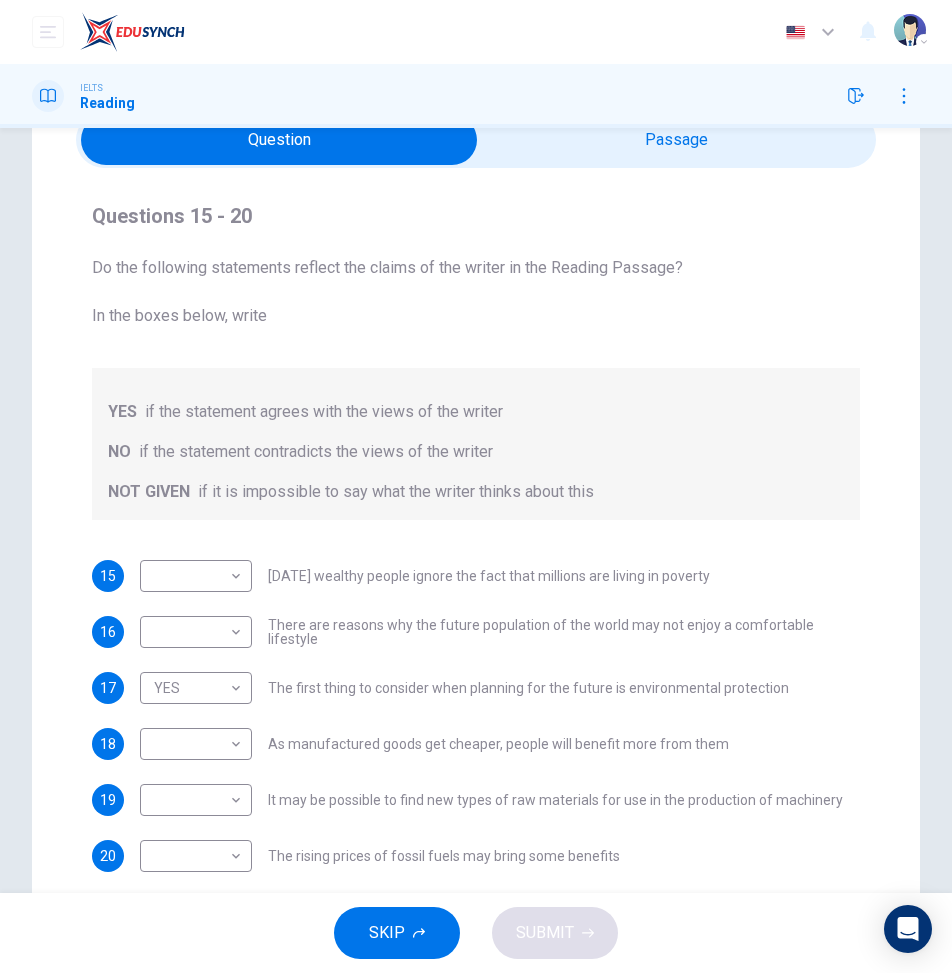 click on "IELTS Reading" at bounding box center (476, 96) 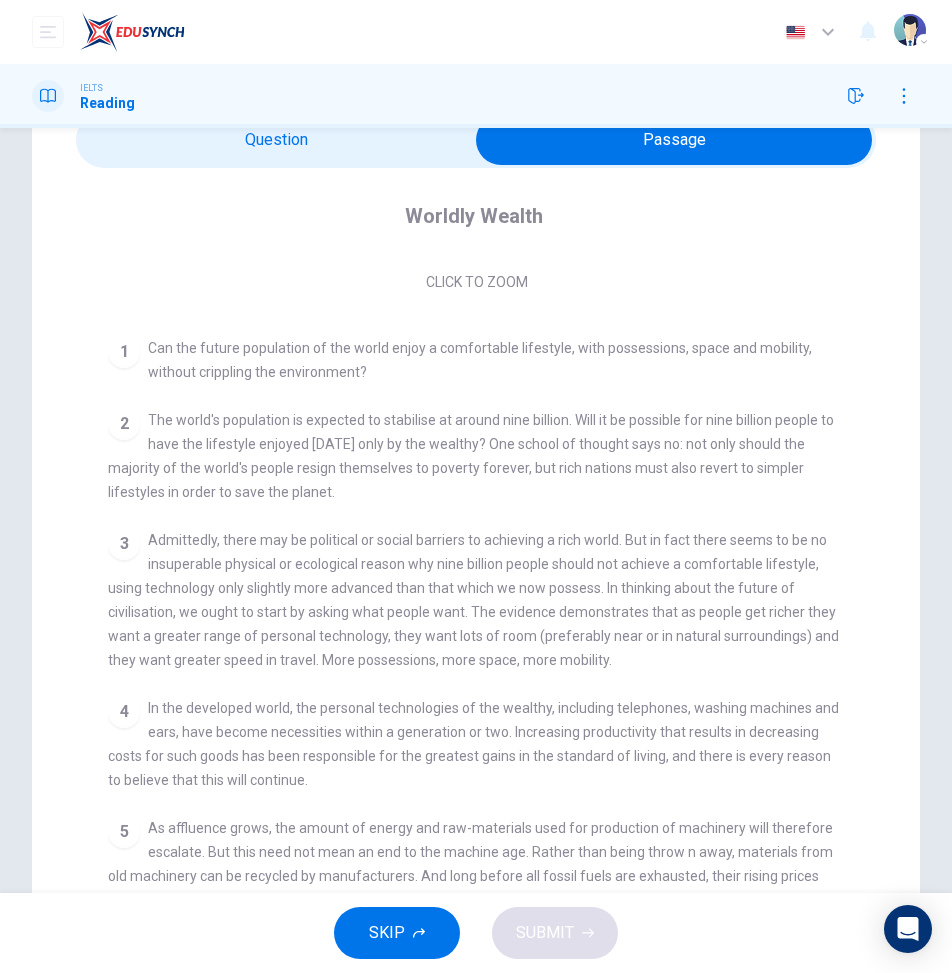 scroll, scrollTop: 405, scrollLeft: 0, axis: vertical 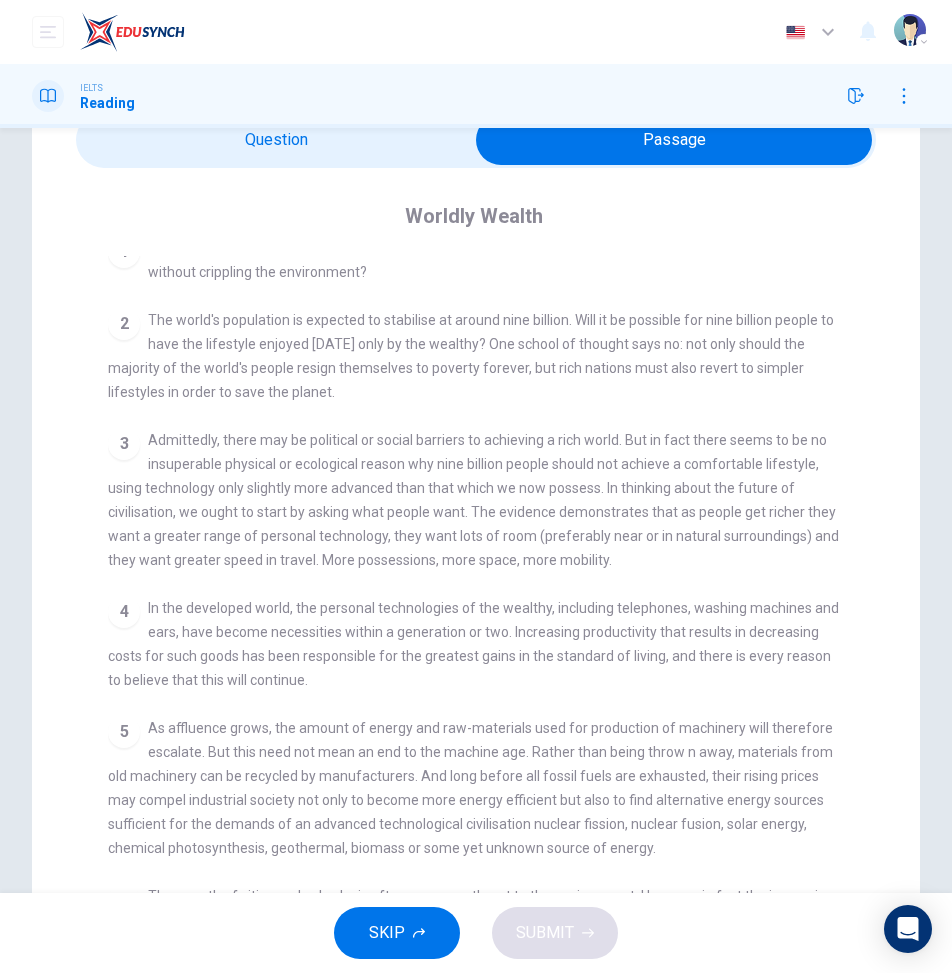 click at bounding box center [674, 140] 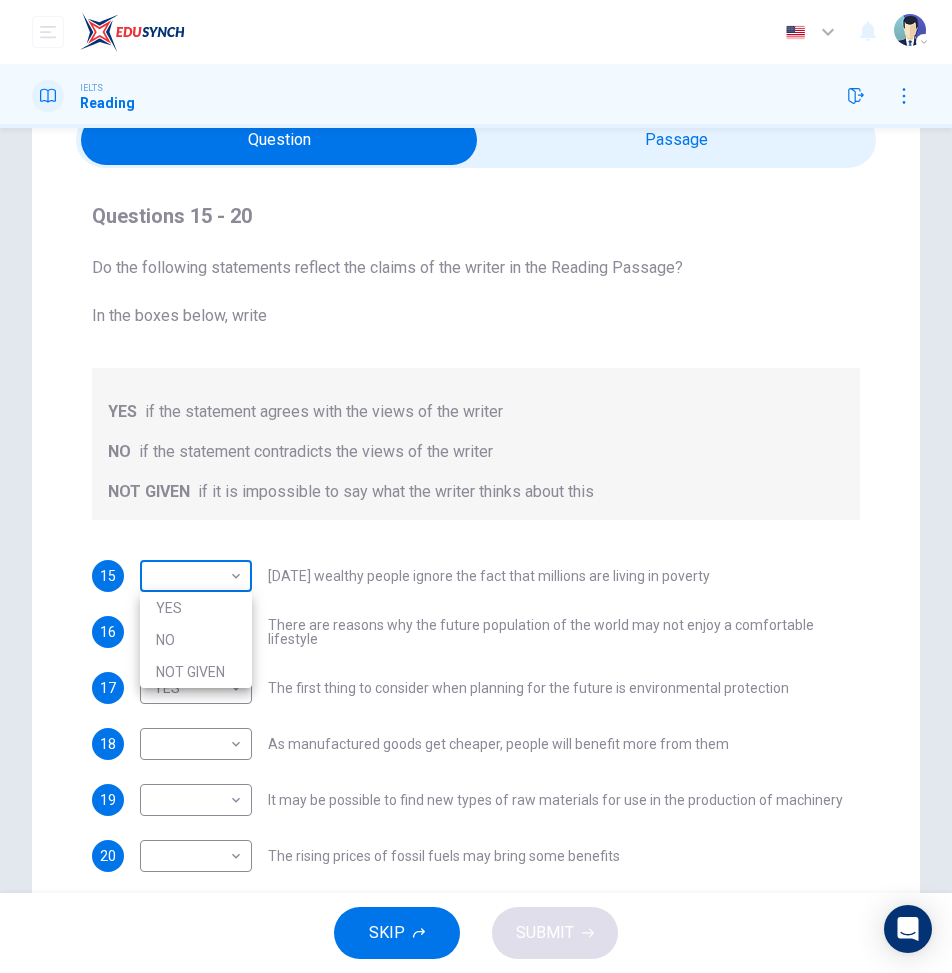 click on "Dashboard Practice Analysis Pricing English en ​ 2025KL00133 [PERSON_NAME] [PERSON_NAME] IELTS Reading Question Passage Questions 15 - 20 Do the following statements reflect the claims of the writer in the Reading Passage?
In the boxes below, write YES if the statement agrees with the views of the writer NO if the statement contradicts the views of the writer NOT GIVEN if it is impossible to say what the writer thinks about this 15 ​ ​ [DATE] wealthy people ignore the fact that millions are living in poverty 16 ​ ​ There are reasons why the future population of the world may not enjoy a comfortable lifestyle 17 YES YES ​ The first thing to consider when planning for the future is environmental protection 18 ​ ​ As manufactured goods get cheaper, people will benefit more from them 19 ​ ​ It may be possible to find new types of raw materials for use in the production of machinery 20 ​ ​ The rising prices of fossil fuels may bring some benefits Worldly Wealth CLICK TO ZOOM Click to Zoom 1 2 3 4 5" at bounding box center [476, 486] 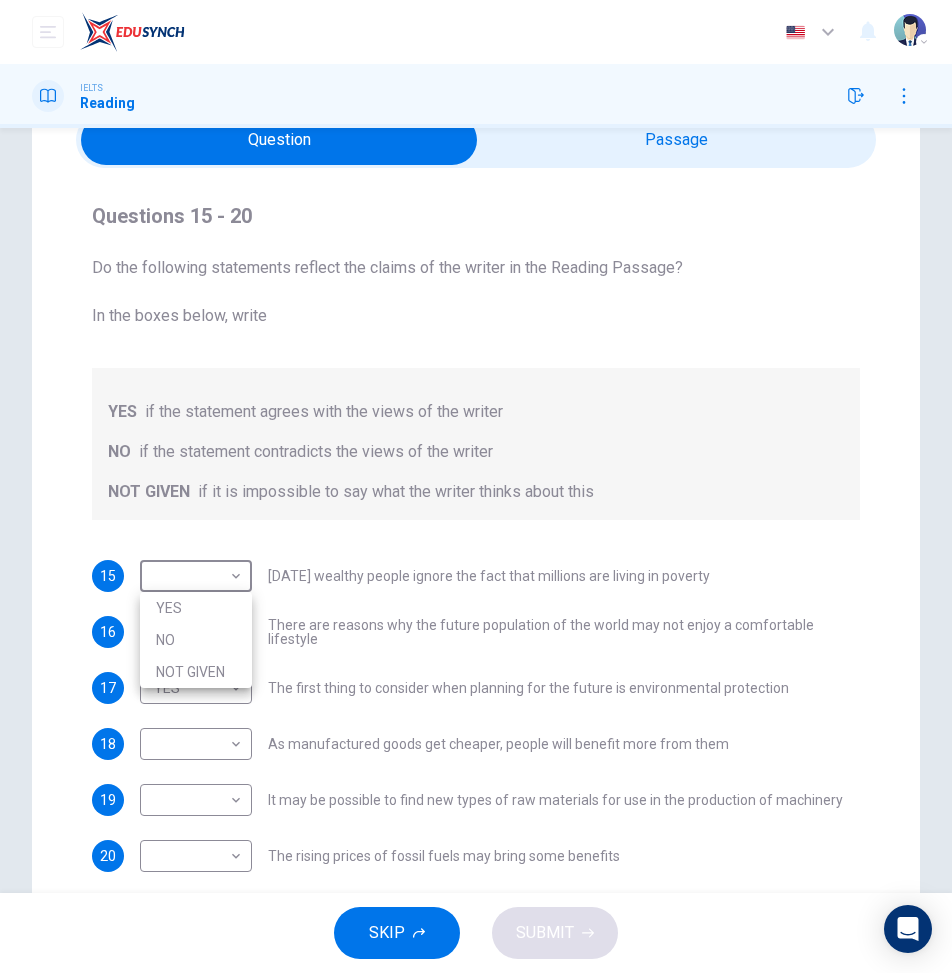 click on "NOT GIVEN" at bounding box center [196, 672] 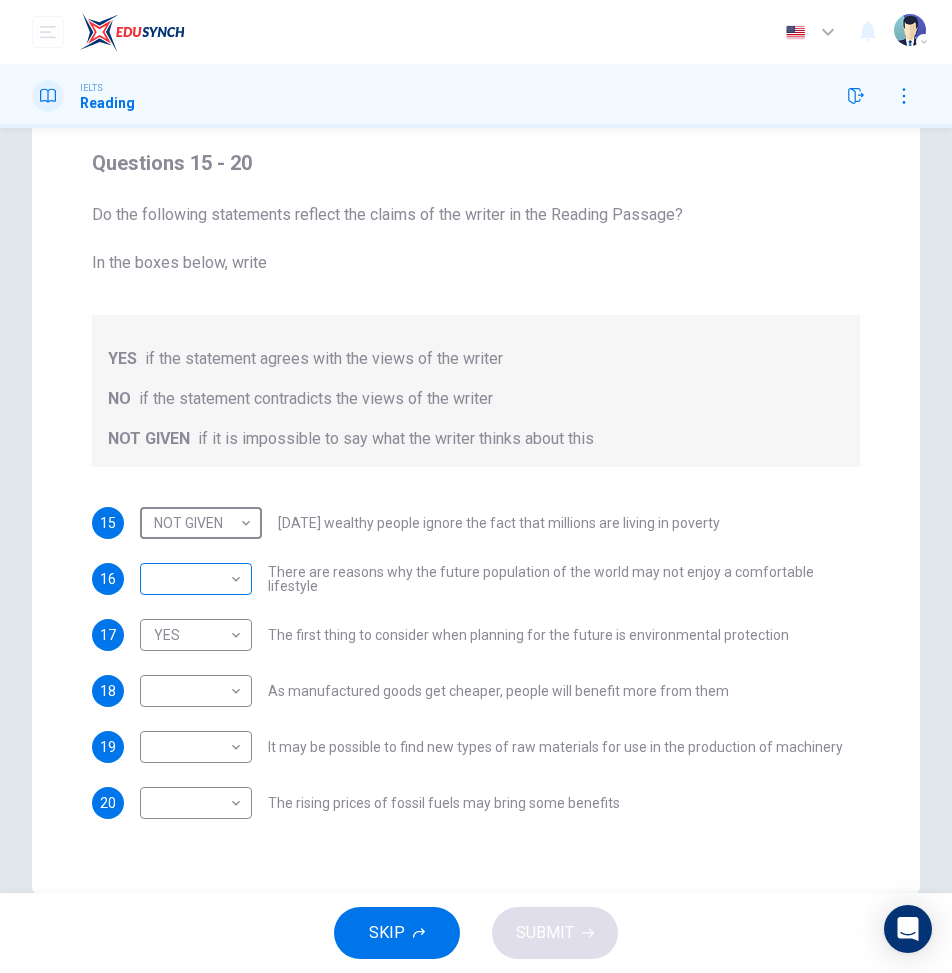 scroll, scrollTop: 195, scrollLeft: 0, axis: vertical 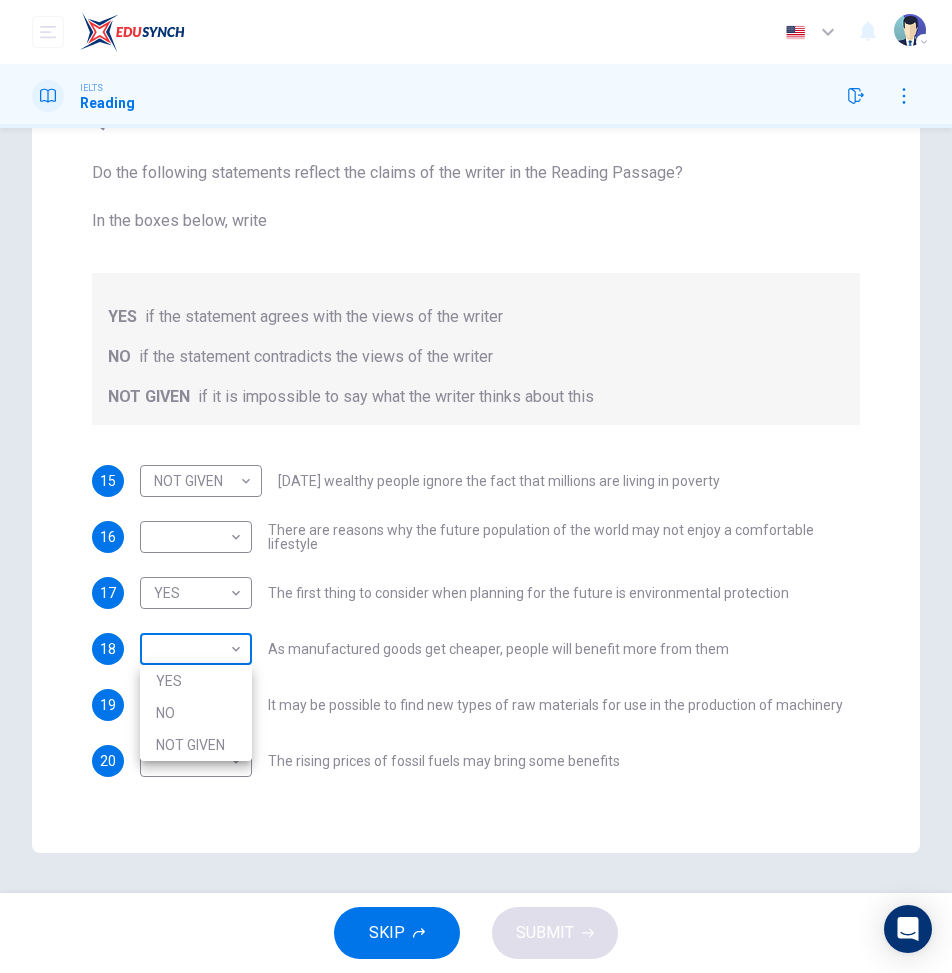 click on "Dashboard Practice Analysis Pricing English en ​ 2025KL00133 [PERSON_NAME] [PERSON_NAME] IELTS Reading Question Passage Questions 15 - 20 Do the following statements reflect the claims of the writer in the Reading Passage?
In the boxes below, write YES if the statement agrees with the views of the writer NO if the statement contradicts the views of the writer NOT GIVEN if it is impossible to say what the writer thinks about this 15 NOT GIVEN NOT GIVEN ​ [DATE] wealthy people ignore the fact that millions are living in poverty 16 ​ ​ There are reasons why the future population of the world may not enjoy a comfortable lifestyle 17 YES YES ​ The first thing to consider when planning for the future is environmental protection 18 ​ ​ As manufactured goods get cheaper, people will benefit more from them 19 ​ ​ It may be possible to find new types of raw materials for use in the production of machinery 20 ​ ​ The rising prices of fossil fuels may bring some benefits Worldly Wealth CLICK TO ZOOM 1 2 3 4" at bounding box center (476, 486) 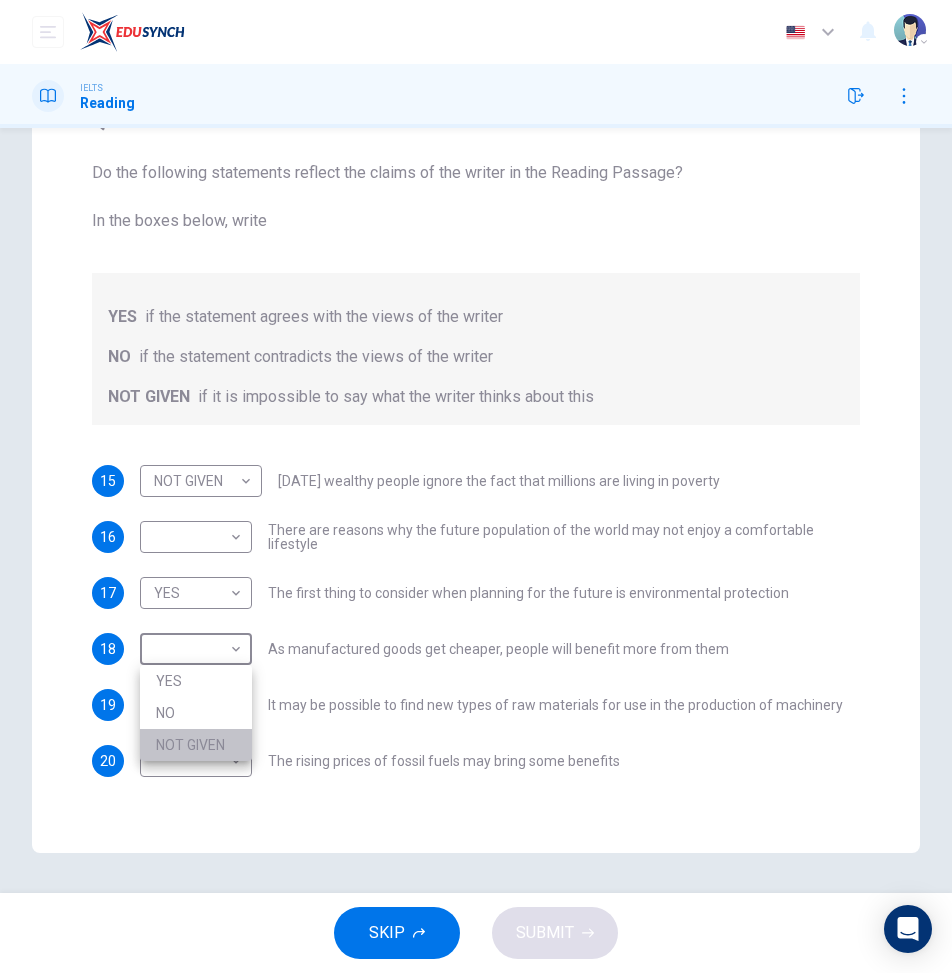 click on "NOT GIVEN" at bounding box center [196, 745] 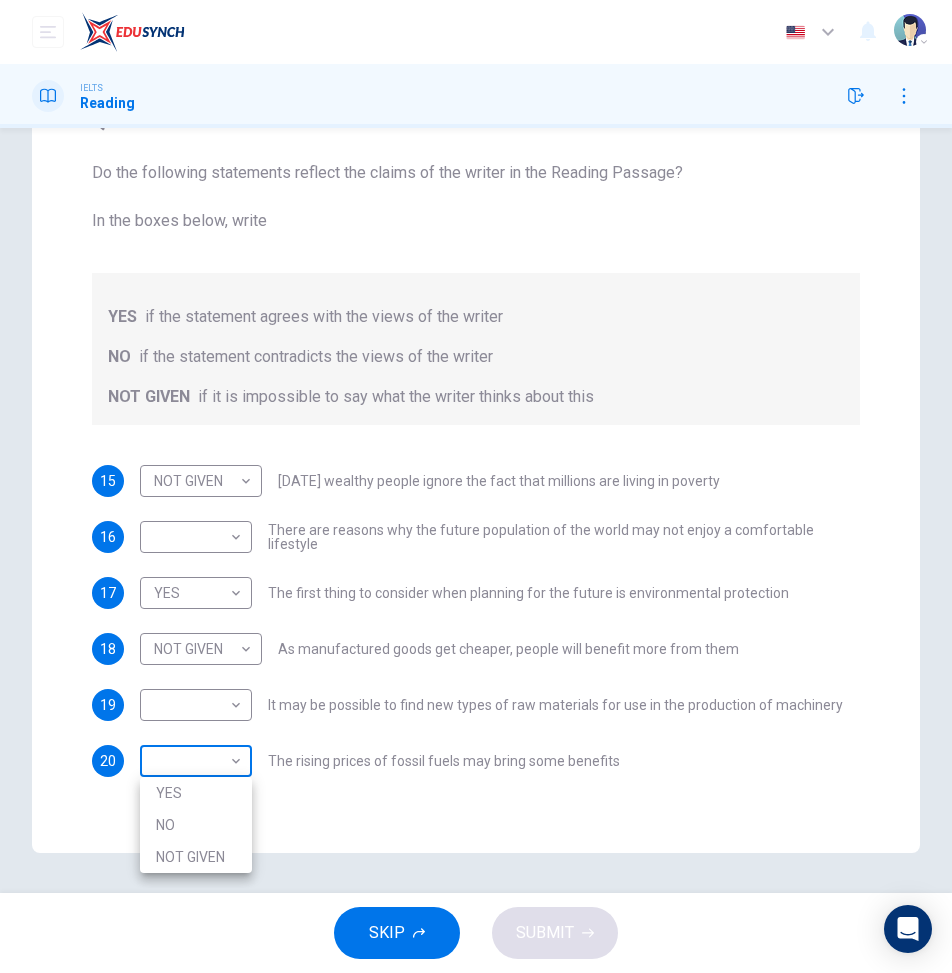 click on "Dashboard Practice Analysis Pricing English en ​ 2025KL00133 [PERSON_NAME] [PERSON_NAME] IELTS Reading Question Passage Questions 15 - 20 Do the following statements reflect the claims of the writer in the Reading Passage?
In the boxes below, write YES if the statement agrees with the views of the writer NO if the statement contradicts the views of the writer NOT GIVEN if it is impossible to say what the writer thinks about this 15 NOT GIVEN NOT GIVEN ​ [DATE] wealthy people ignore the fact that millions are living in poverty 16 ​ ​ There are reasons why the future population of the world may not enjoy a comfortable lifestyle 17 YES YES ​ The first thing to consider when planning for the future is environmental protection 18 NOT GIVEN NOT GIVEN ​ As manufactured goods get cheaper, people will benefit more from them 19 ​ ​ It may be possible to find new types of raw materials for use in the production of machinery 20 ​ ​ The rising prices of fossil fuels may bring some benefits Worldly Wealth 1 2 3" at bounding box center [476, 486] 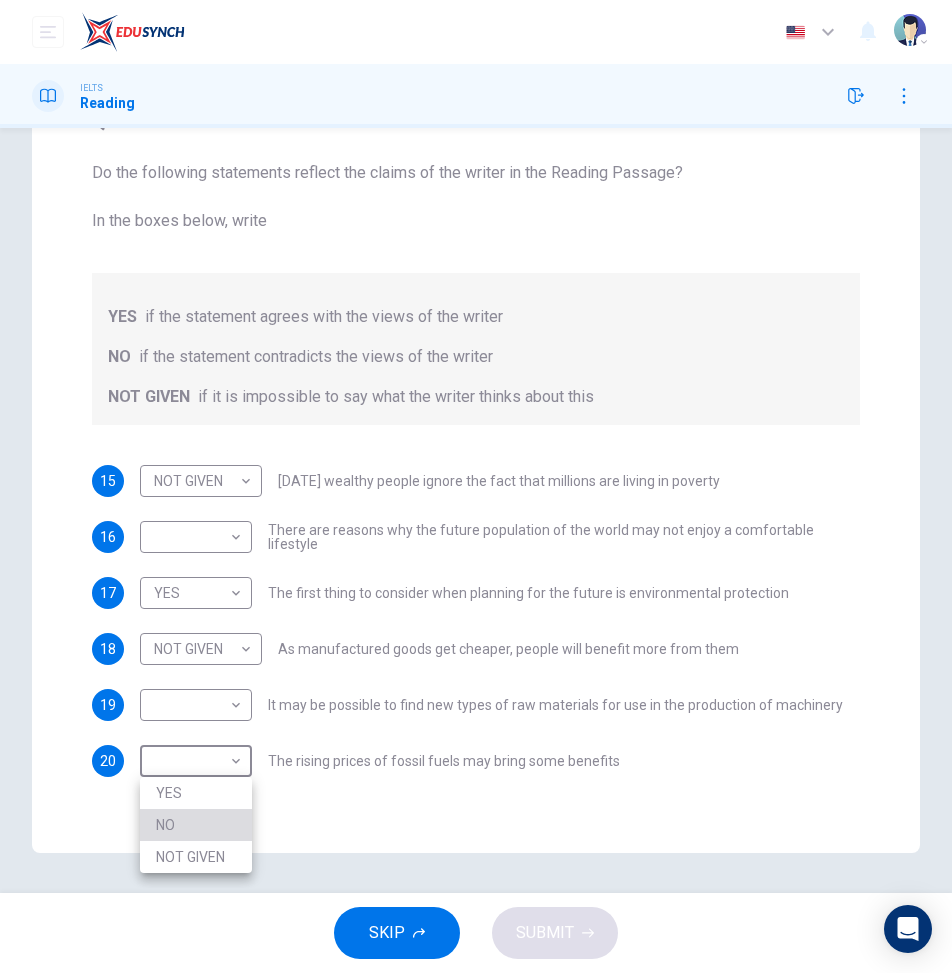 click on "NO" at bounding box center (196, 825) 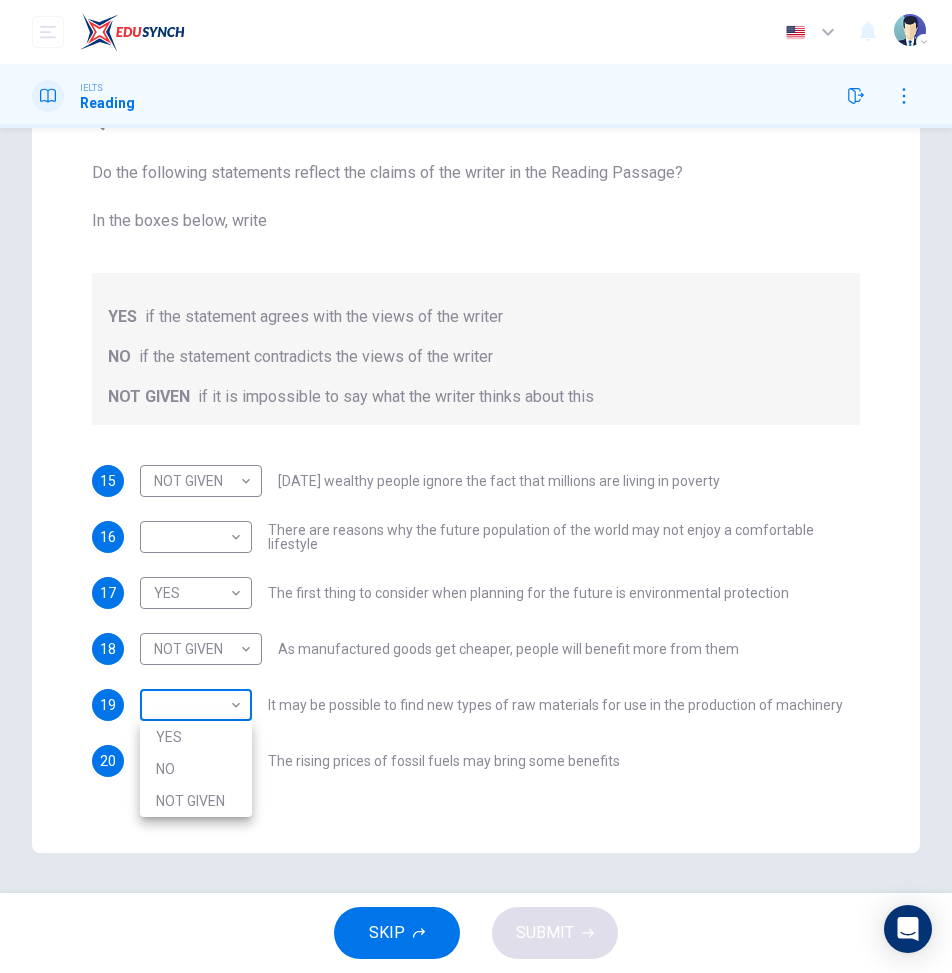 click on "Dashboard Practice Analysis Pricing English en ​ 2025KL00133 [PERSON_NAME] [PERSON_NAME] IELTS Reading Question Passage Questions 15 - 20 Do the following statements reflect the claims of the writer in the Reading Passage?
In the boxes below, write YES if the statement agrees with the views of the writer NO if the statement contradicts the views of the writer NOT GIVEN if it is impossible to say what the writer thinks about this 15 NOT GIVEN NOT GIVEN ​ [DATE] wealthy people ignore the fact that millions are living in poverty 16 ​ ​ There are reasons why the future population of the world may not enjoy a comfortable lifestyle 17 YES YES ​ The first thing to consider when planning for the future is environmental protection 18 NOT GIVEN NOT GIVEN ​ As manufactured goods get cheaper, people will benefit more from them 19 ​ ​ It may be possible to find new types of raw materials for use in the production of machinery 20 NO NO ​ The rising prices of fossil fuels may bring some benefits Worldly Wealth 1 2" at bounding box center (476, 486) 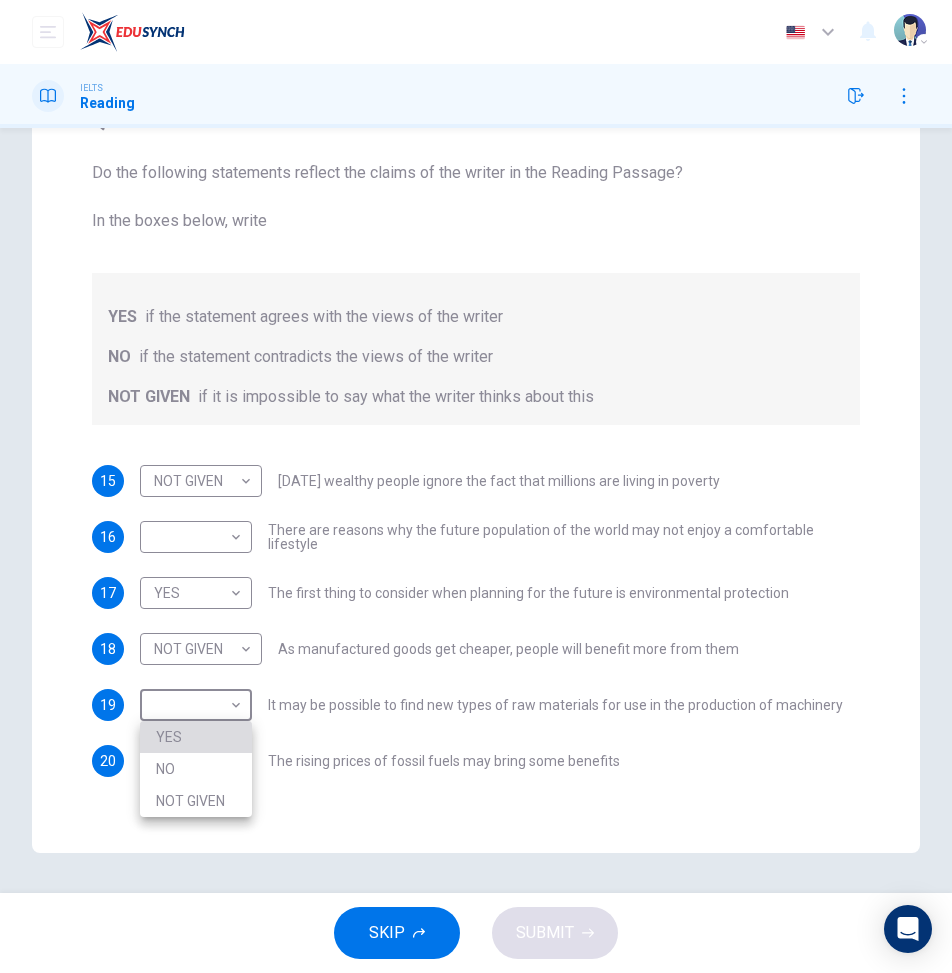 click on "YES" at bounding box center [196, 737] 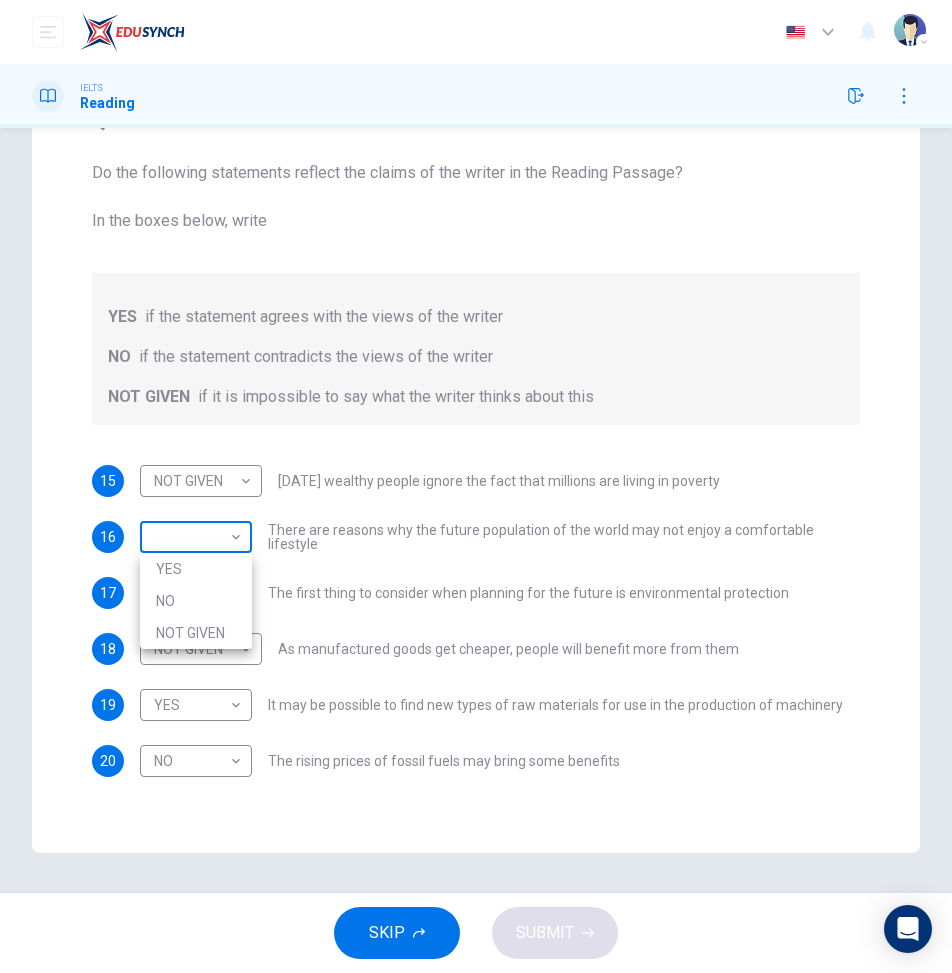 click on "Dashboard Practice Analysis Pricing English en ​ 2025KL00133 [PERSON_NAME] [PERSON_NAME] IELTS Reading Question Passage Questions 15 - 20 Do the following statements reflect the claims of the writer in the Reading Passage?
In the boxes below, write YES if the statement agrees with the views of the writer NO if the statement contradicts the views of the writer NOT GIVEN if it is impossible to say what the writer thinks about this 15 NOT GIVEN NOT GIVEN ​ [DATE] wealthy people ignore the fact that millions are living in poverty 16 ​ ​ There are reasons why the future population of the world may not enjoy a comfortable lifestyle 17 YES YES ​ The first thing to consider when planning for the future is environmental protection 18 NOT GIVEN NOT GIVEN ​ As manufactured goods get cheaper, people will benefit more from them 19 YES YES ​ It may be possible to find new types of raw materials for use in the production of machinery 20 NO NO ​ The rising prices of fossil fuels may bring some benefits Worldly Wealth" at bounding box center (476, 486) 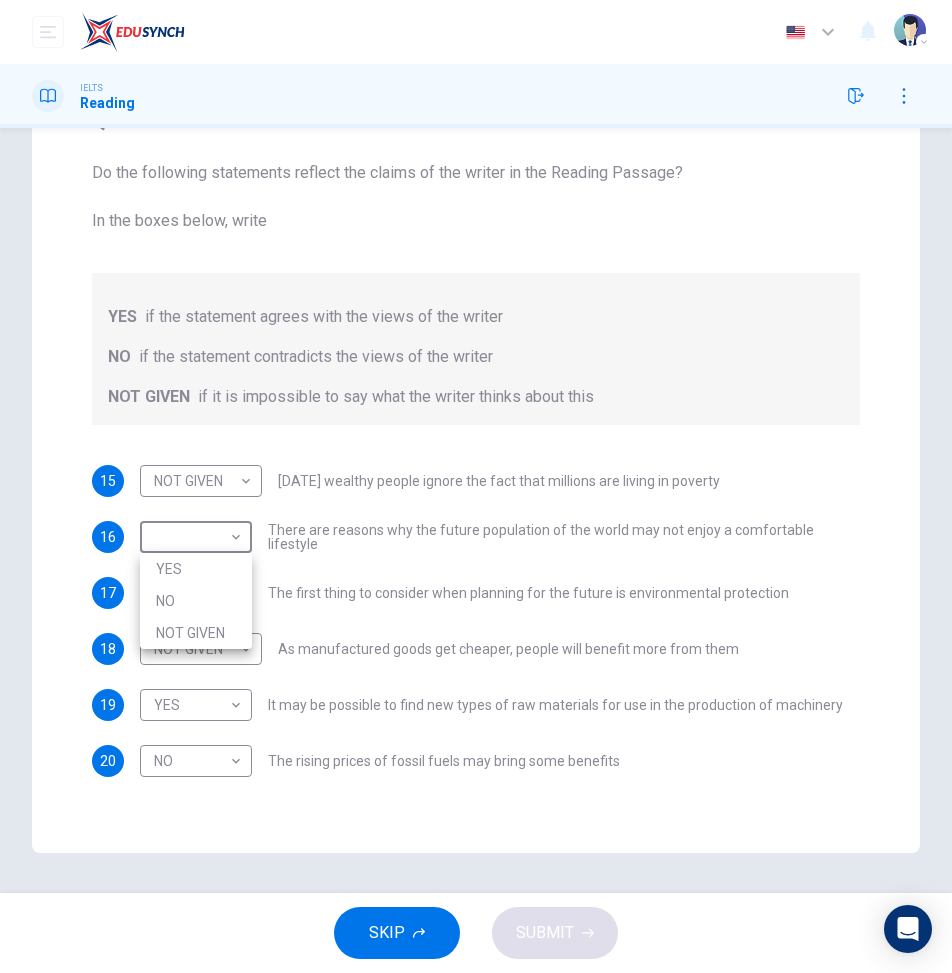 click on "NO" at bounding box center (196, 601) 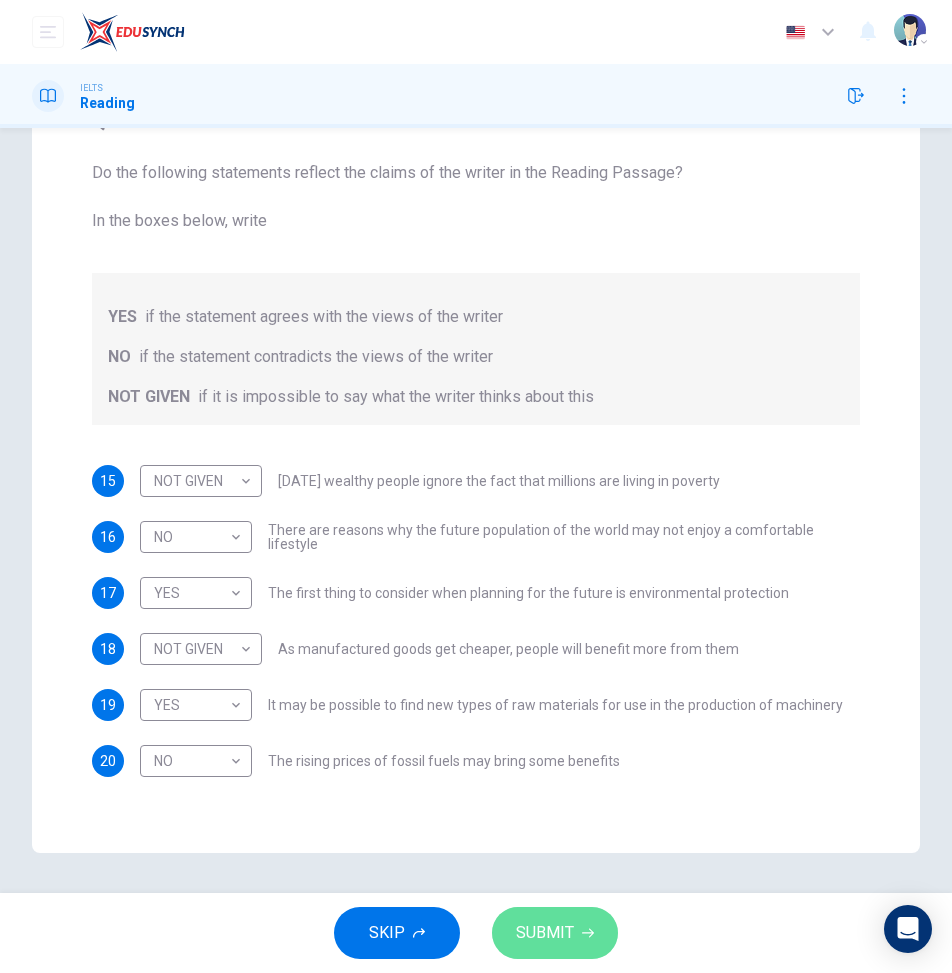 click on "SUBMIT" at bounding box center [545, 933] 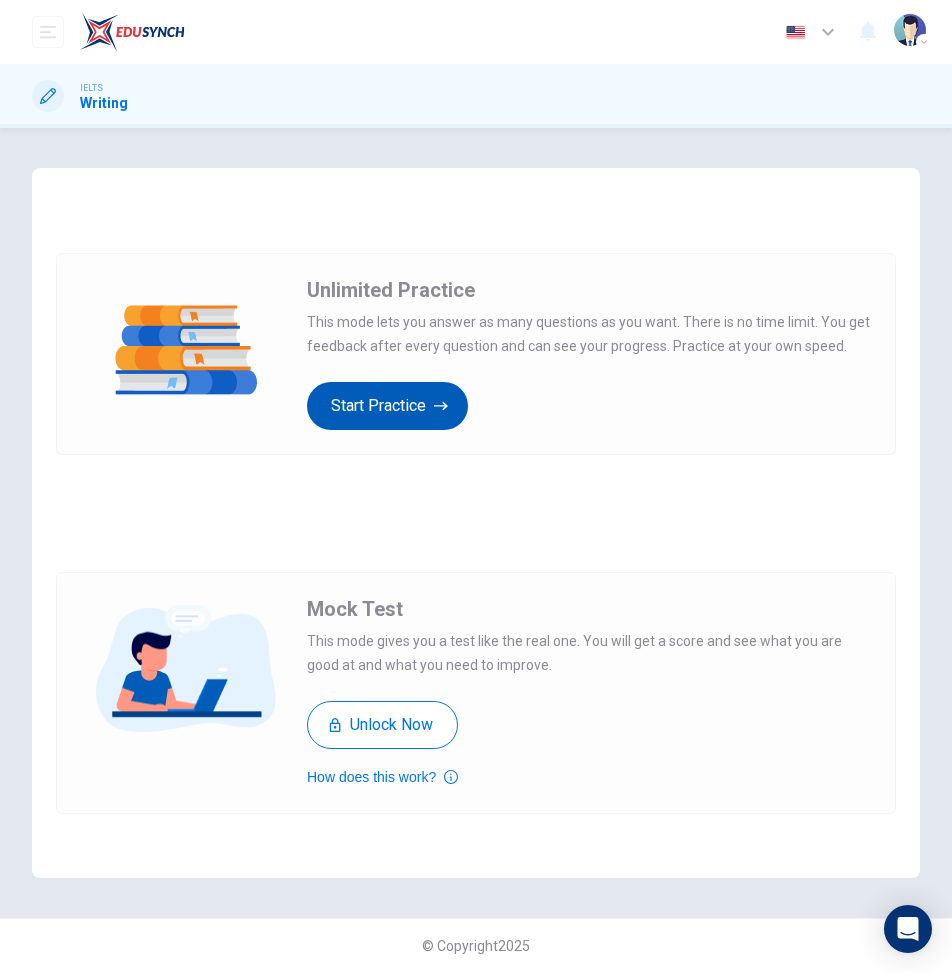 scroll, scrollTop: 0, scrollLeft: 0, axis: both 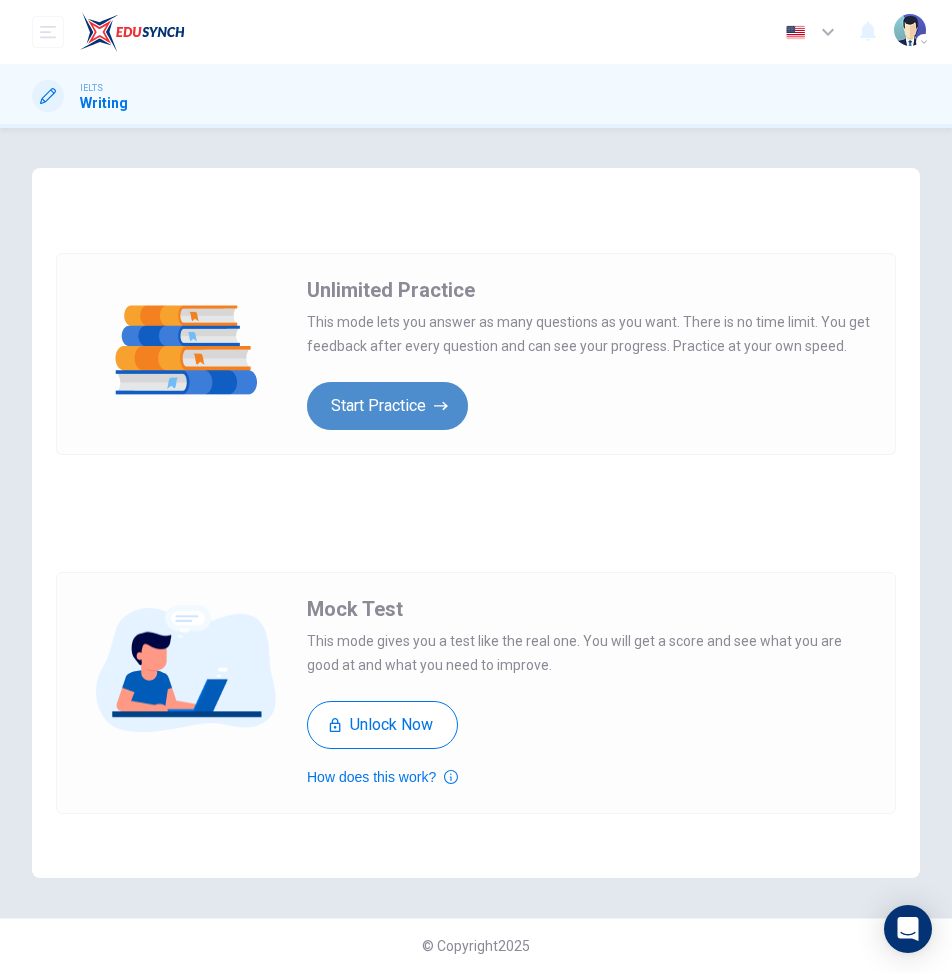 click on "Start Practice" at bounding box center (387, 406) 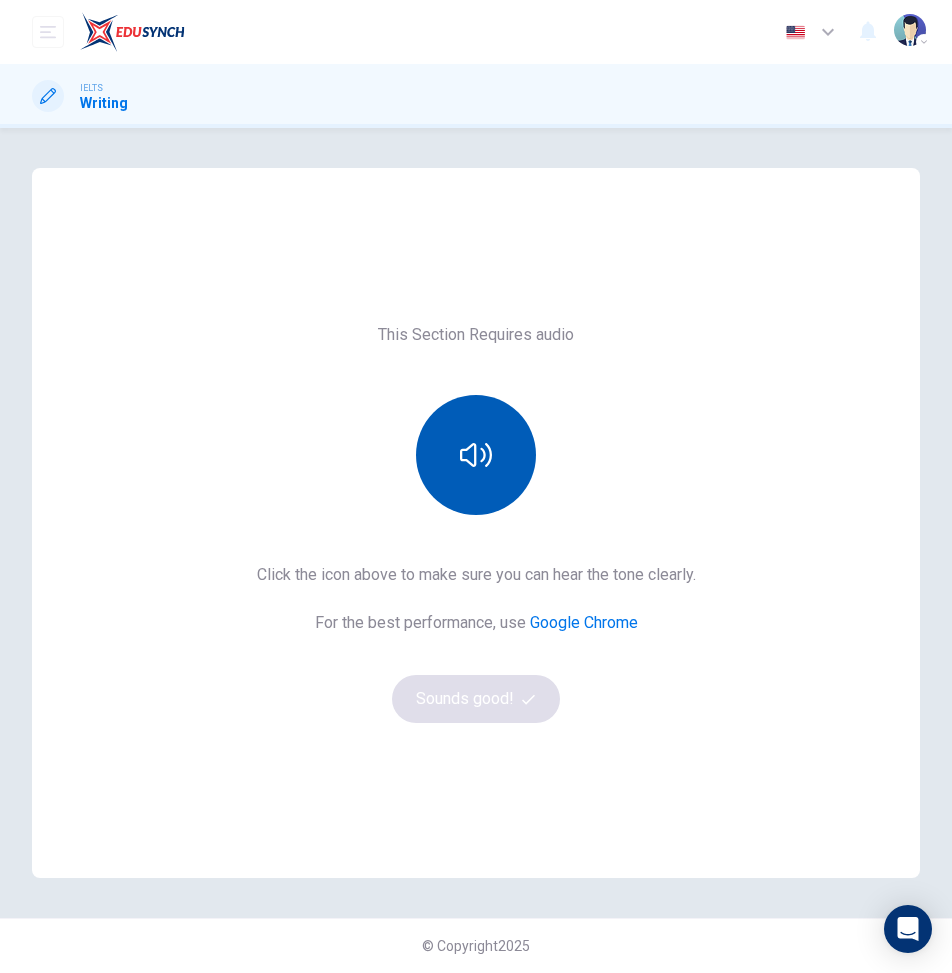 click at bounding box center [476, 455] 